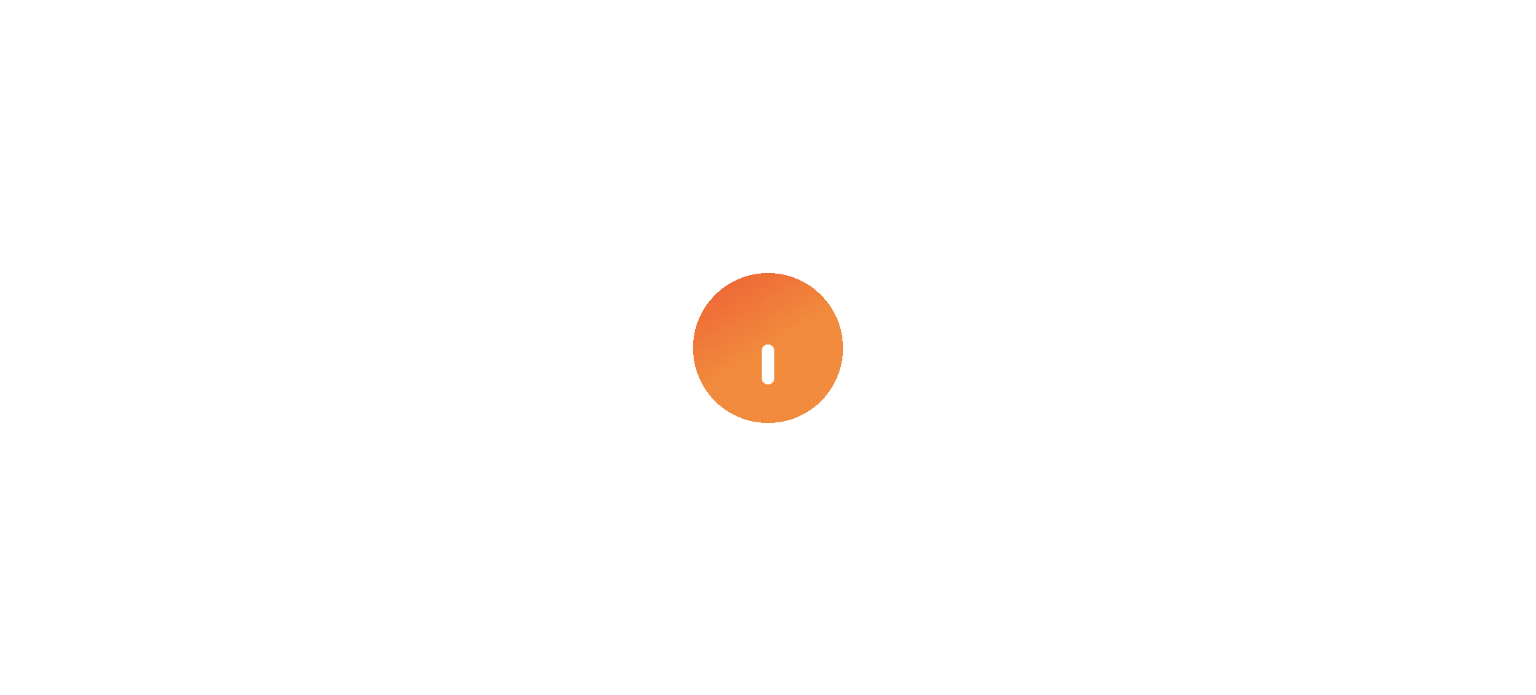 scroll, scrollTop: 0, scrollLeft: 0, axis: both 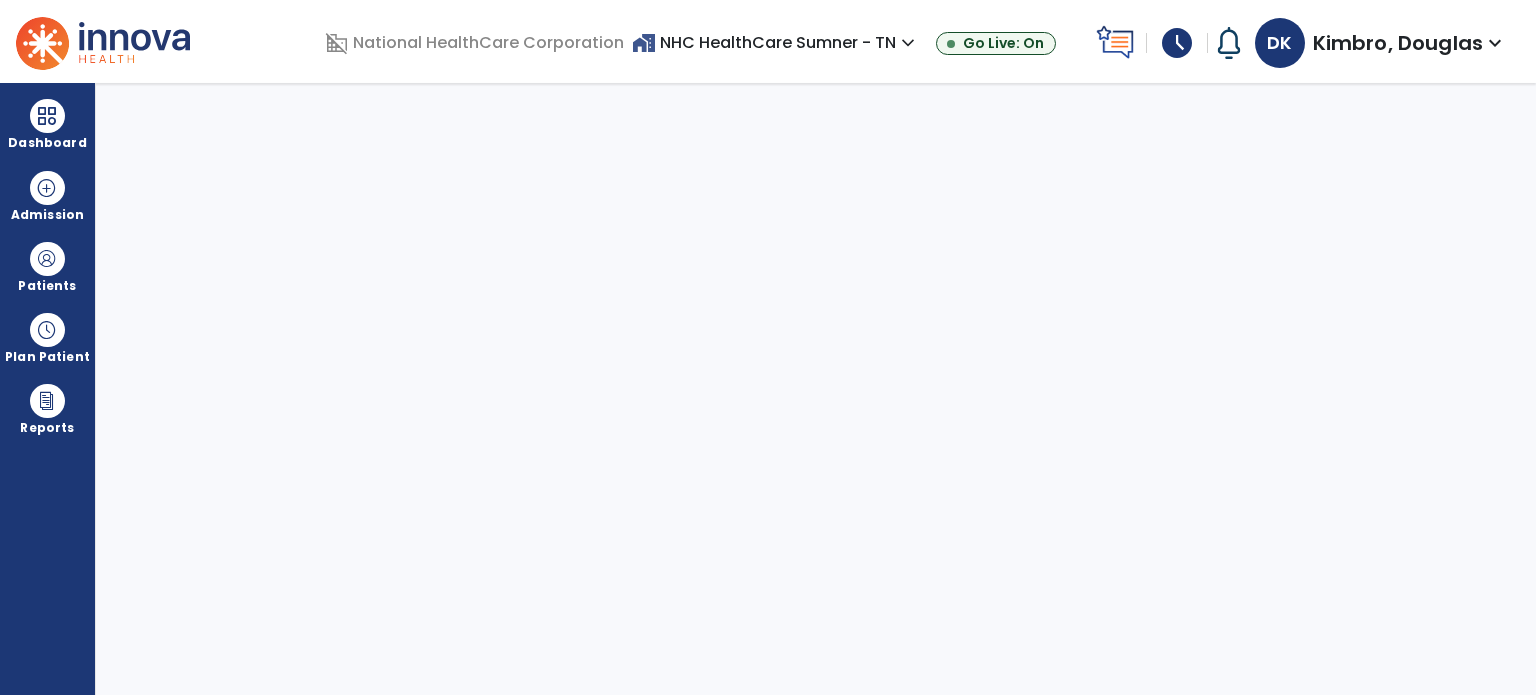select on "****" 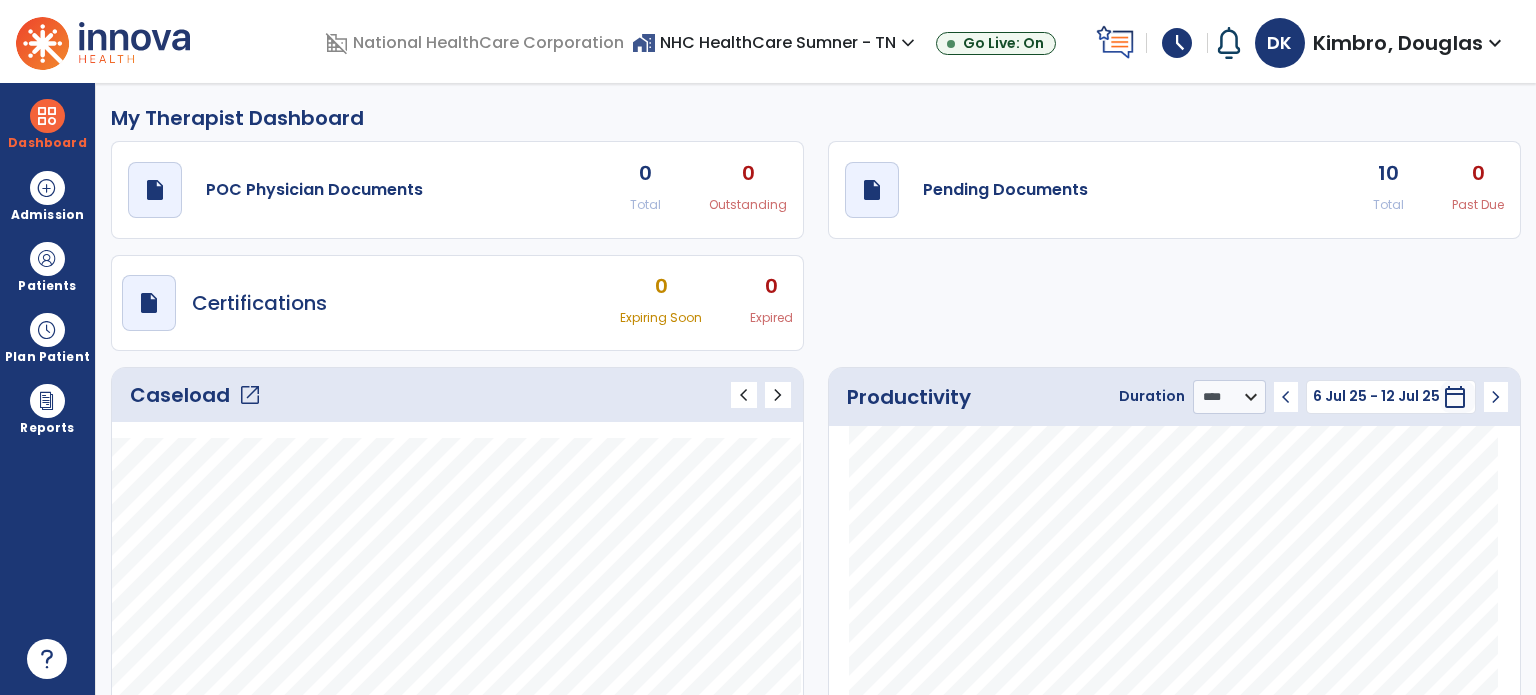 click on "Caseload   open_in_new" 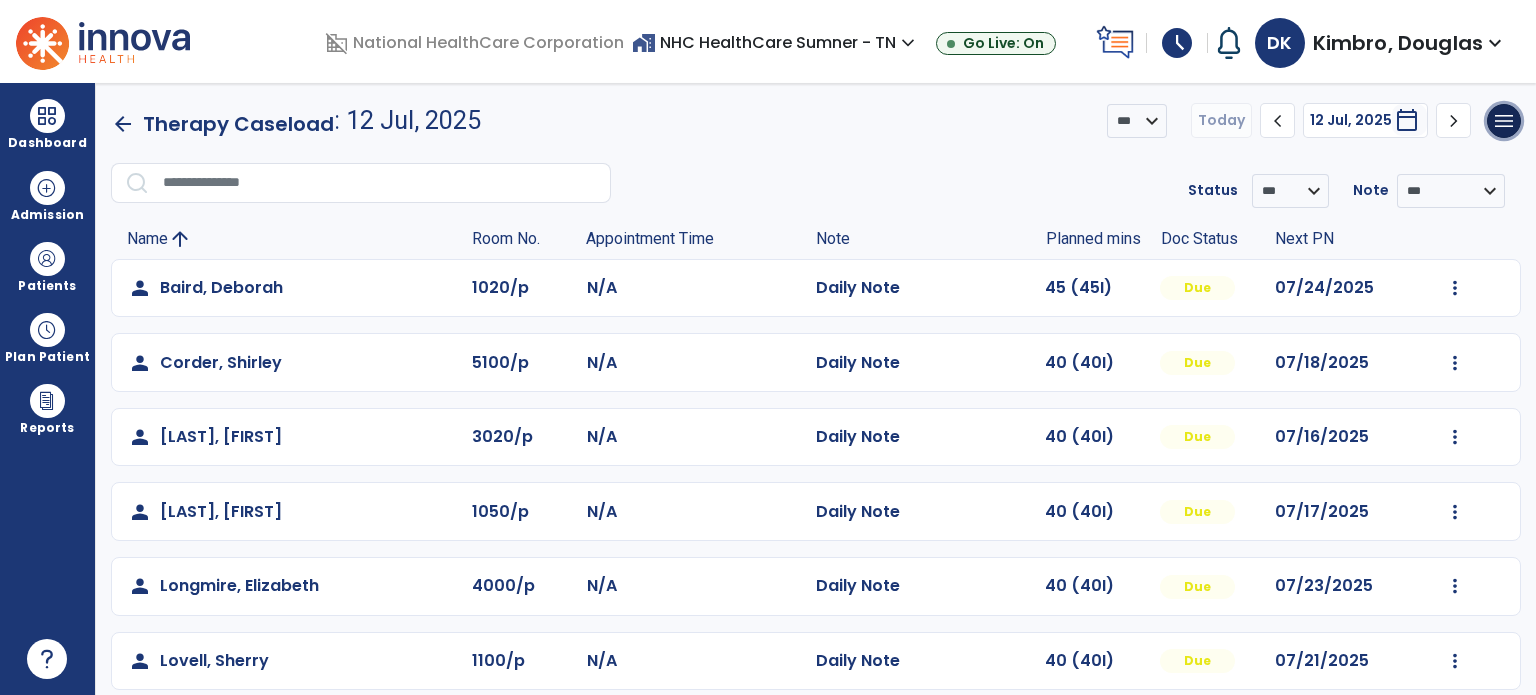 click on "menu" at bounding box center [1504, 121] 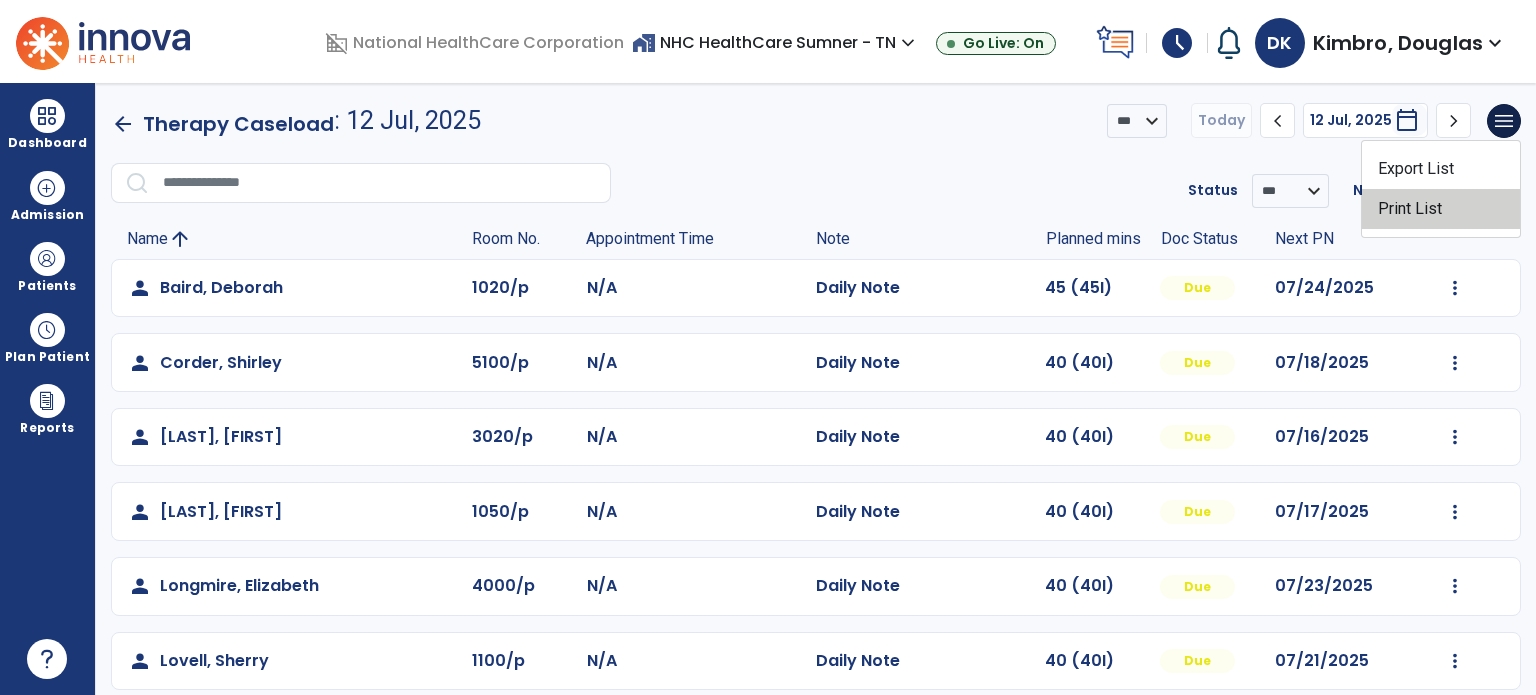 click on "Print List" 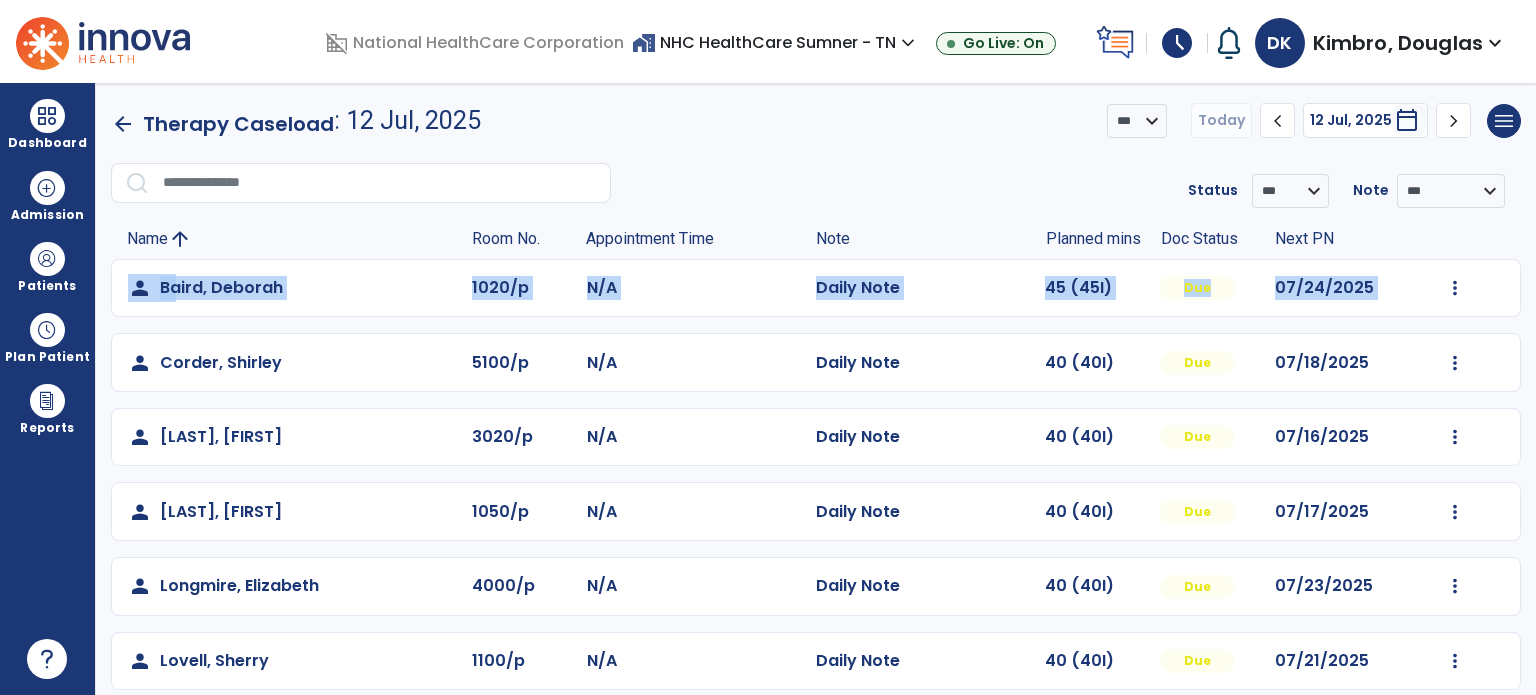 drag, startPoint x: 1520, startPoint y: 228, endPoint x: 1523, endPoint y: 283, distance: 55.081757 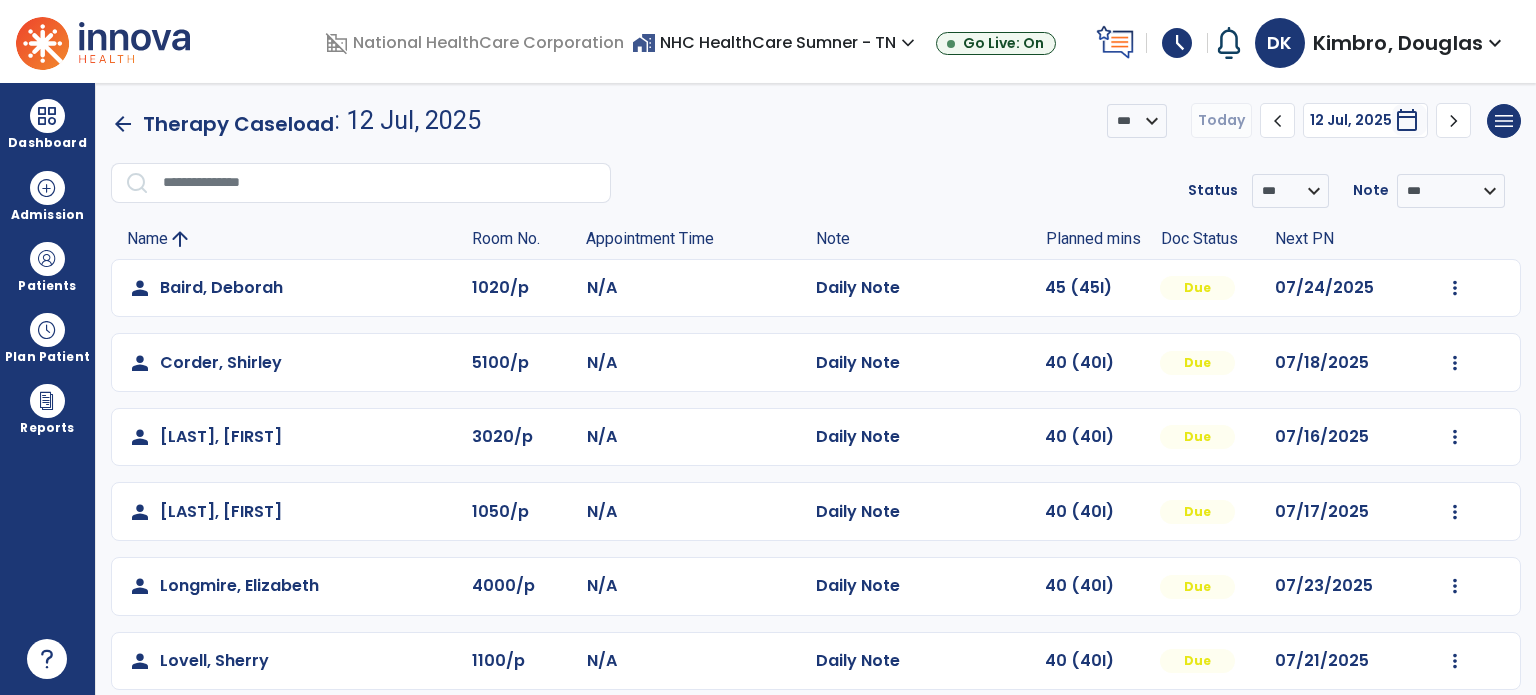 click on "person [LAST], [FIRST] [NUMBER]/p N/A Daily Note [NUMBER] ([NUMBER]I) Due [DATE] Mark Visit As Complete Reset Note Open Document G + C Mins person [LAST], [FIRST] [NUMBER]/p N/A Daily Note [NUMBER] ([NUMBER]I) Due [DATE] Mark Visit As Complete Reset Note Open Document G + C Mins person [LAST], [FIRST] [NUMBER]/p N/A Daily Note [NUMBER] ([NUMBER]I) Due [DATE] Mark Visit As Complete Reset Note Open Document G + C Mins person [LAST], [FIRST] [NUMBER]/p N/A Daily Note [NUMBER] ([NUMBER]I) Due [DATE] Mark Visit As Complete Reset Note Open Document G + C Mins person [LAST], [FIRST] [NUMBER]/p N/A Daily Note [NUMBER] ([NUMBER]I) Due [DATE] Mark Visit As Complete Reset Note Open Document G + C Mins person [LAST], [FIRST] [NUMBER]/p N/A Daily Note [NUMBER] ([NUMBER]I) Due [DATE] Mark Visit As Complete Reset Note Open Document G + C Mins person [LAST], [FIRST] [NUMBER]/p N/A Daily Note [NUMBER] ([NUMBER]I) Due [DATE] Mark Visit As Complete Reset Note Open Document G + C Mins person [NUMBER]/p" 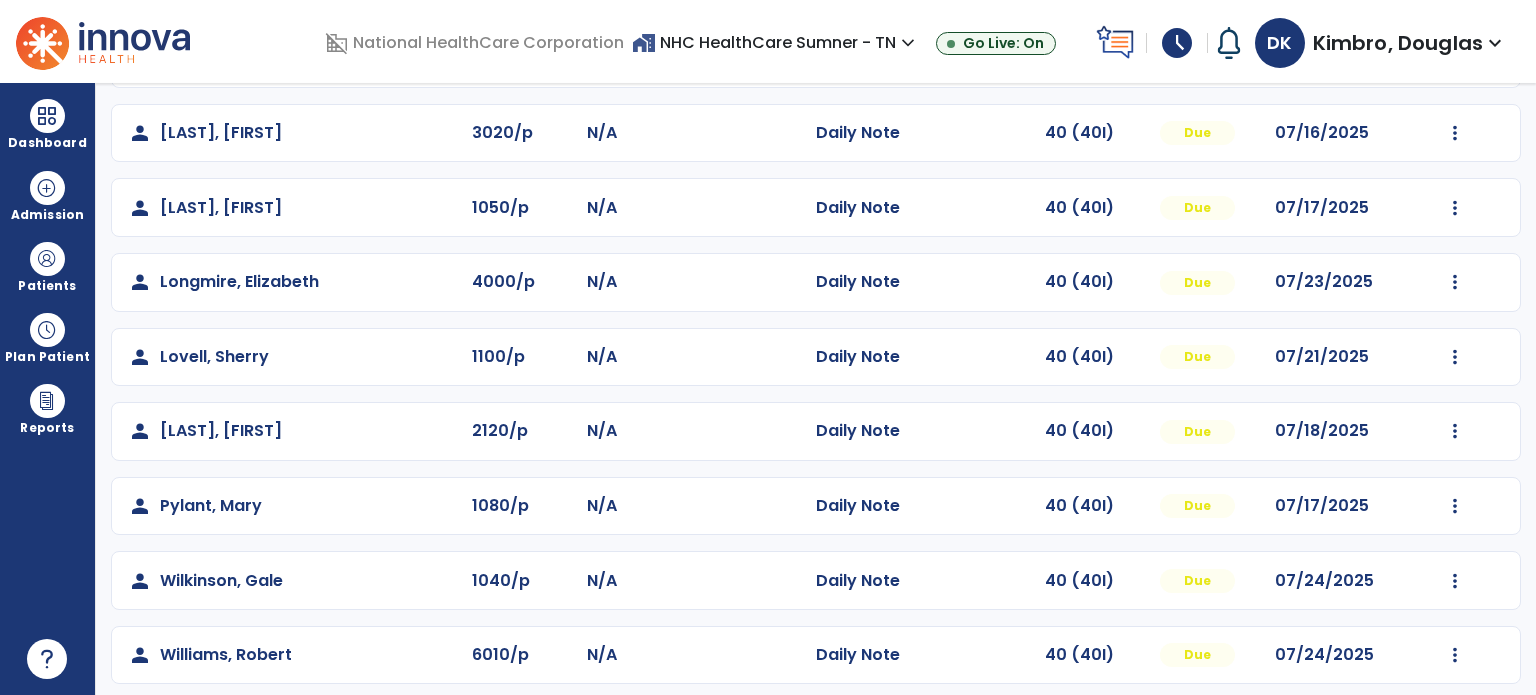 scroll, scrollTop: 319, scrollLeft: 0, axis: vertical 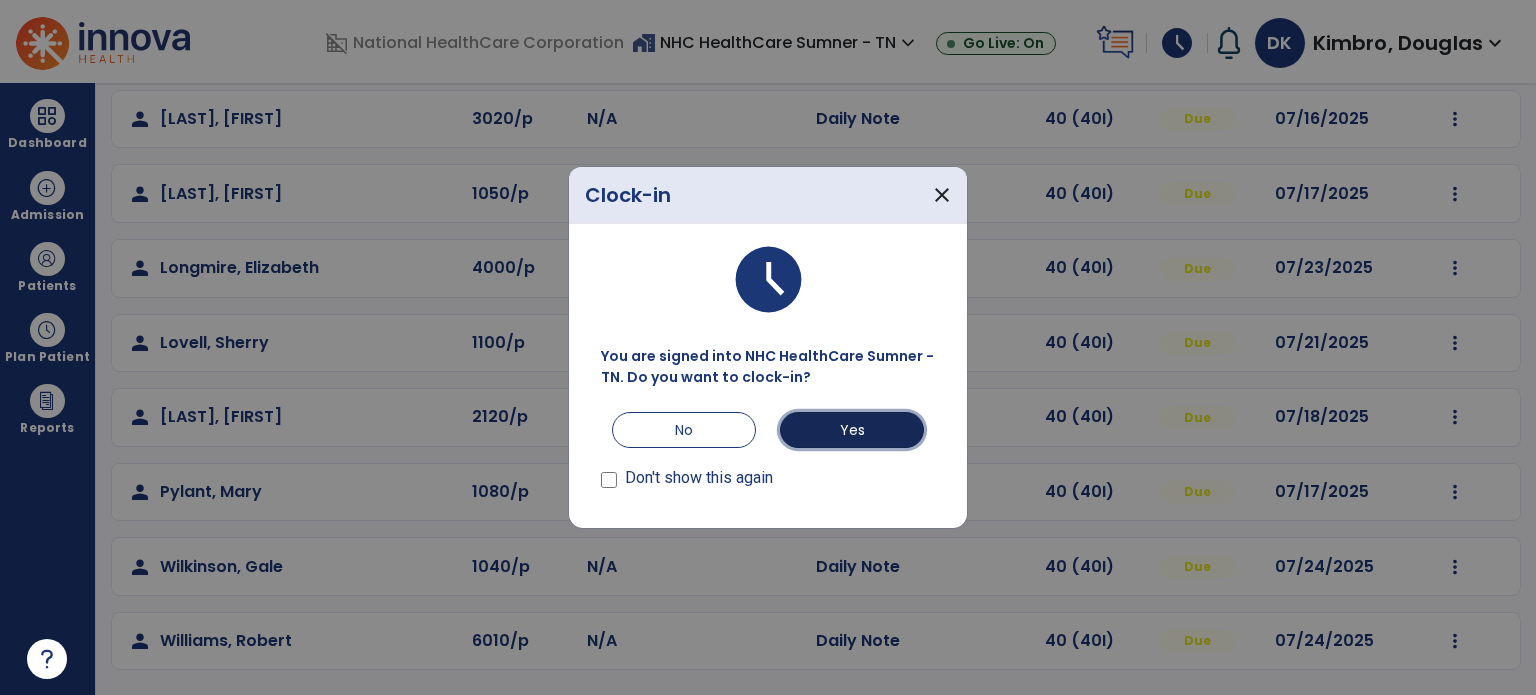 click on "Yes" at bounding box center (852, 430) 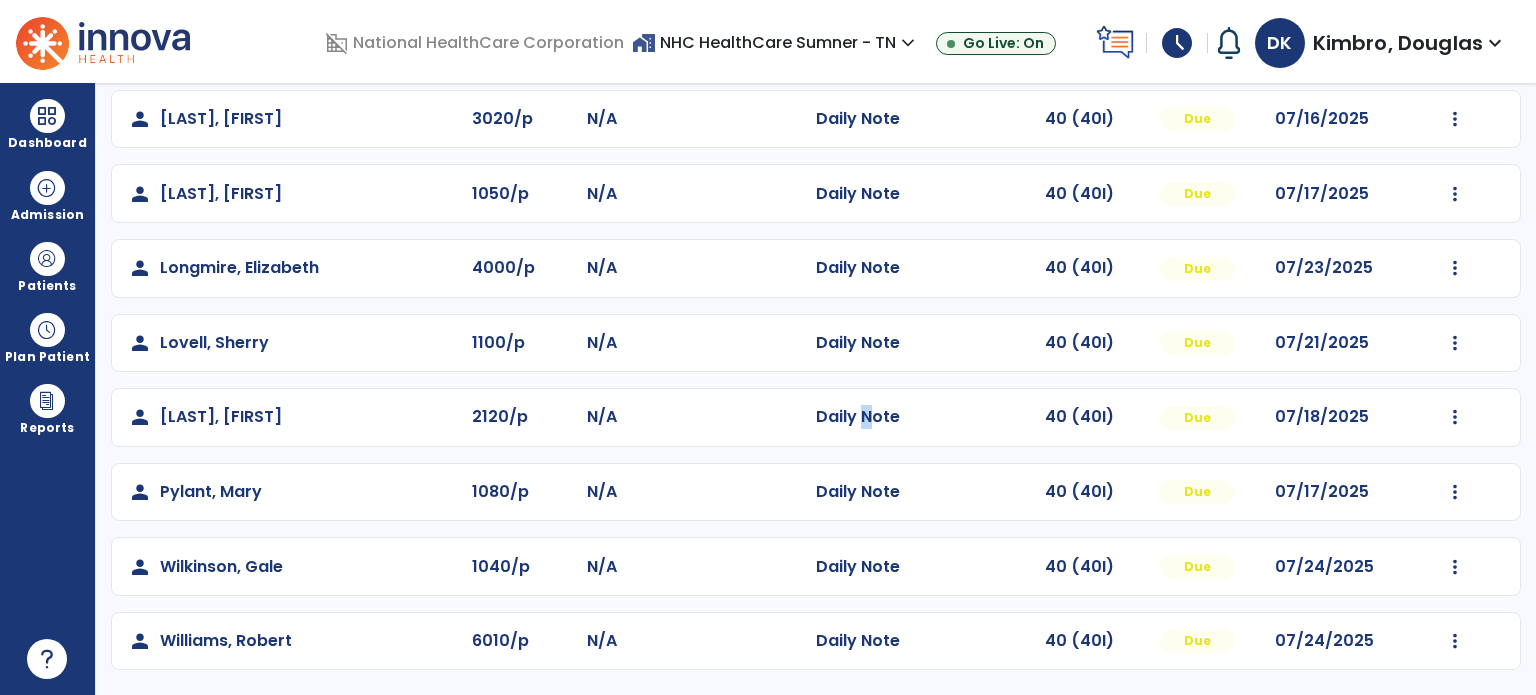 click on "Daily Note" 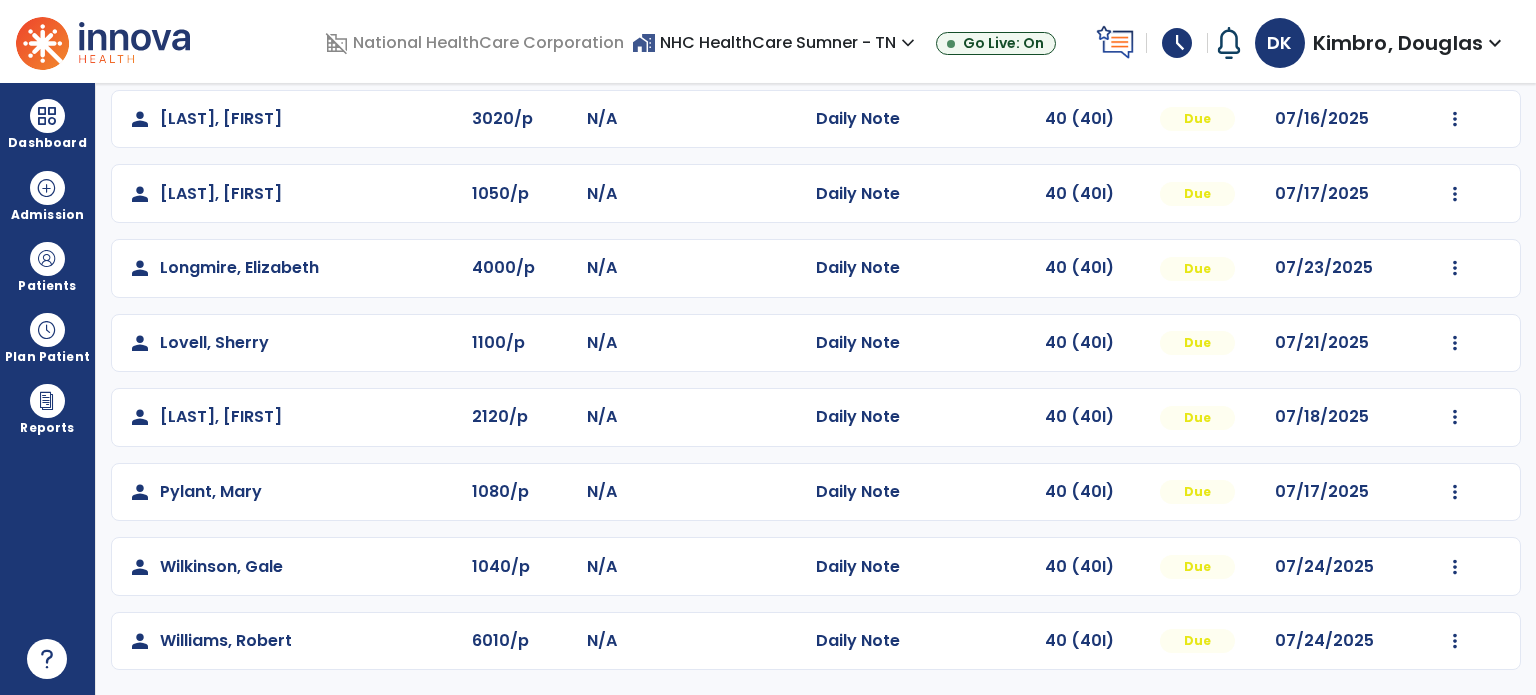 click at bounding box center [47, 259] 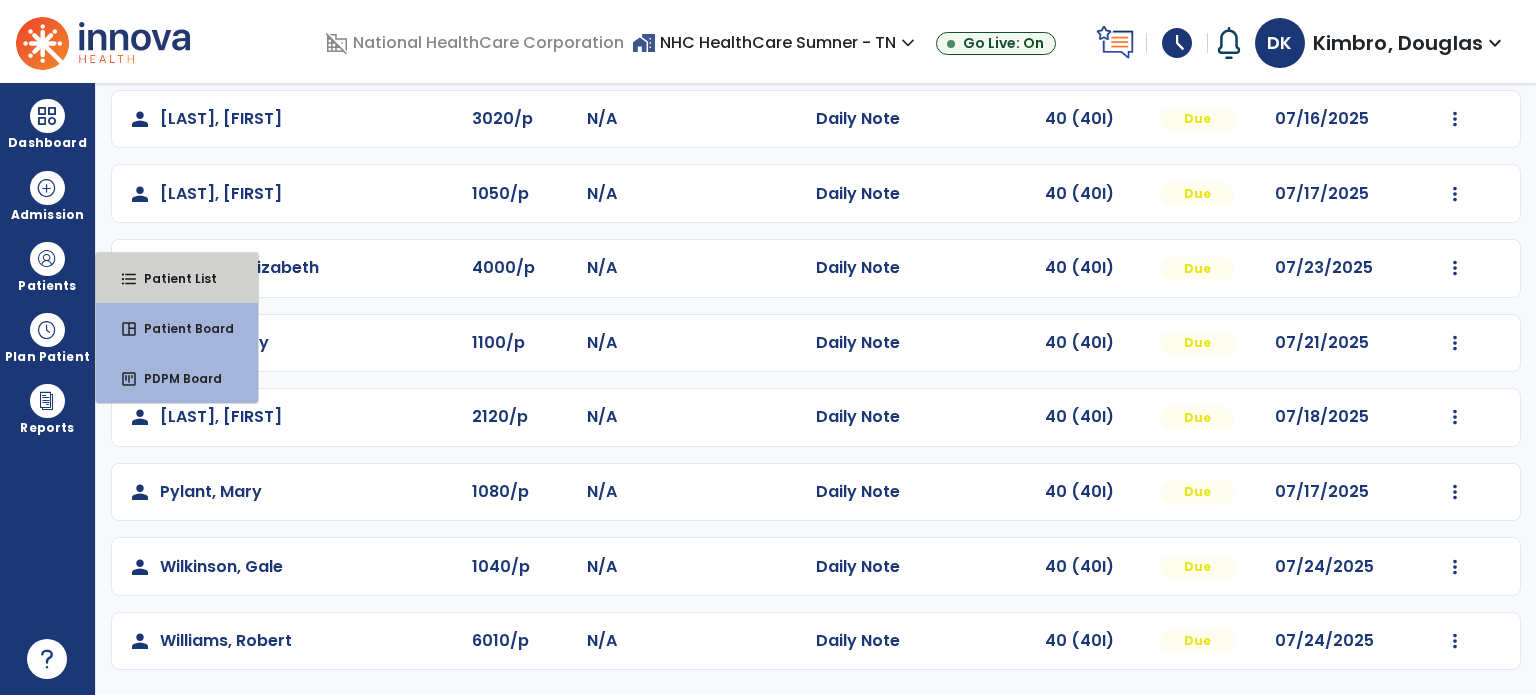 click on "format_list_bulleted  Patient List" at bounding box center (177, 278) 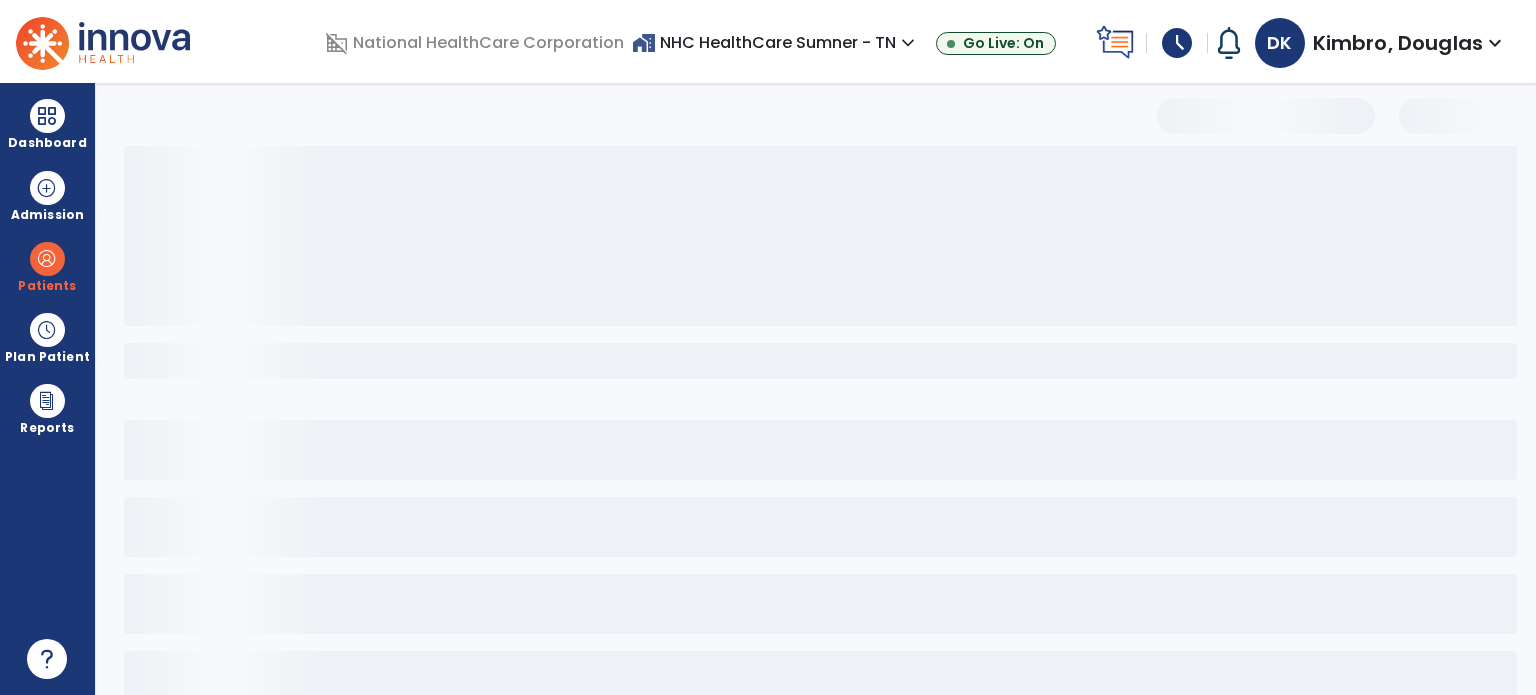 scroll, scrollTop: 46, scrollLeft: 0, axis: vertical 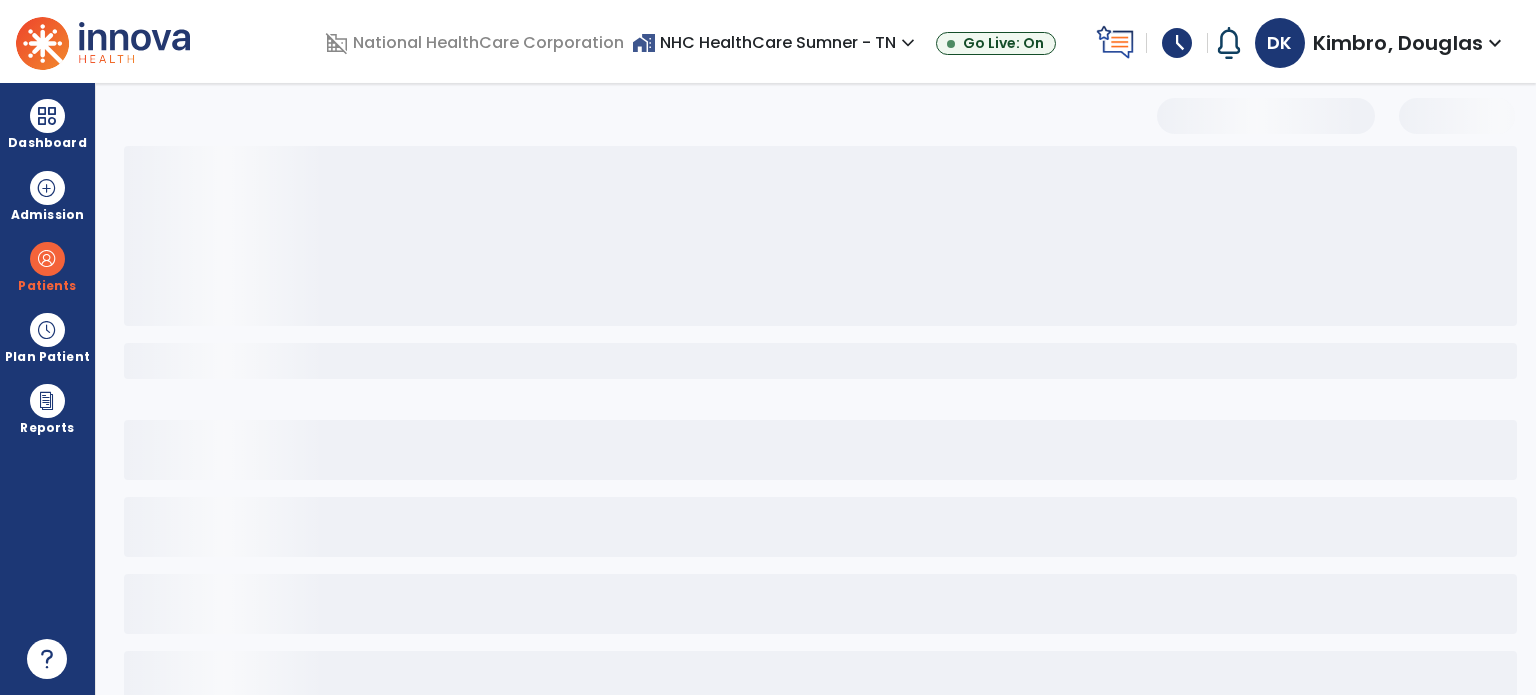 select on "***" 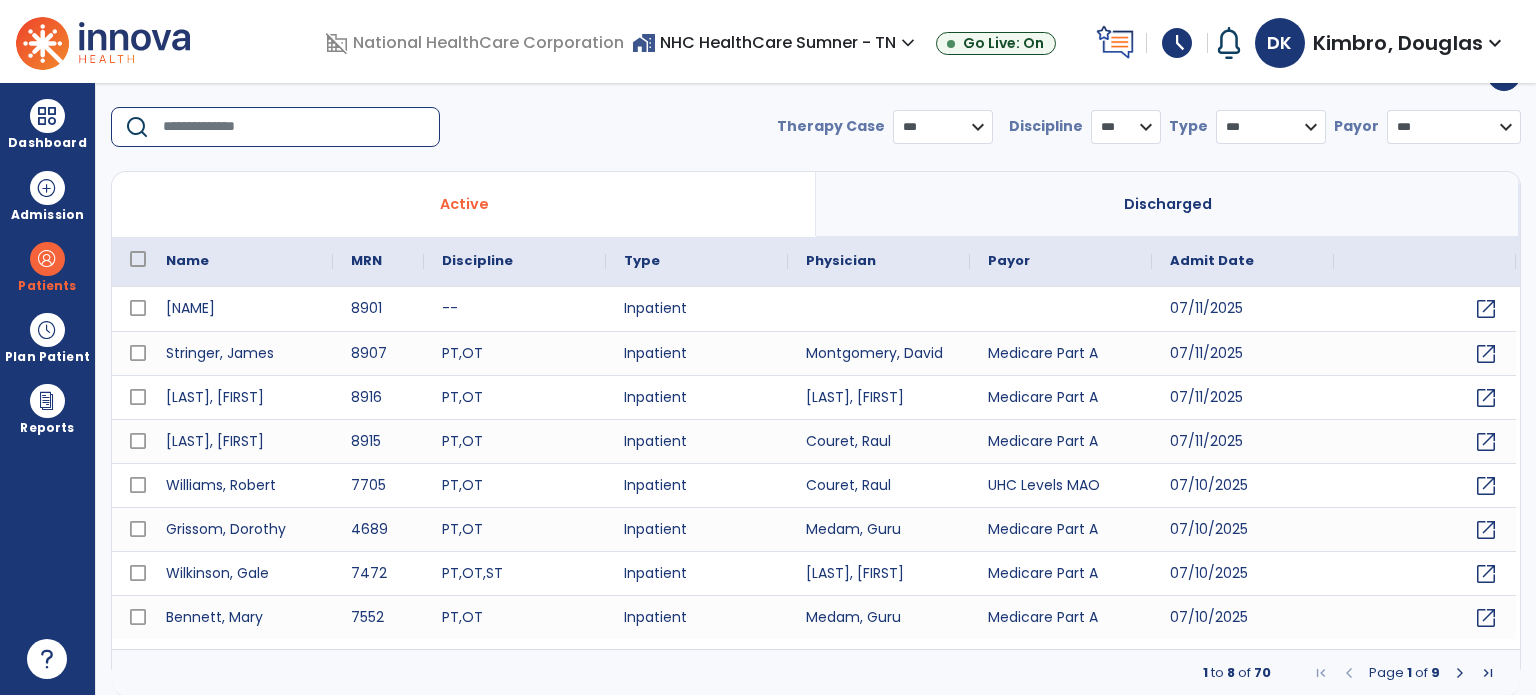 click at bounding box center [294, 127] 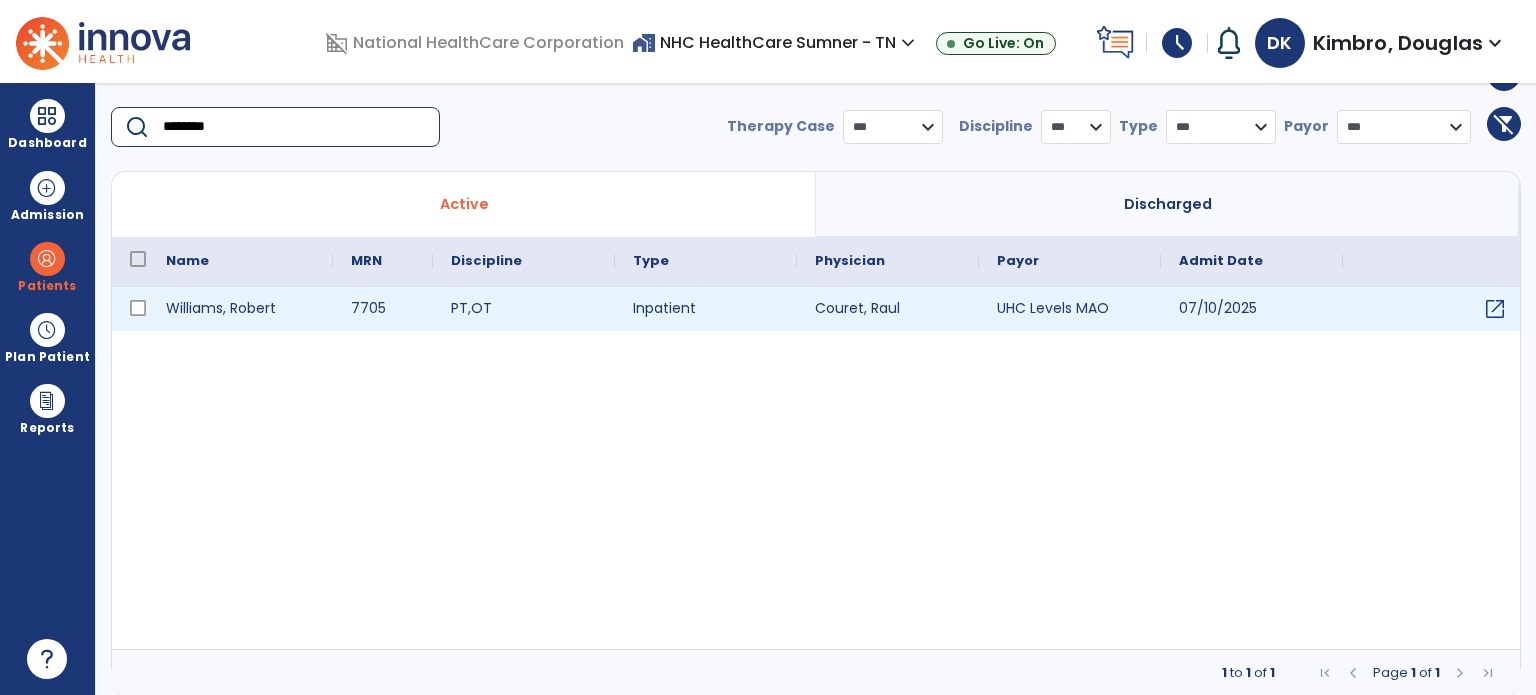 type on "********" 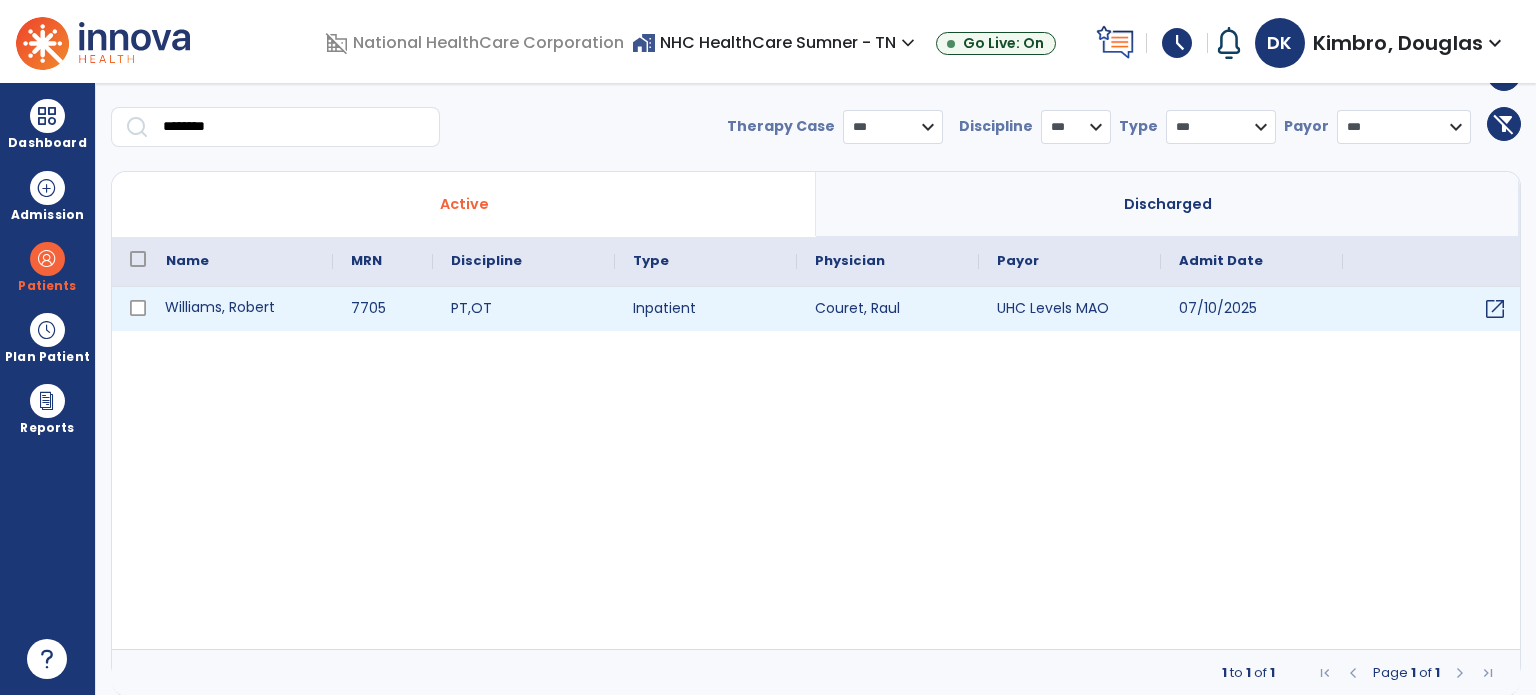 click on "Williams, Robert" at bounding box center [240, 309] 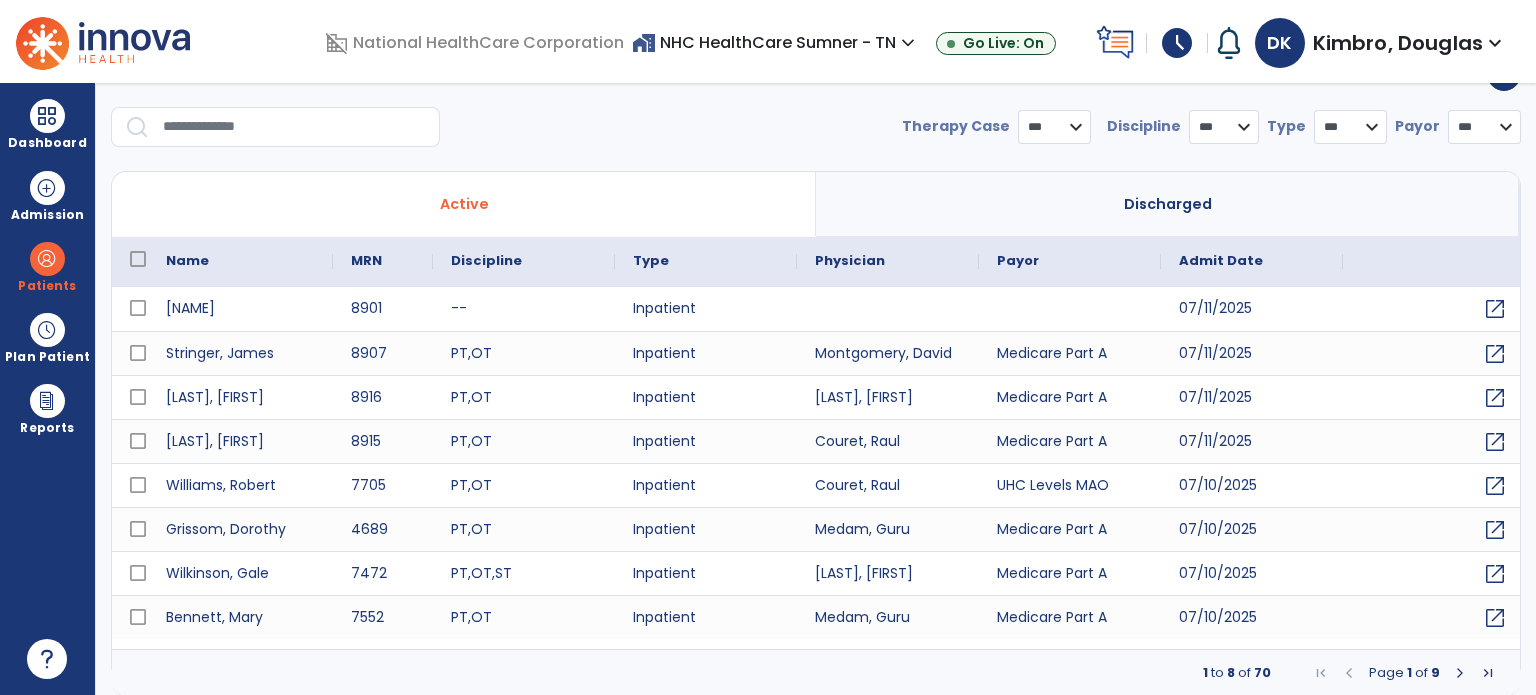 select on "***" 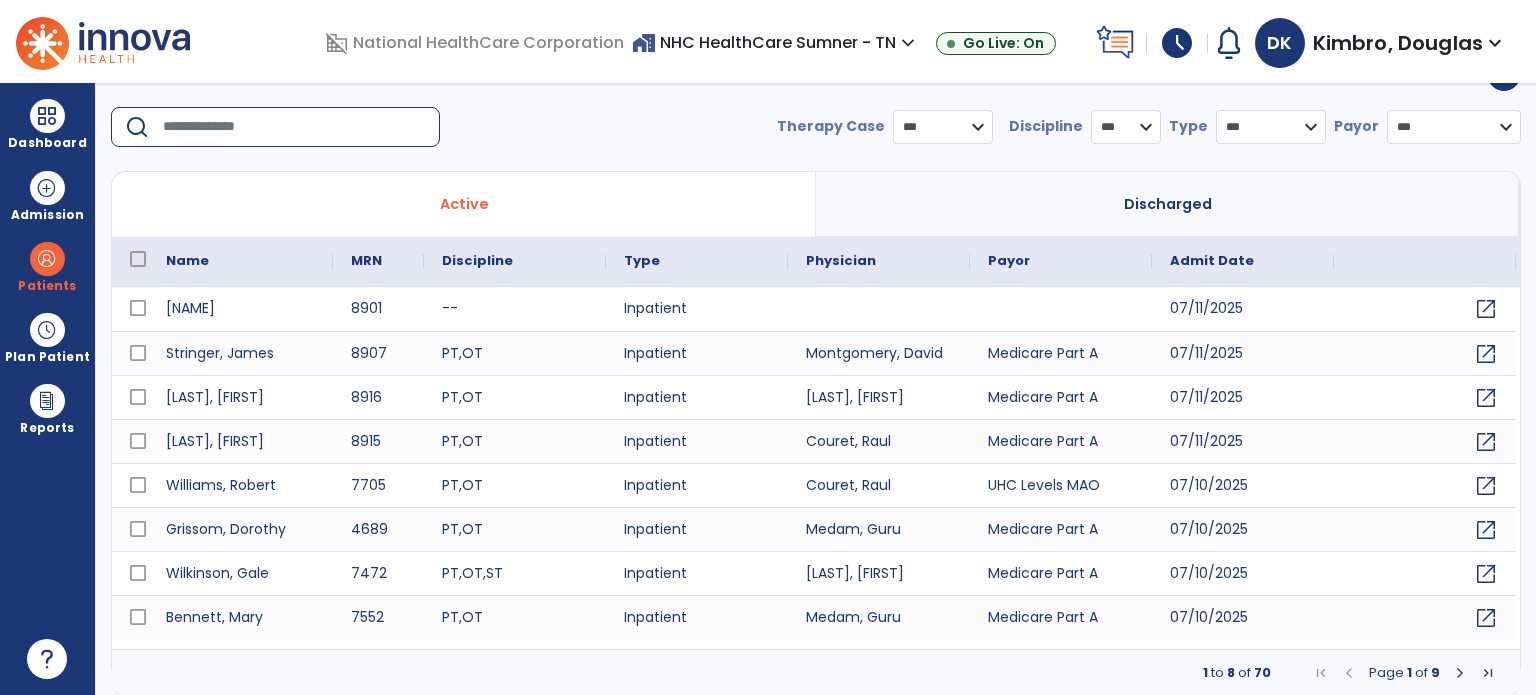 click at bounding box center [294, 127] 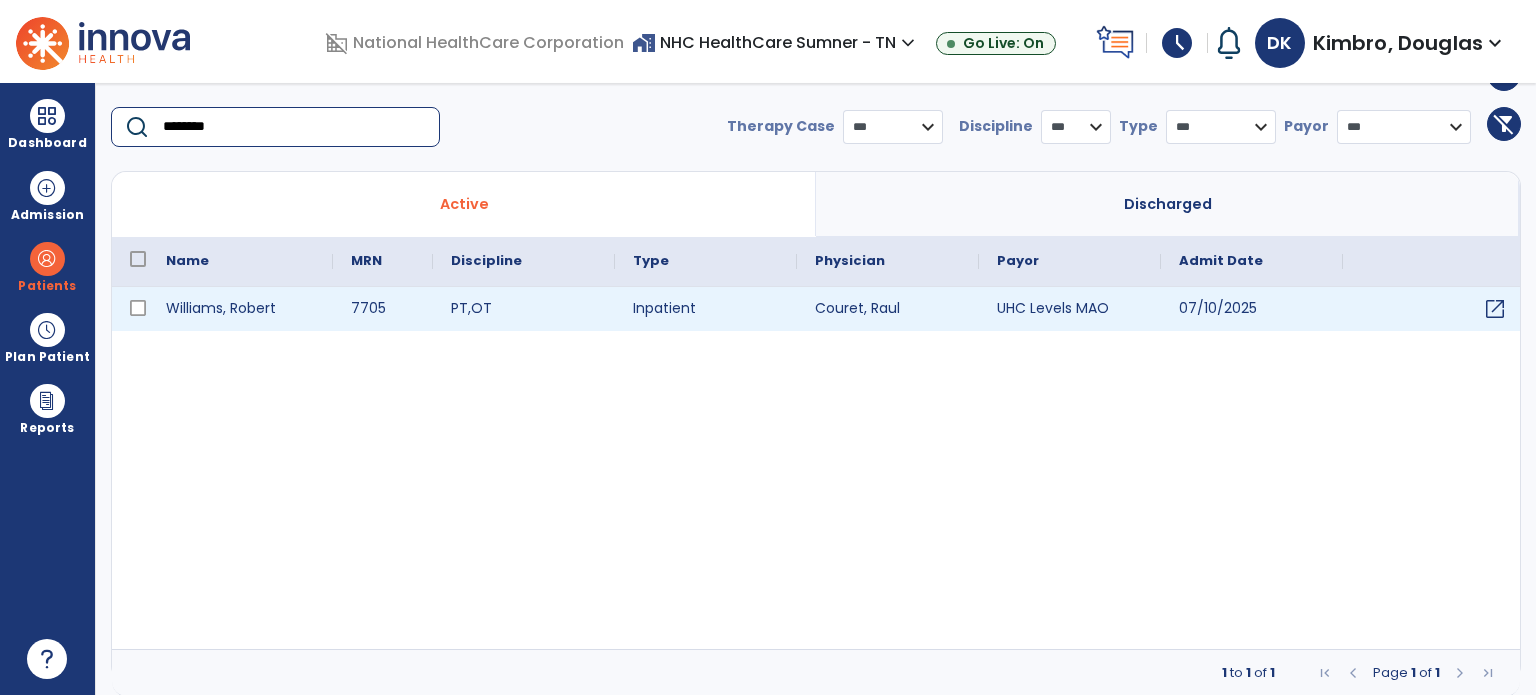 type on "********" 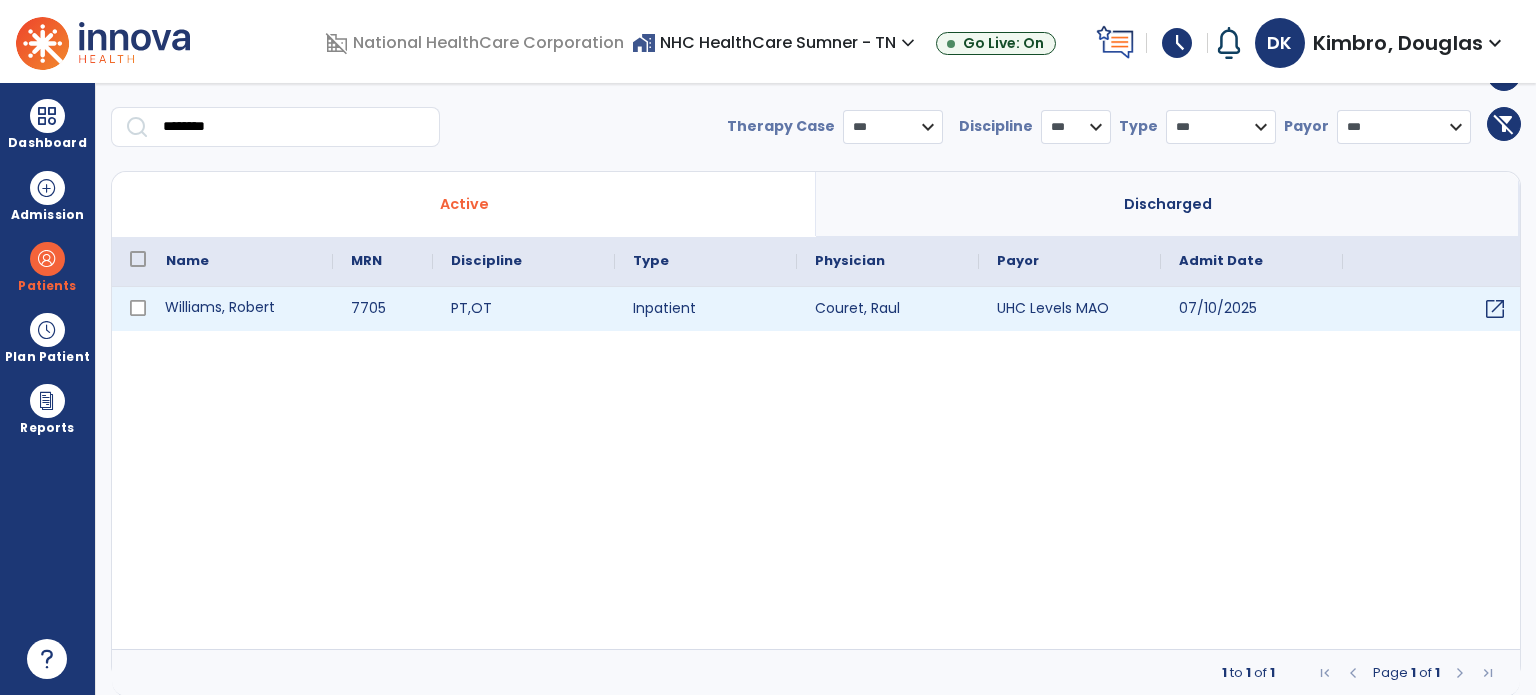 click on "Williams, Robert" at bounding box center (240, 309) 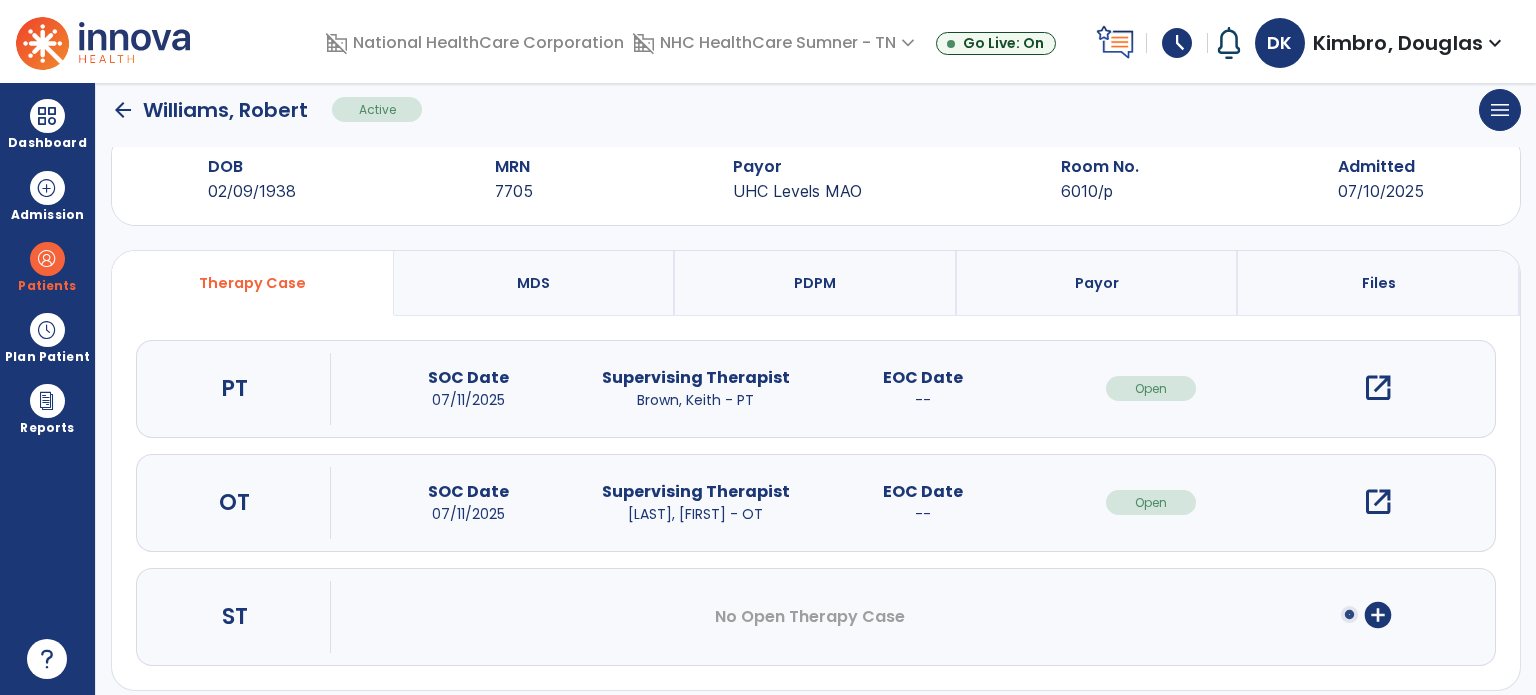 click on "open_in_new" at bounding box center [1378, 388] 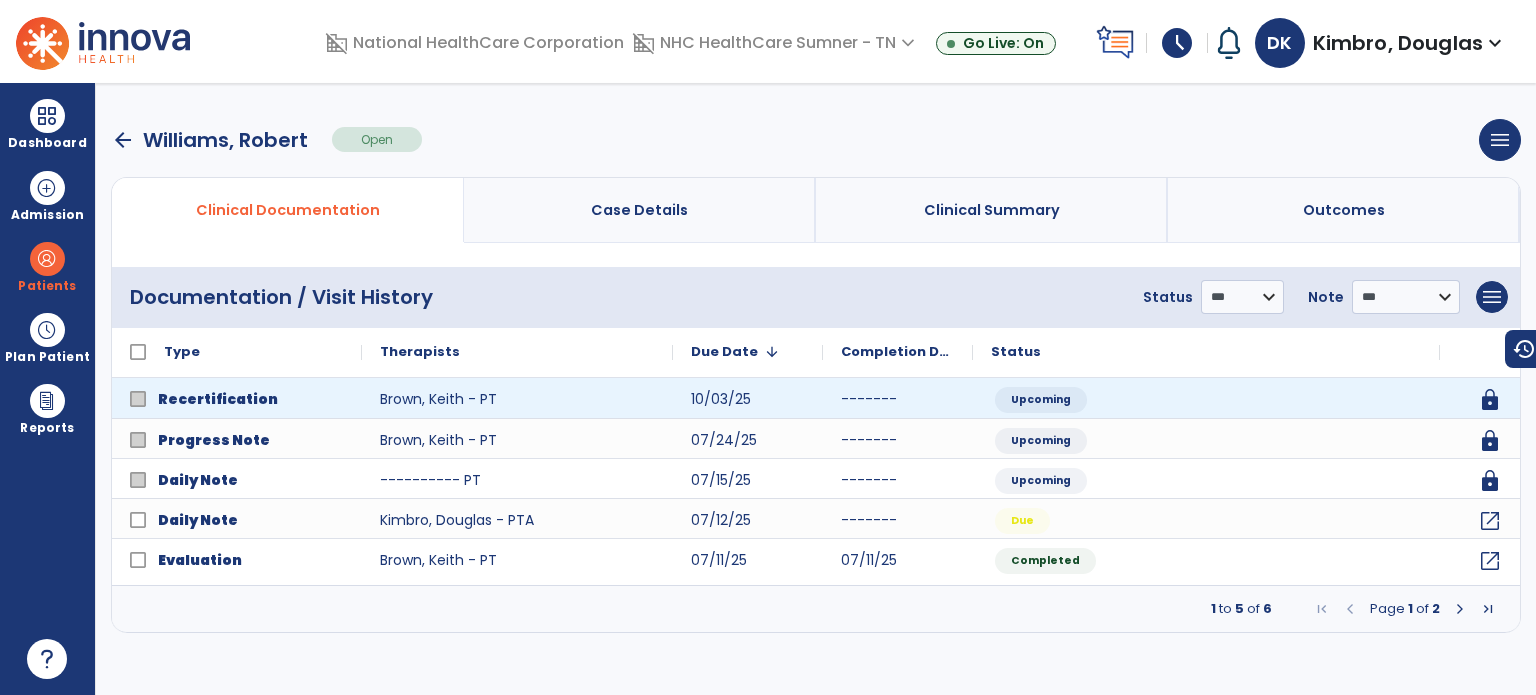 scroll, scrollTop: 0, scrollLeft: 0, axis: both 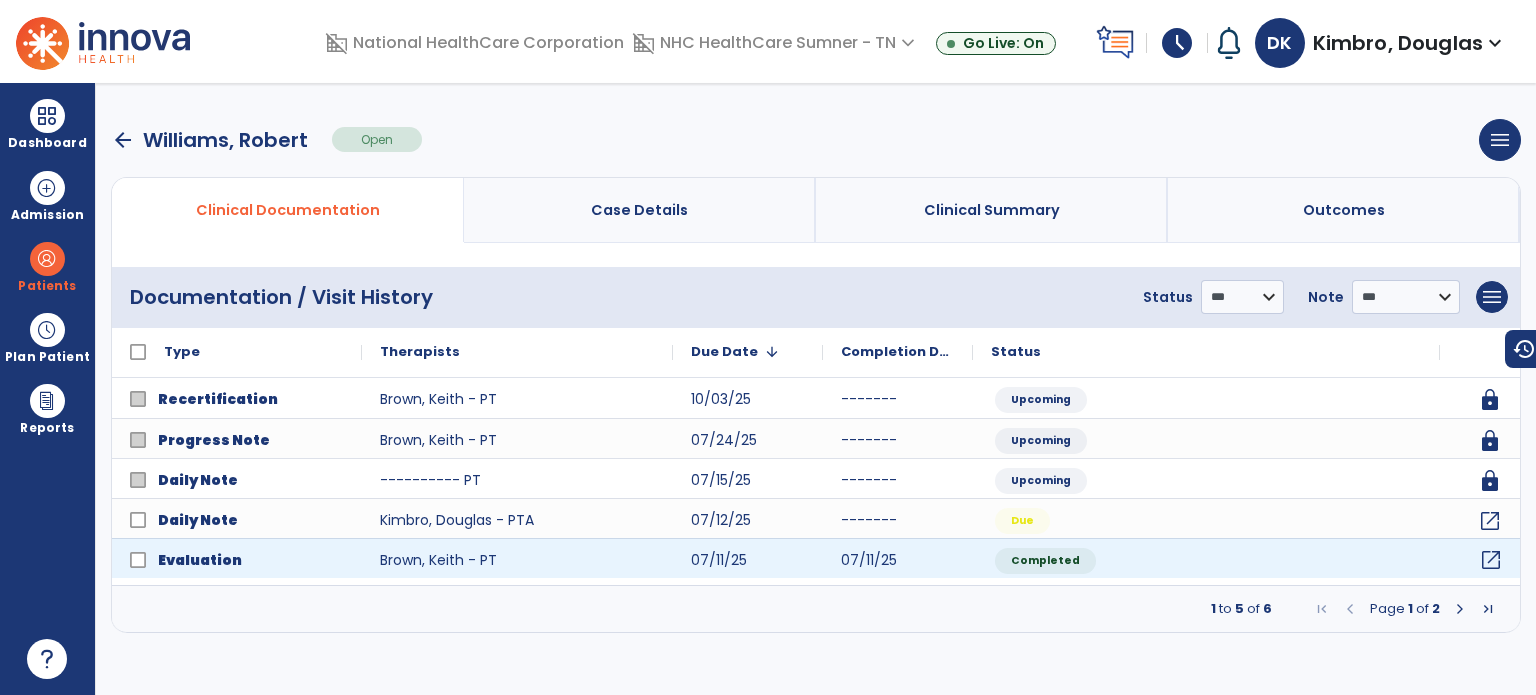 click on "open_in_new" 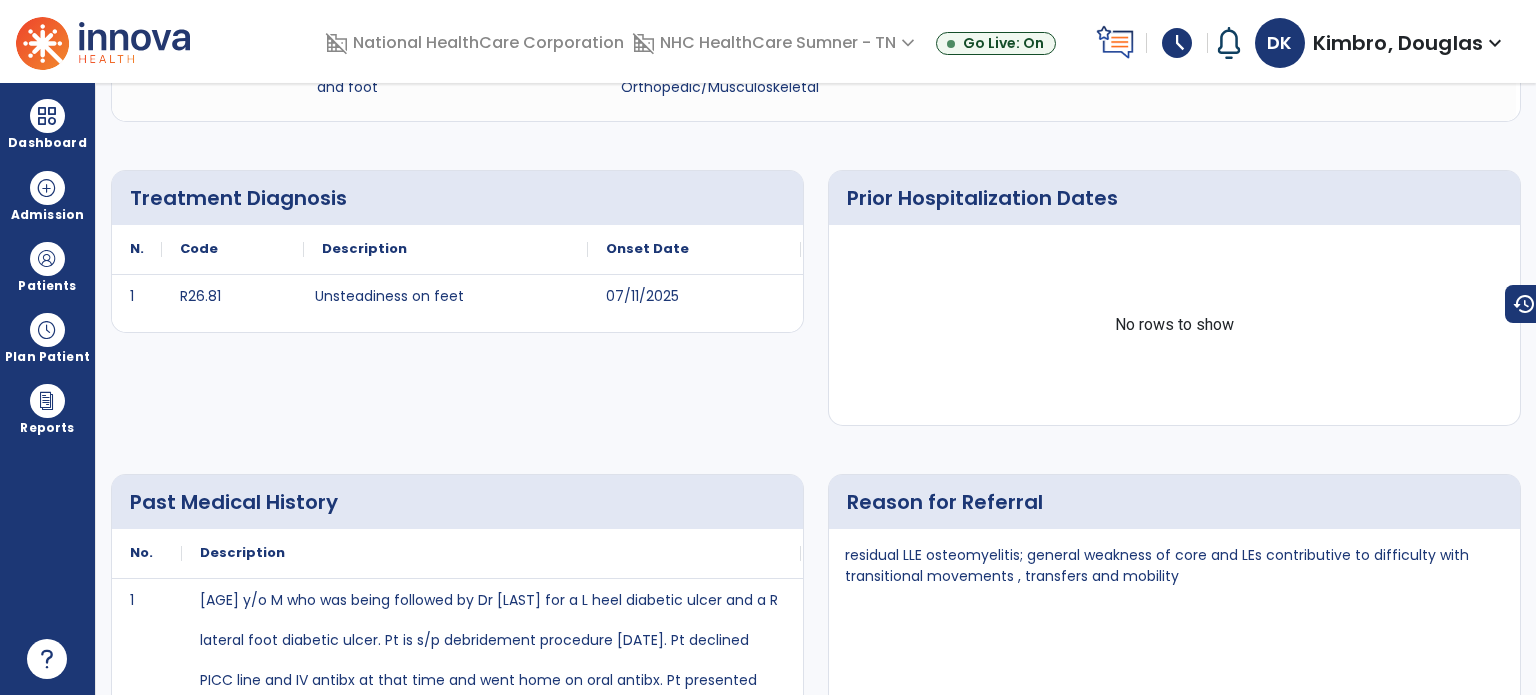 scroll, scrollTop: 0, scrollLeft: 0, axis: both 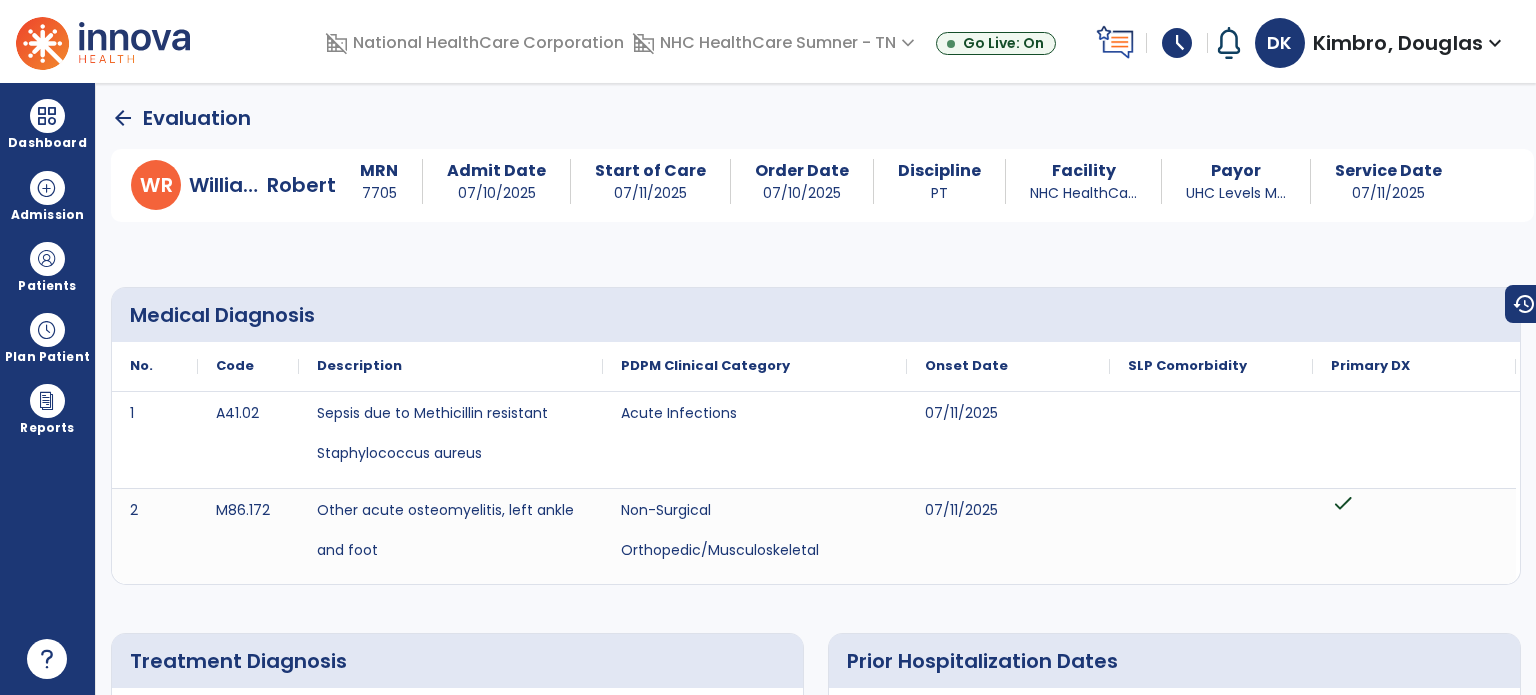 drag, startPoint x: 1534, startPoint y: 61, endPoint x: 1535, endPoint y: 92, distance: 31.016125 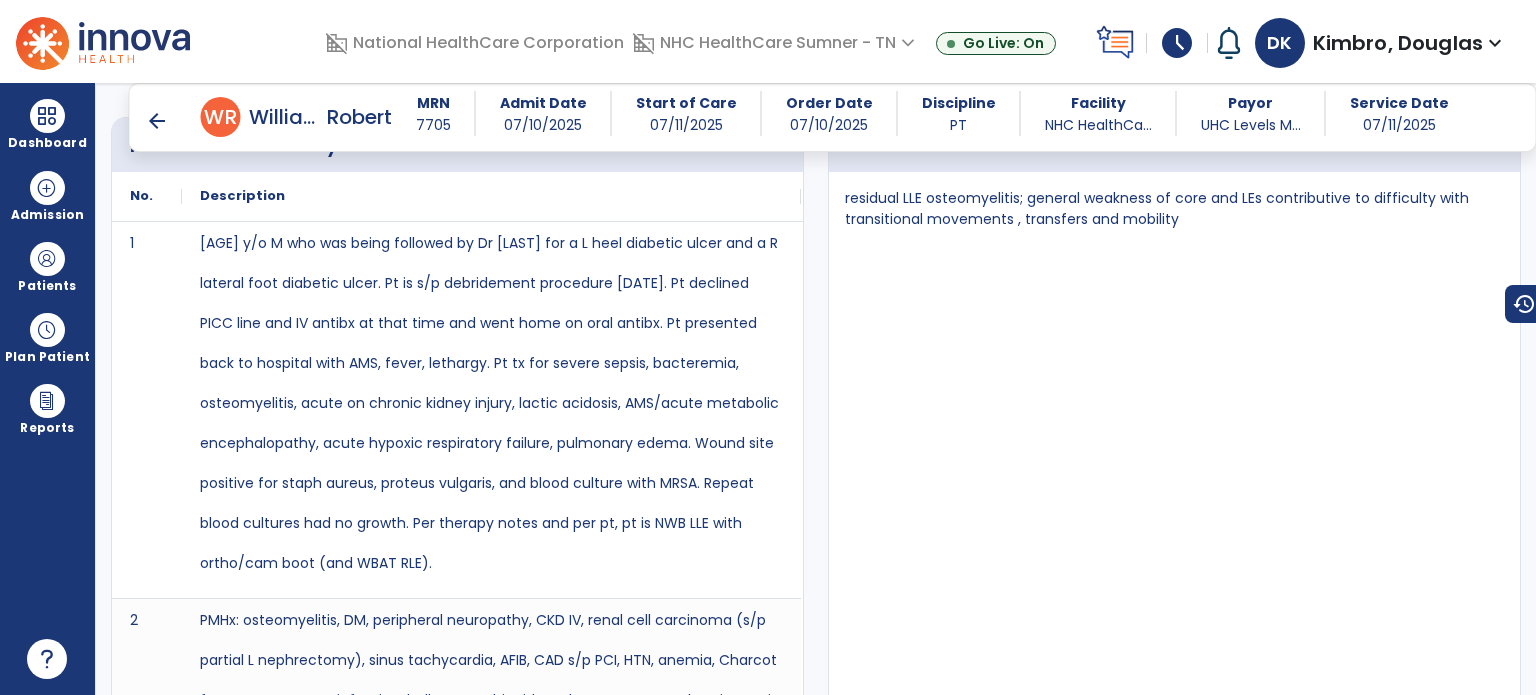 scroll, scrollTop: 826, scrollLeft: 0, axis: vertical 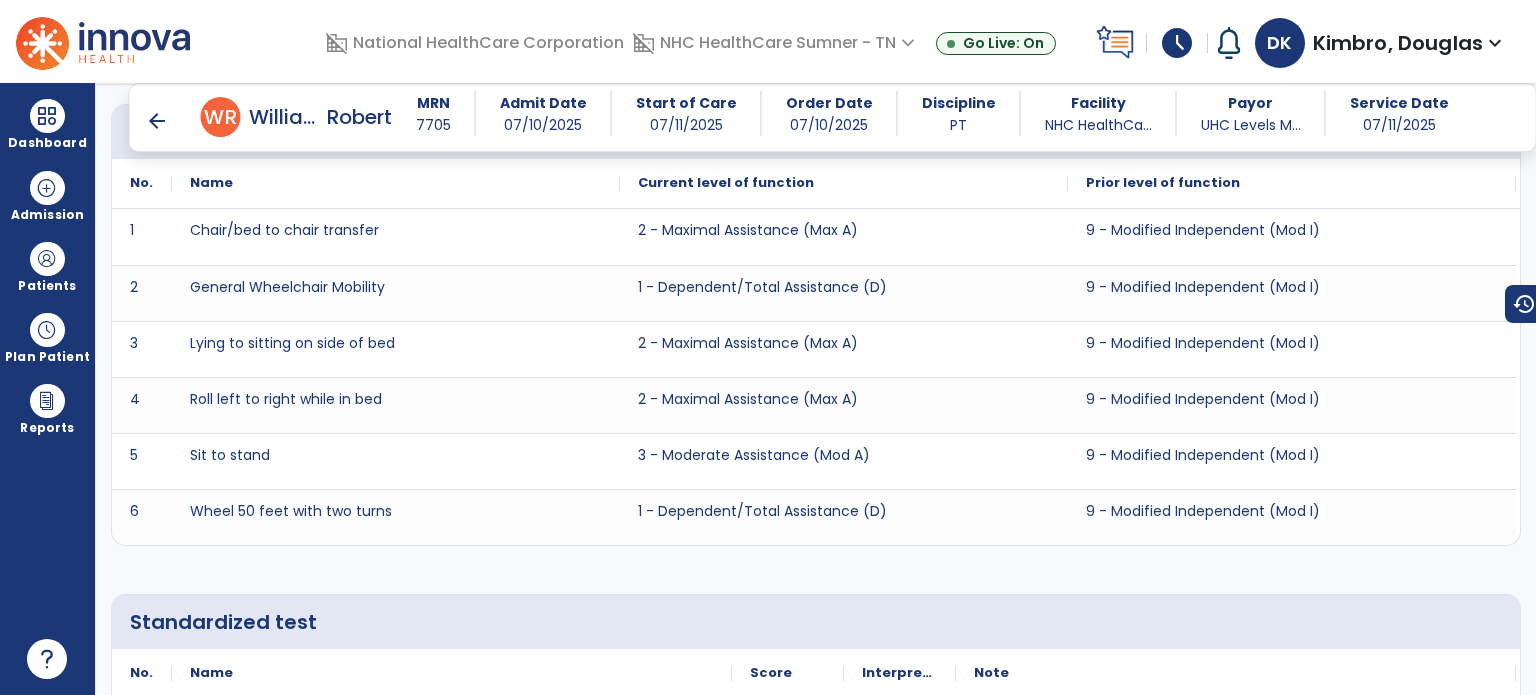 click on "arrow_back      W  R  [LAST],   [FIRST]" at bounding box center [268, 117] 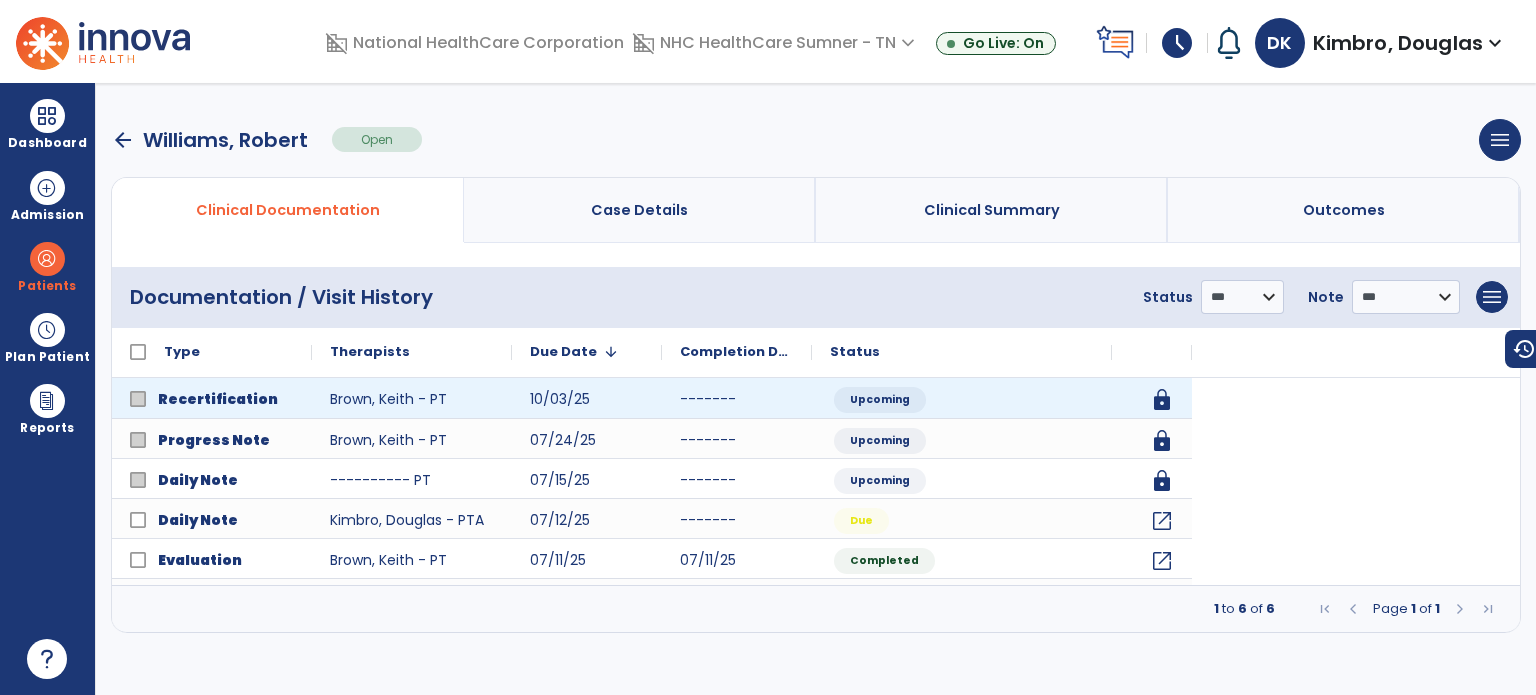 scroll, scrollTop: 0, scrollLeft: 0, axis: both 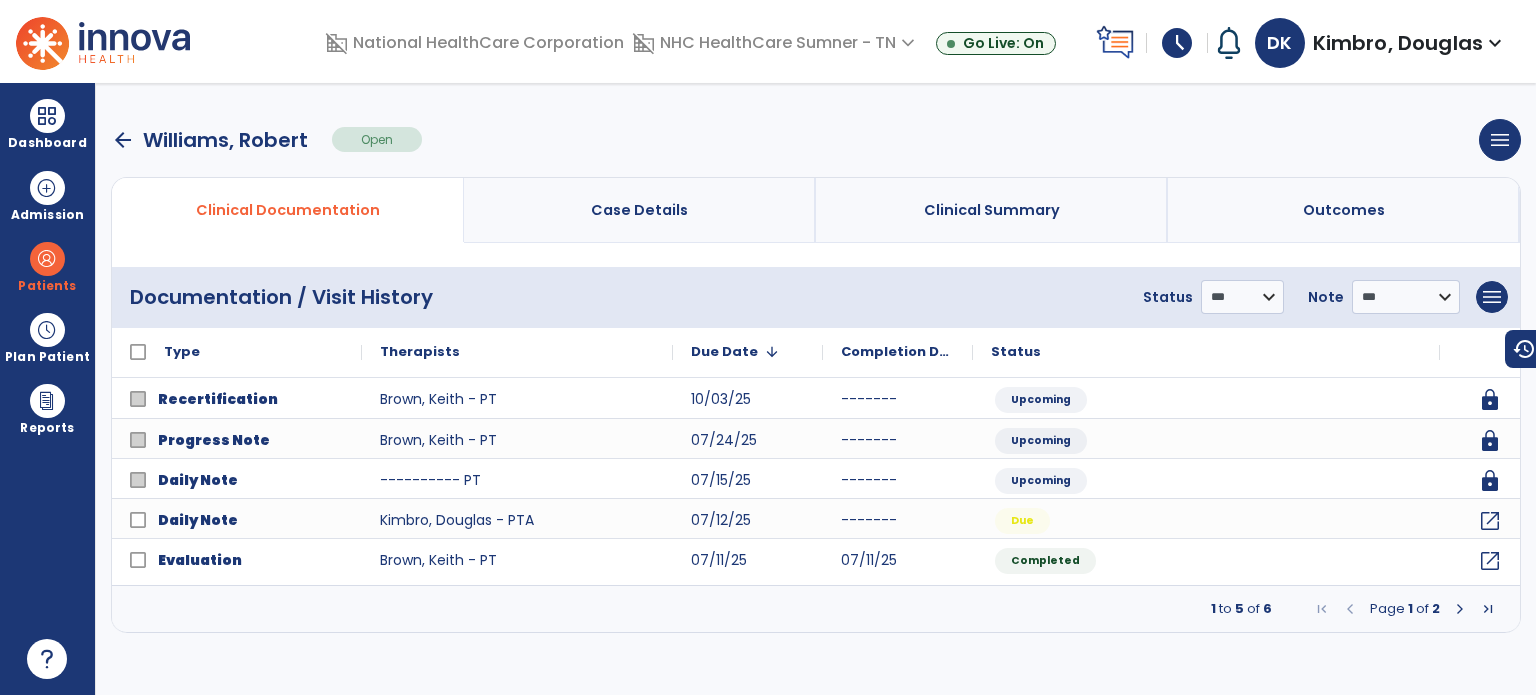 click at bounding box center (1460, 609) 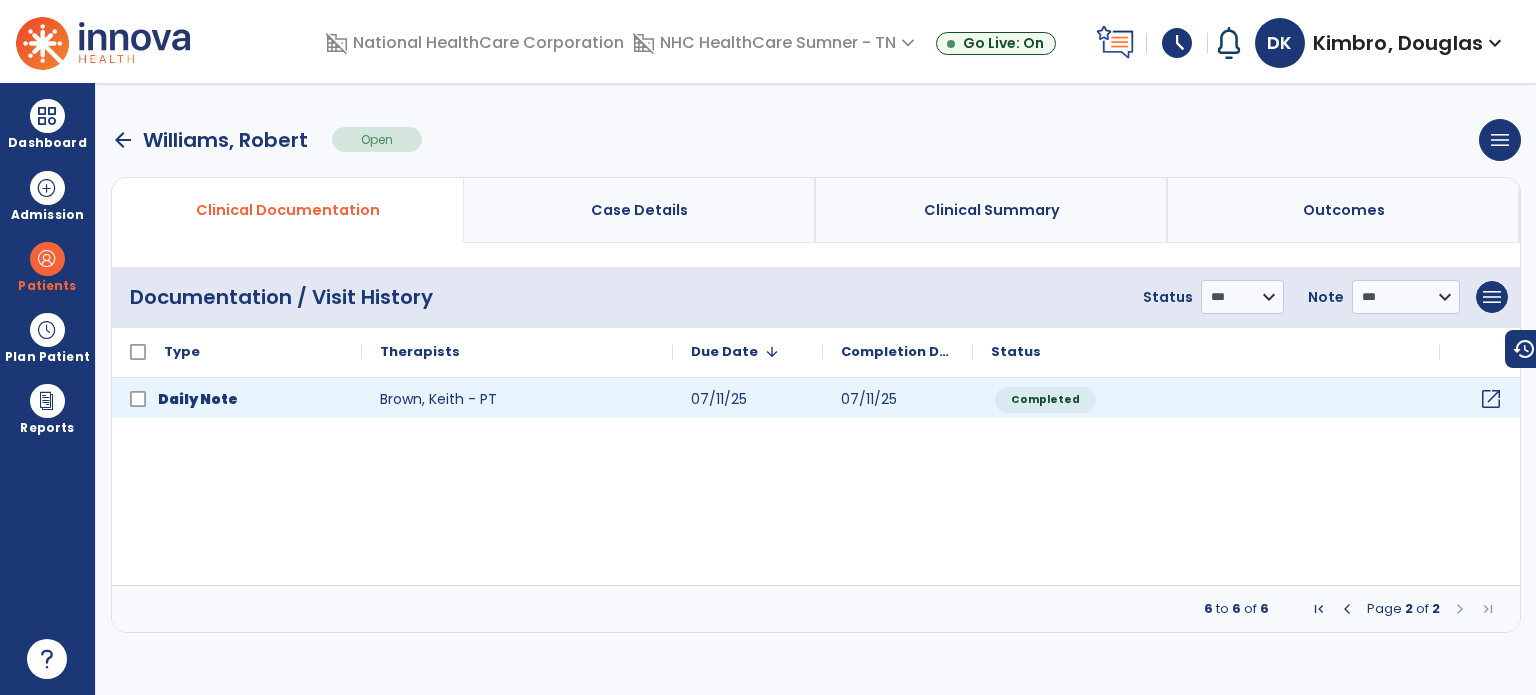 click on "open_in_new" 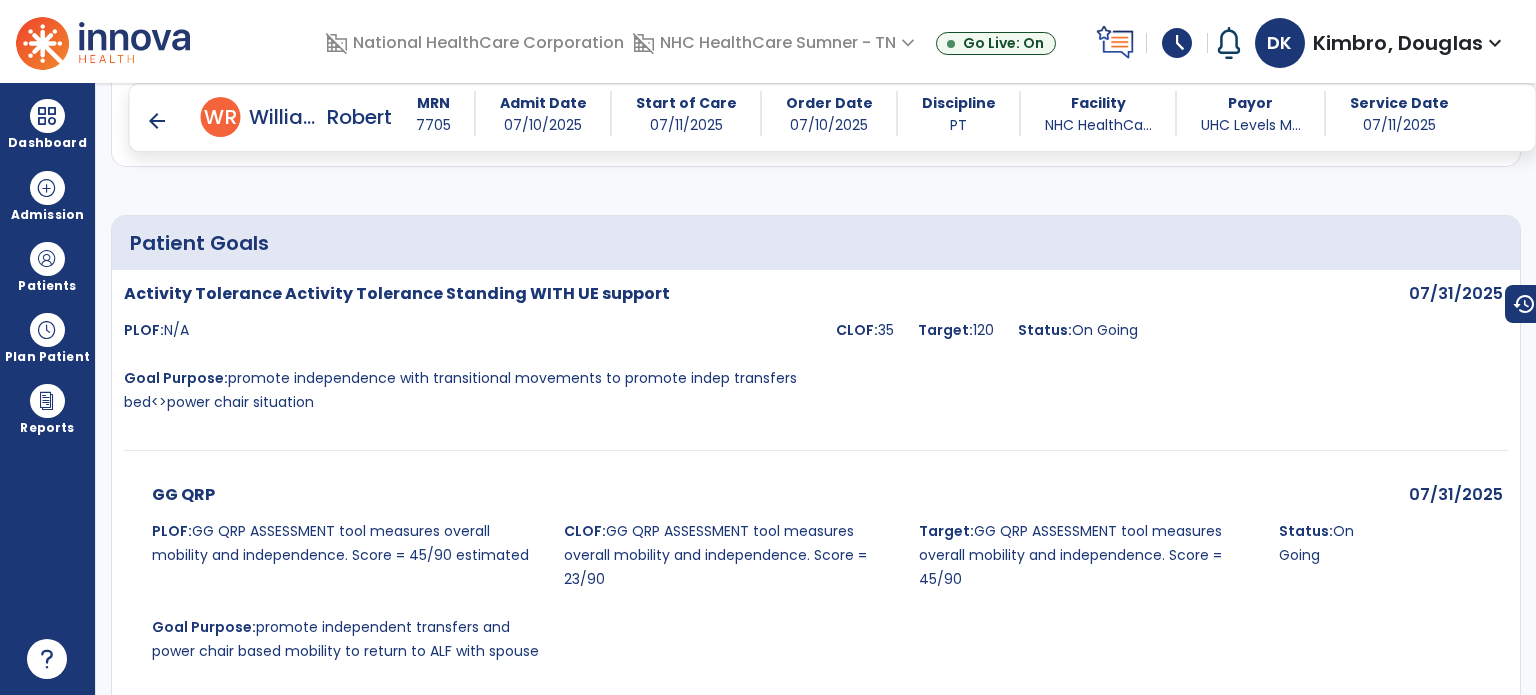 scroll, scrollTop: 2247, scrollLeft: 0, axis: vertical 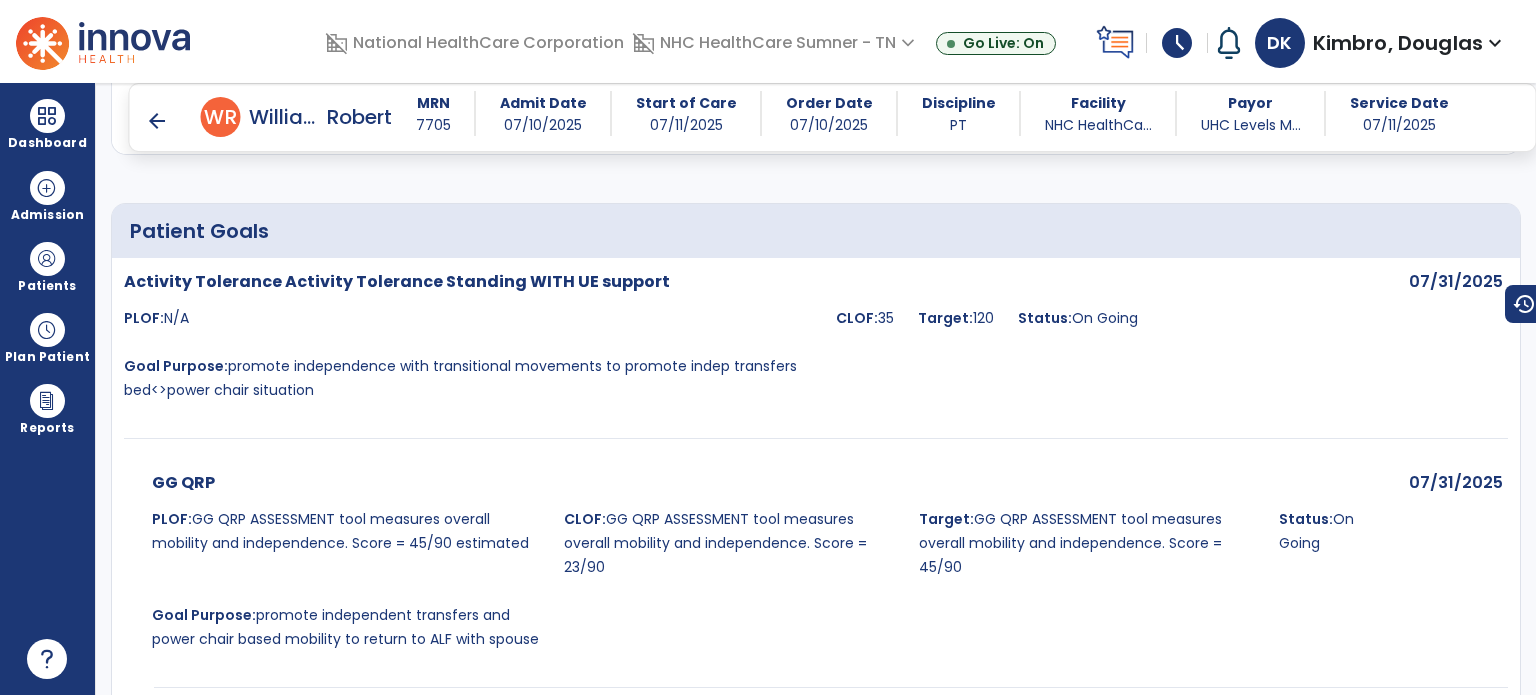 click at bounding box center (47, 259) 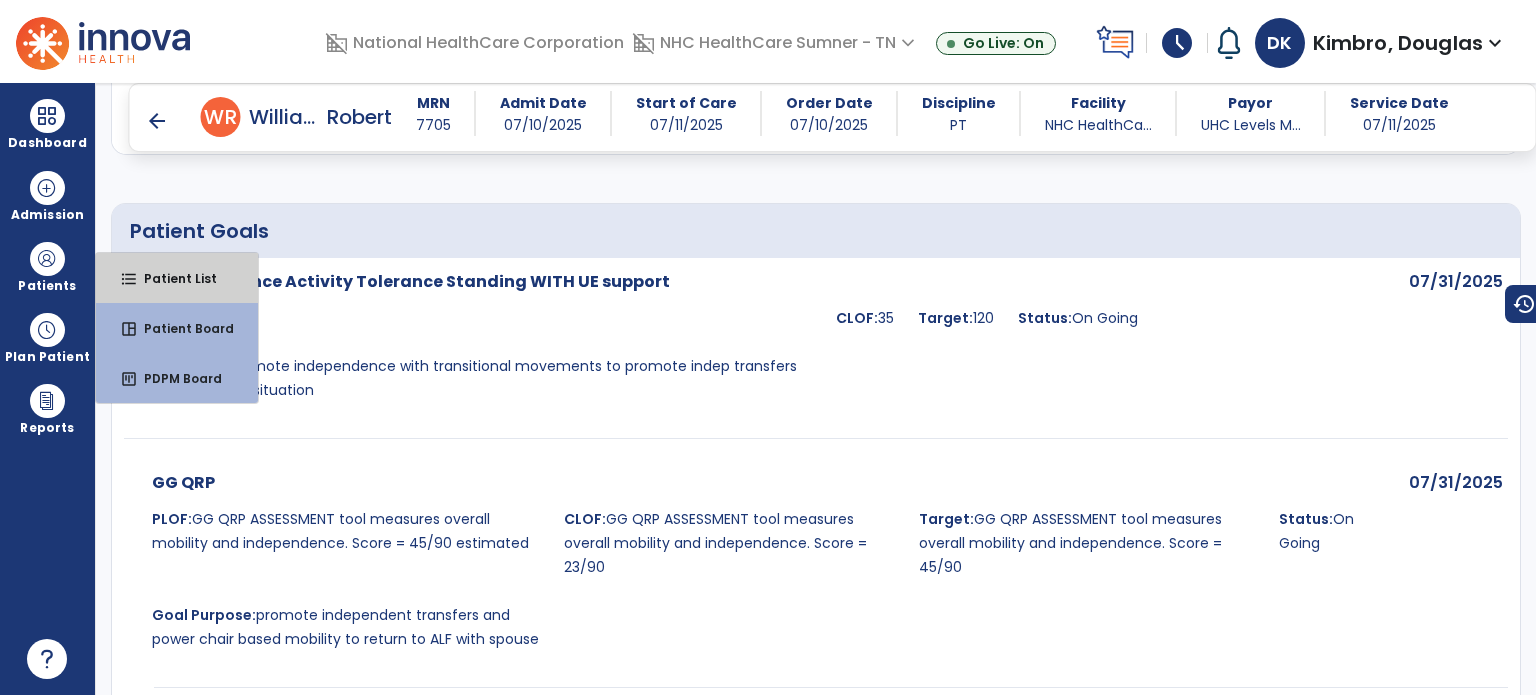 click on "Patient List" at bounding box center [172, 278] 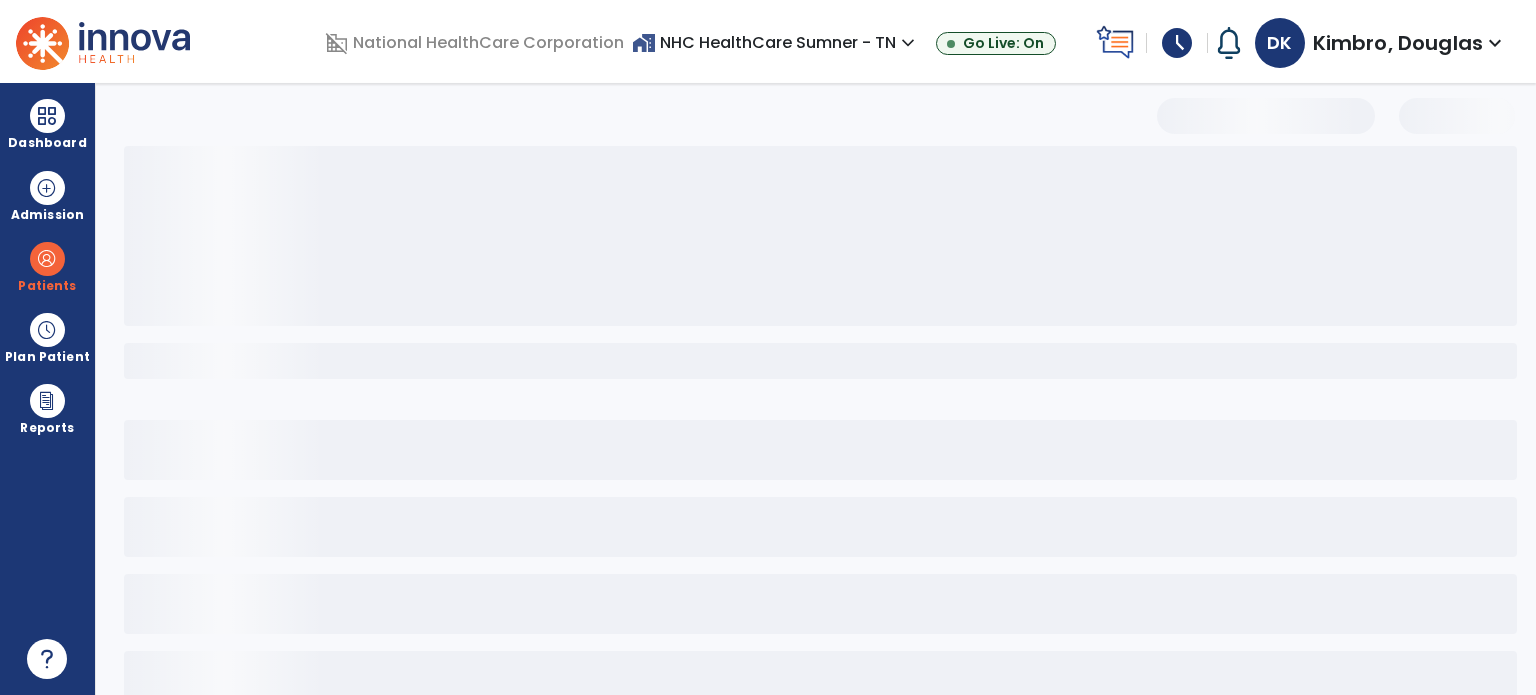 scroll, scrollTop: 46, scrollLeft: 0, axis: vertical 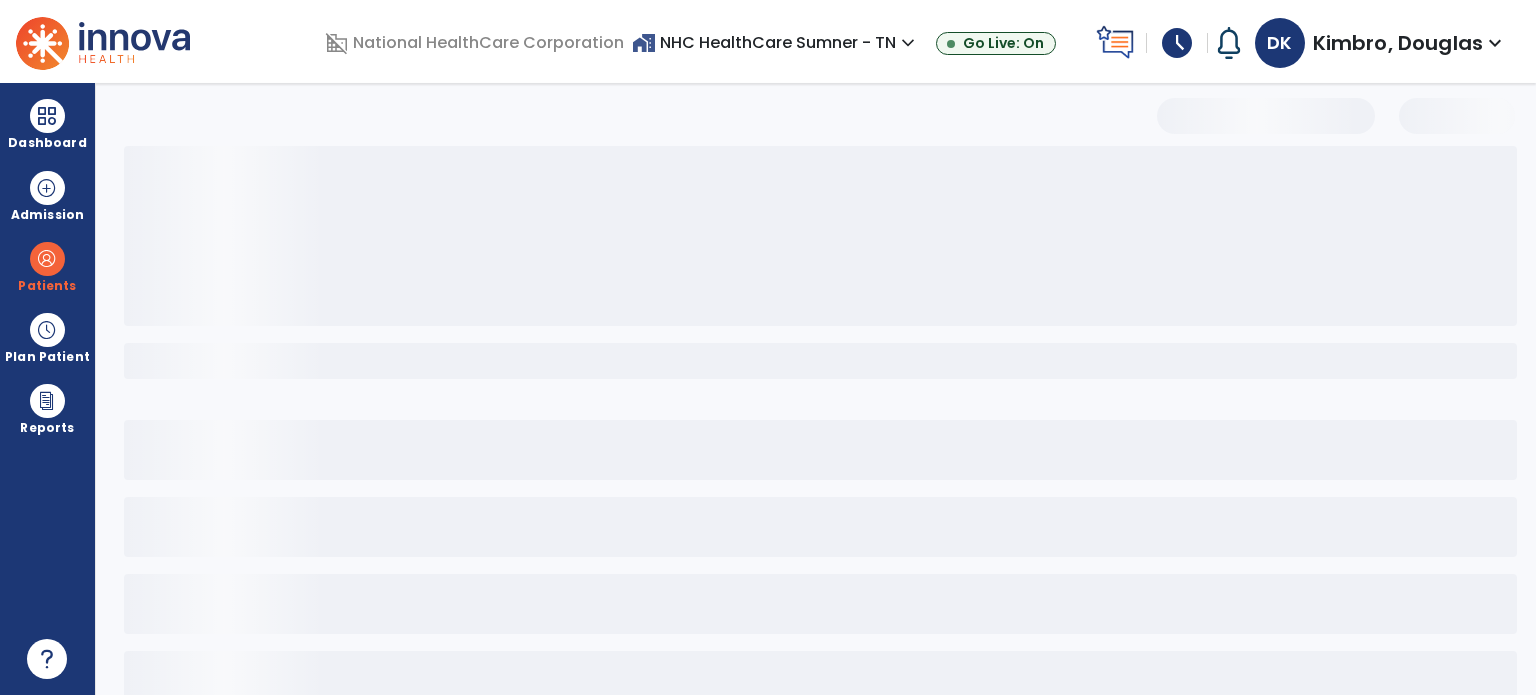 select on "***" 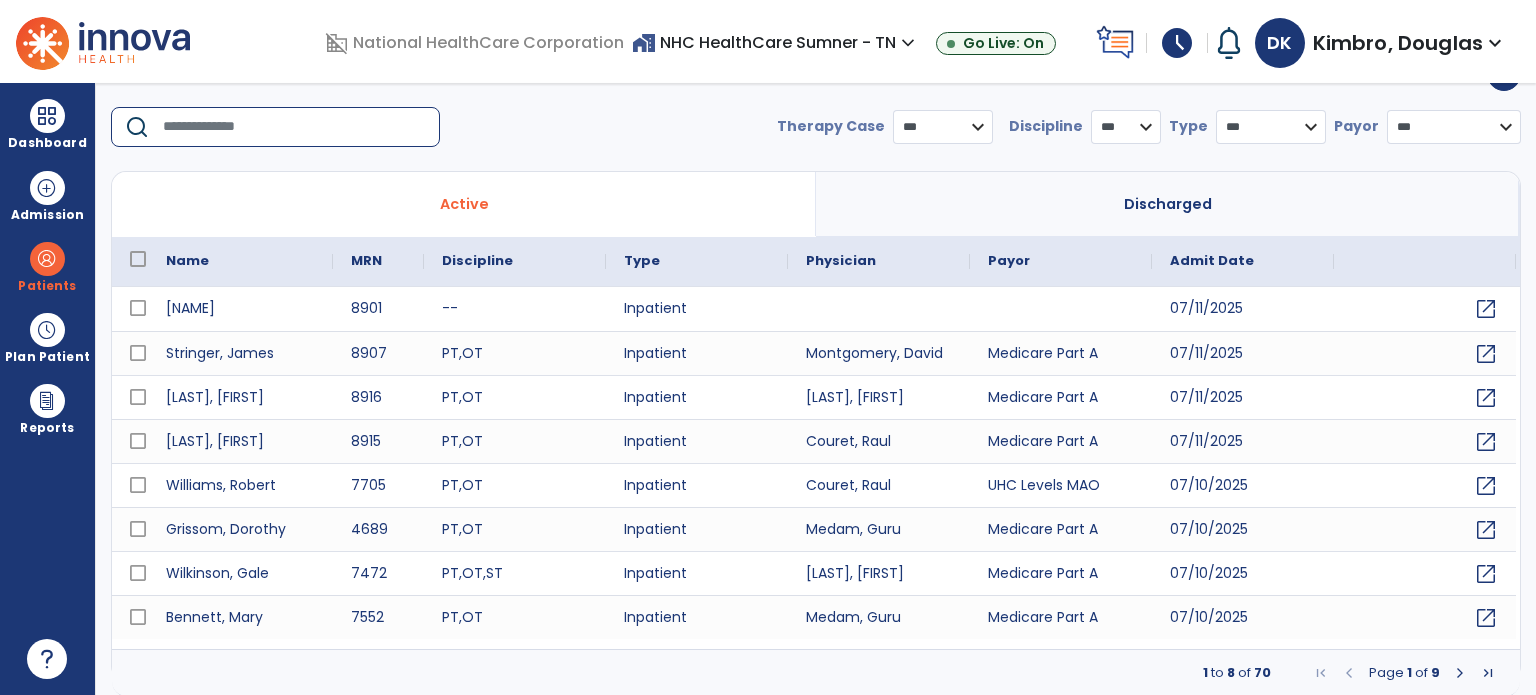 click at bounding box center (294, 127) 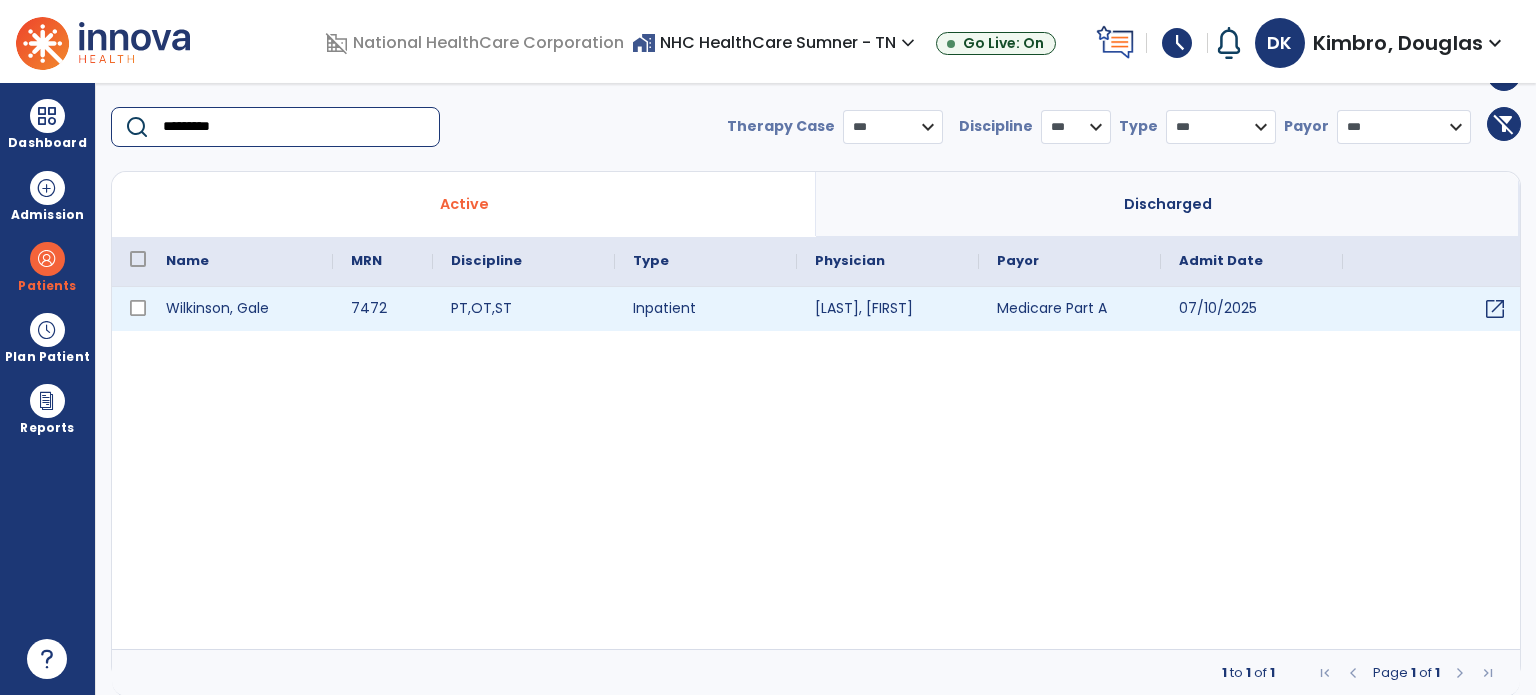 type on "*********" 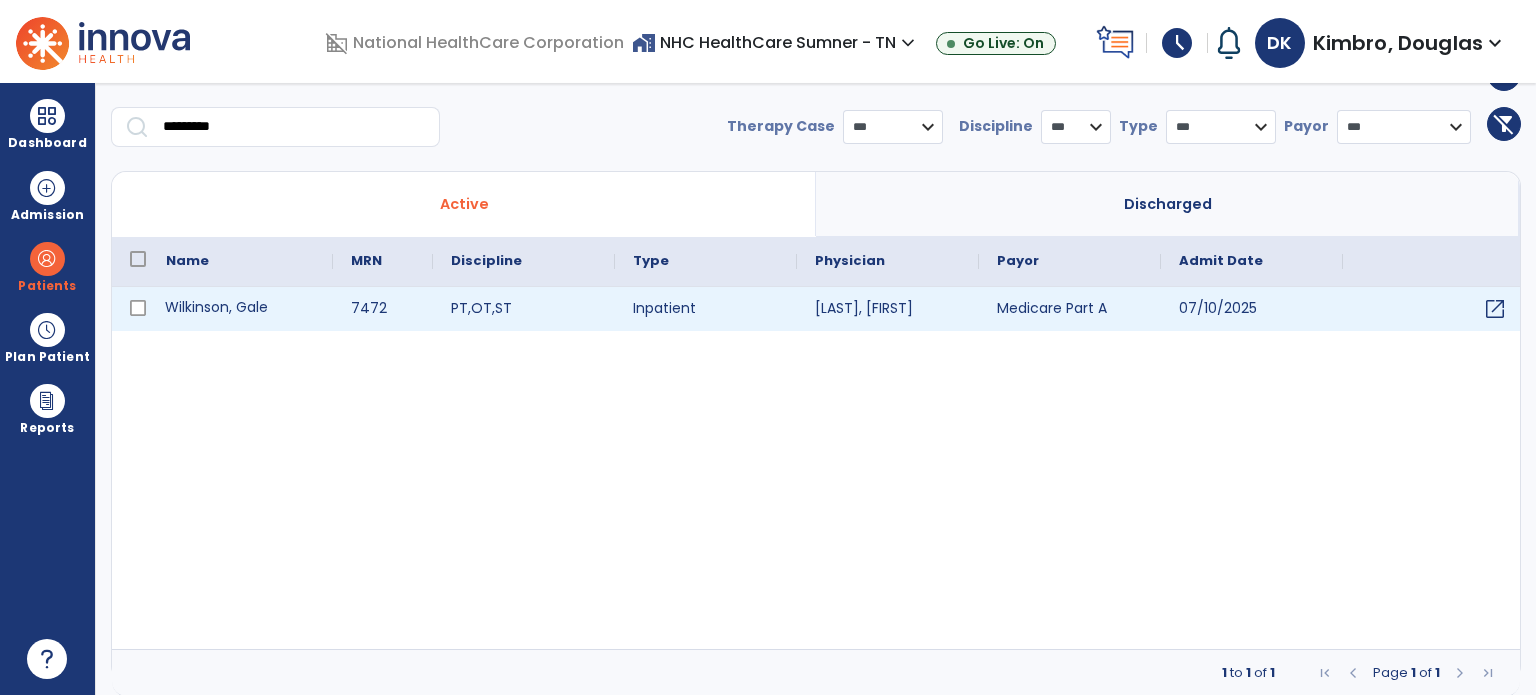 click on "Wilkinson, Gale" at bounding box center (240, 309) 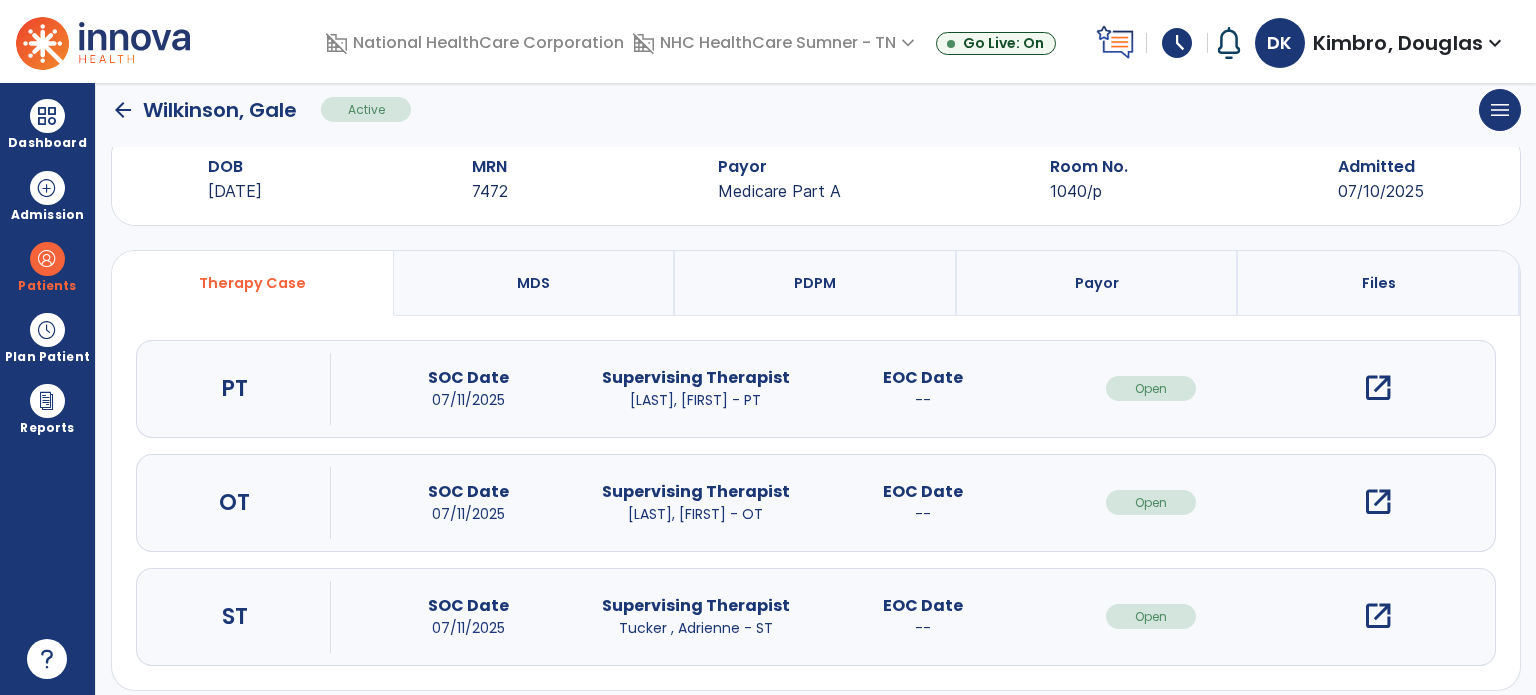 click on "open_in_new" at bounding box center (1378, 388) 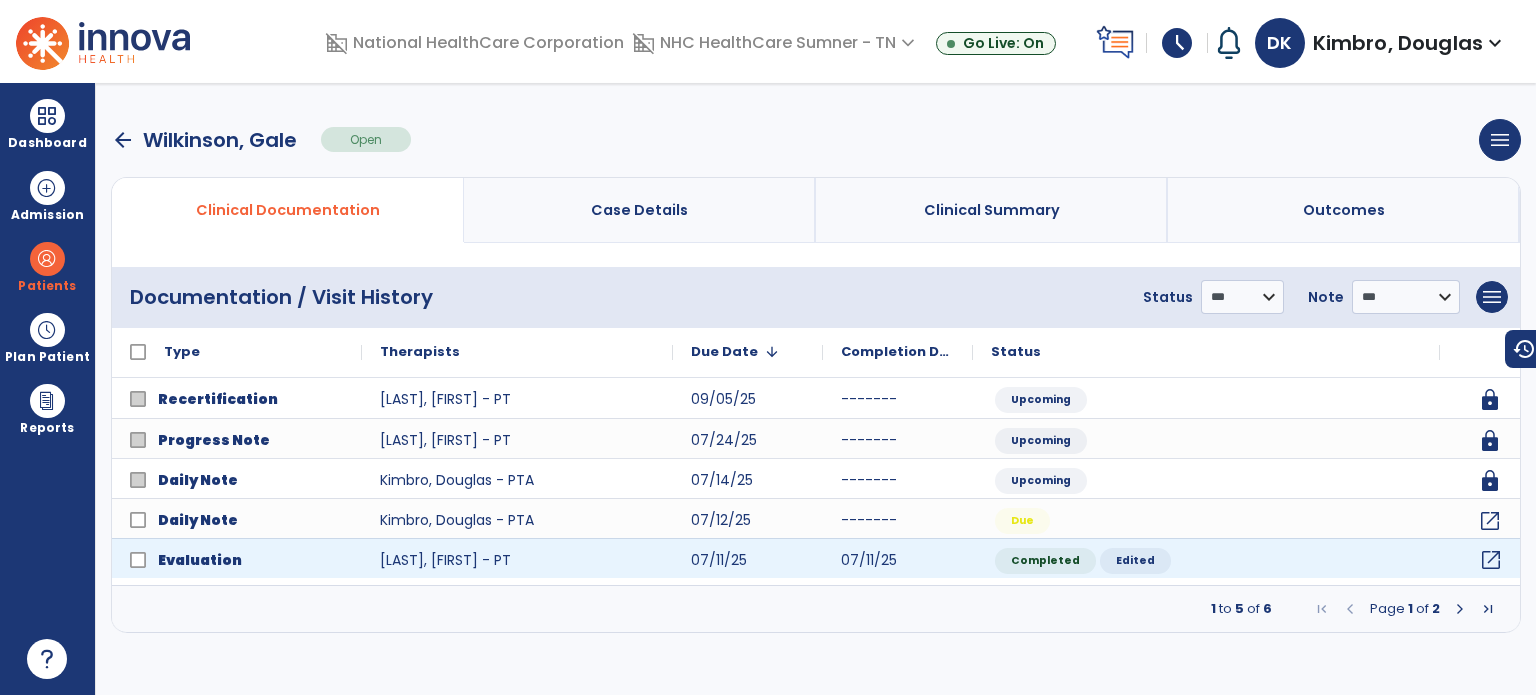click on "open_in_new" 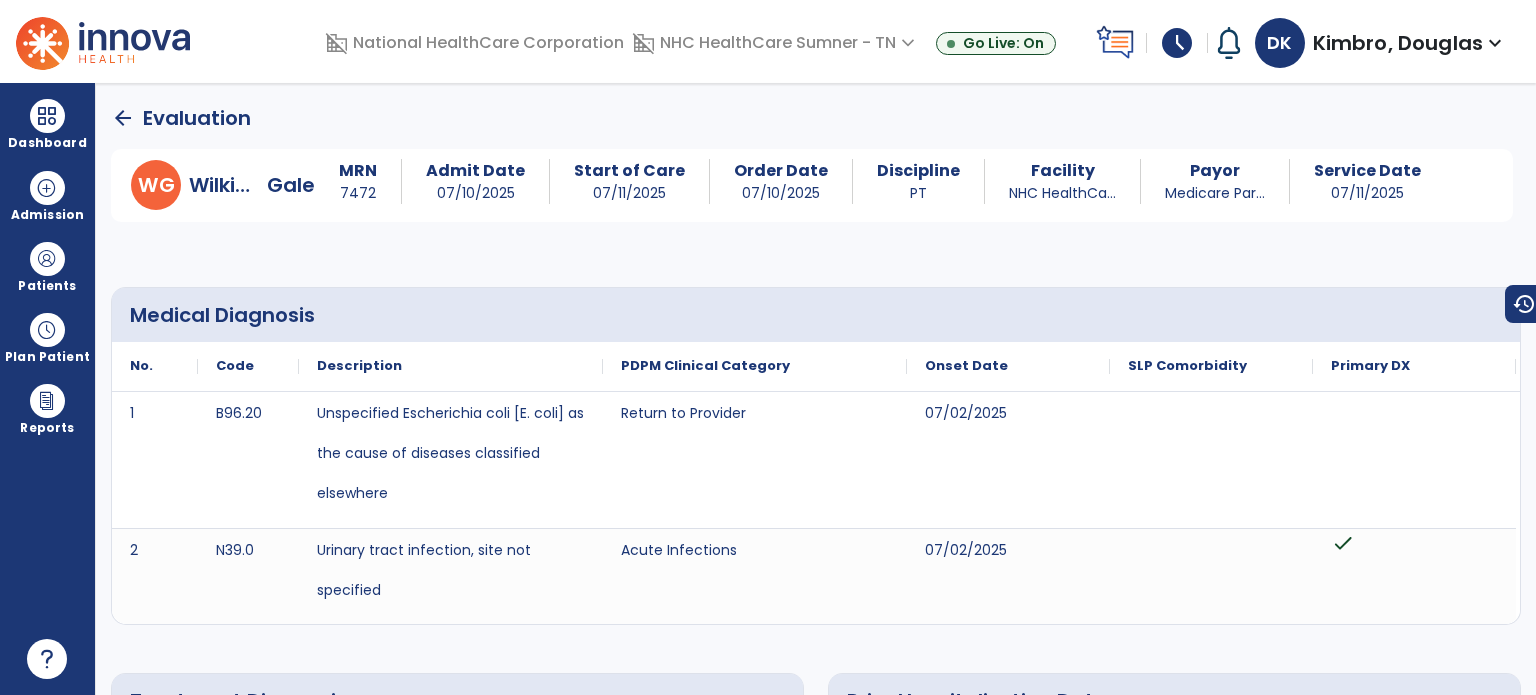 drag, startPoint x: 1530, startPoint y: 115, endPoint x: 1530, endPoint y: 128, distance: 13 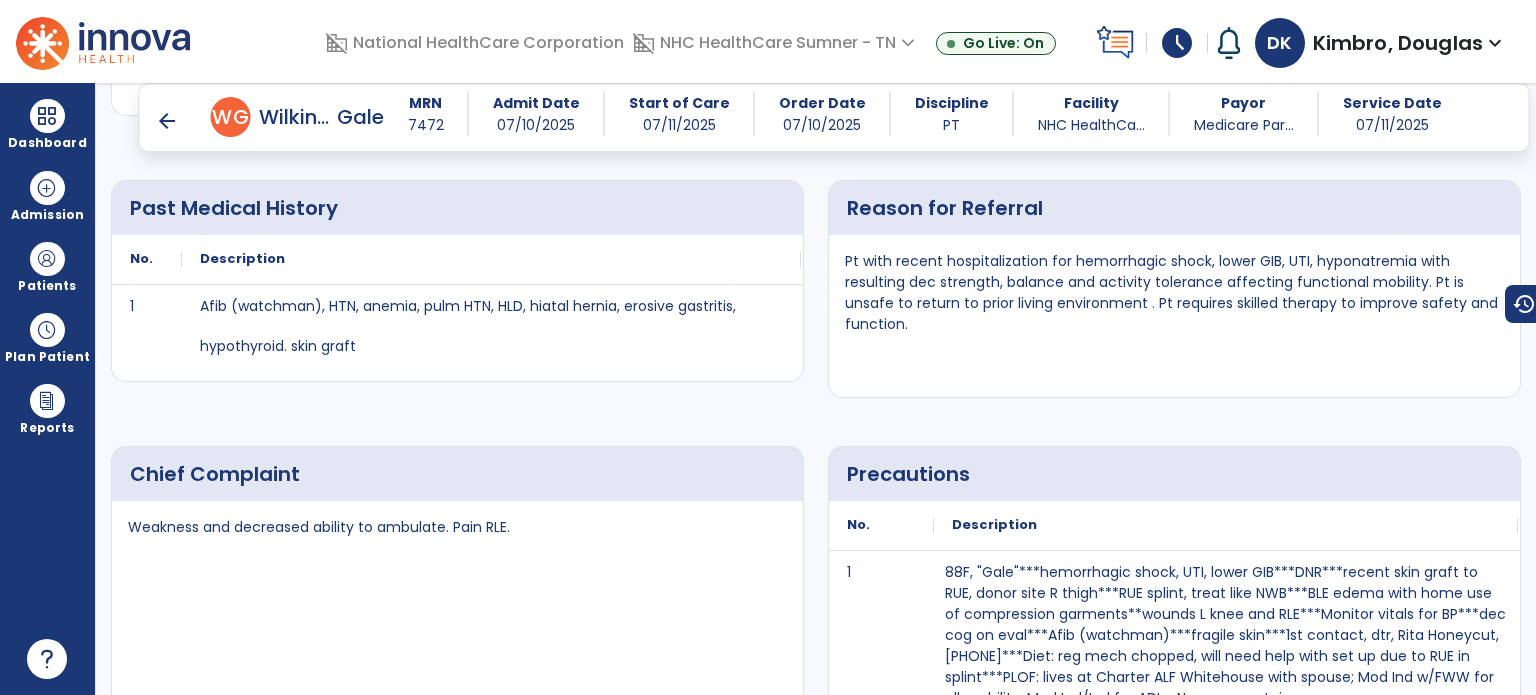 scroll, scrollTop: 723, scrollLeft: 0, axis: vertical 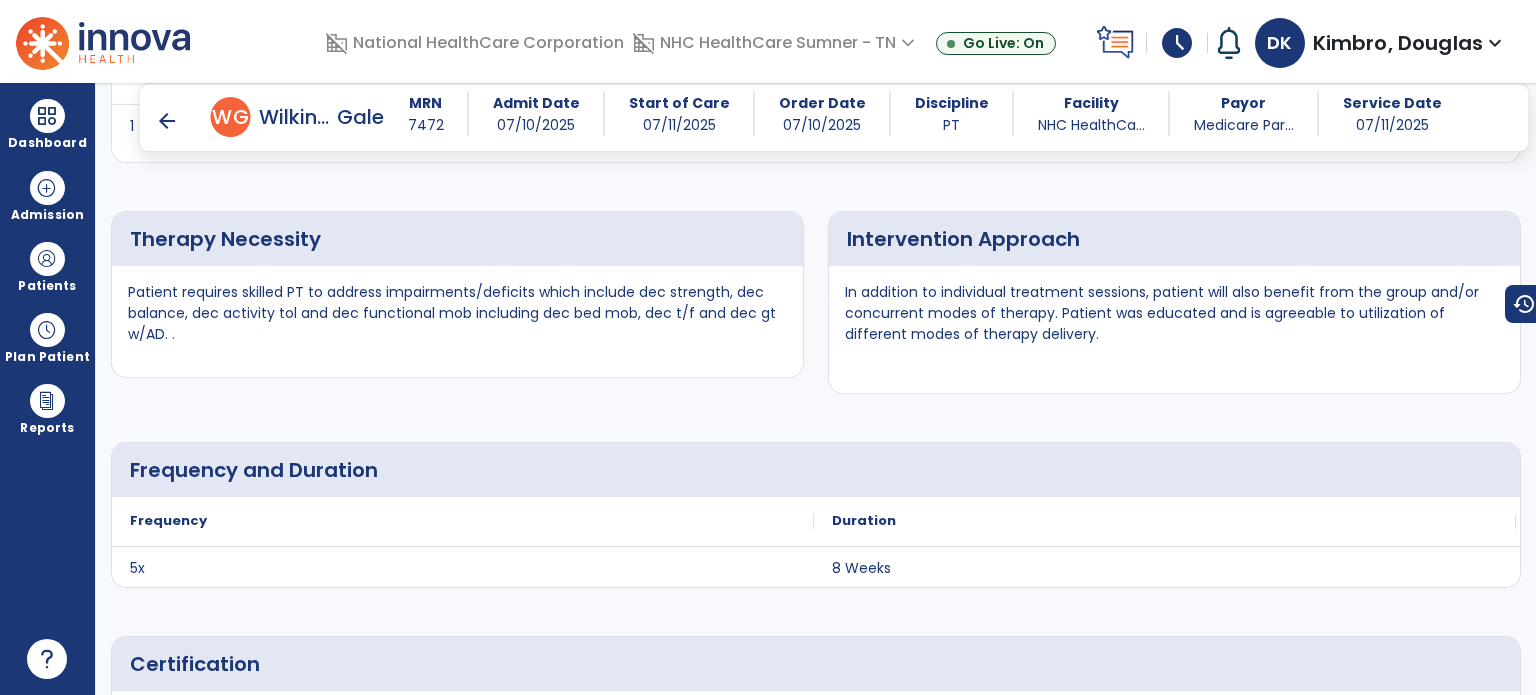 click on "arrow_back" at bounding box center (167, 121) 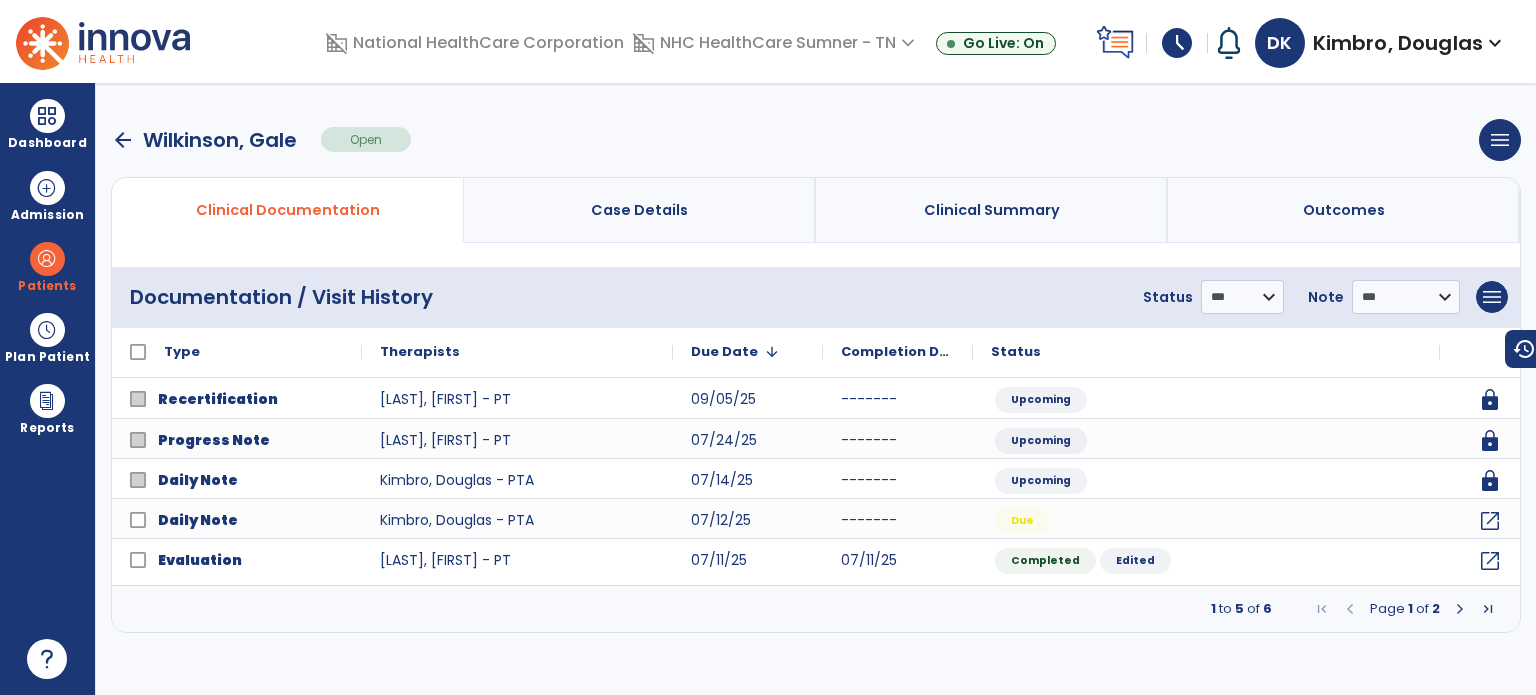 click at bounding box center [1460, 609] 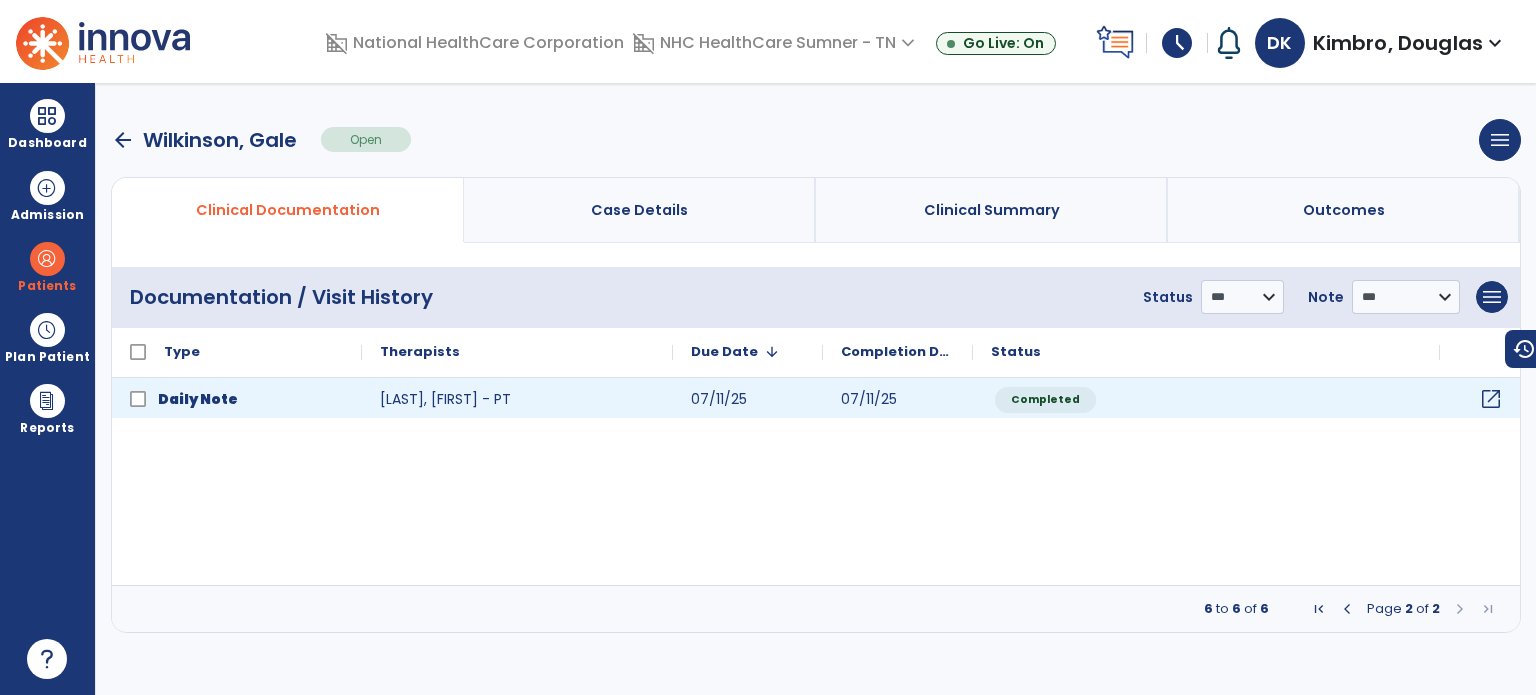 click on "open_in_new" 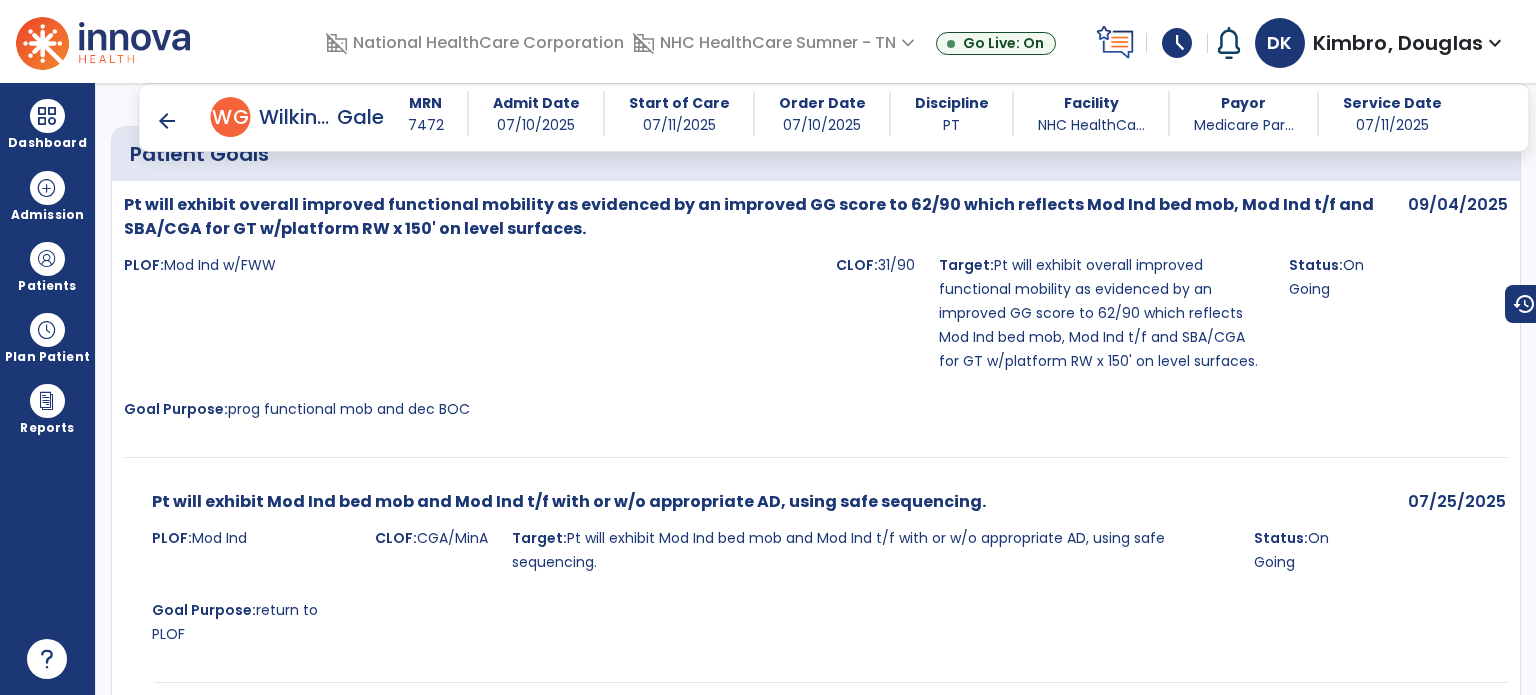 scroll, scrollTop: 2872, scrollLeft: 0, axis: vertical 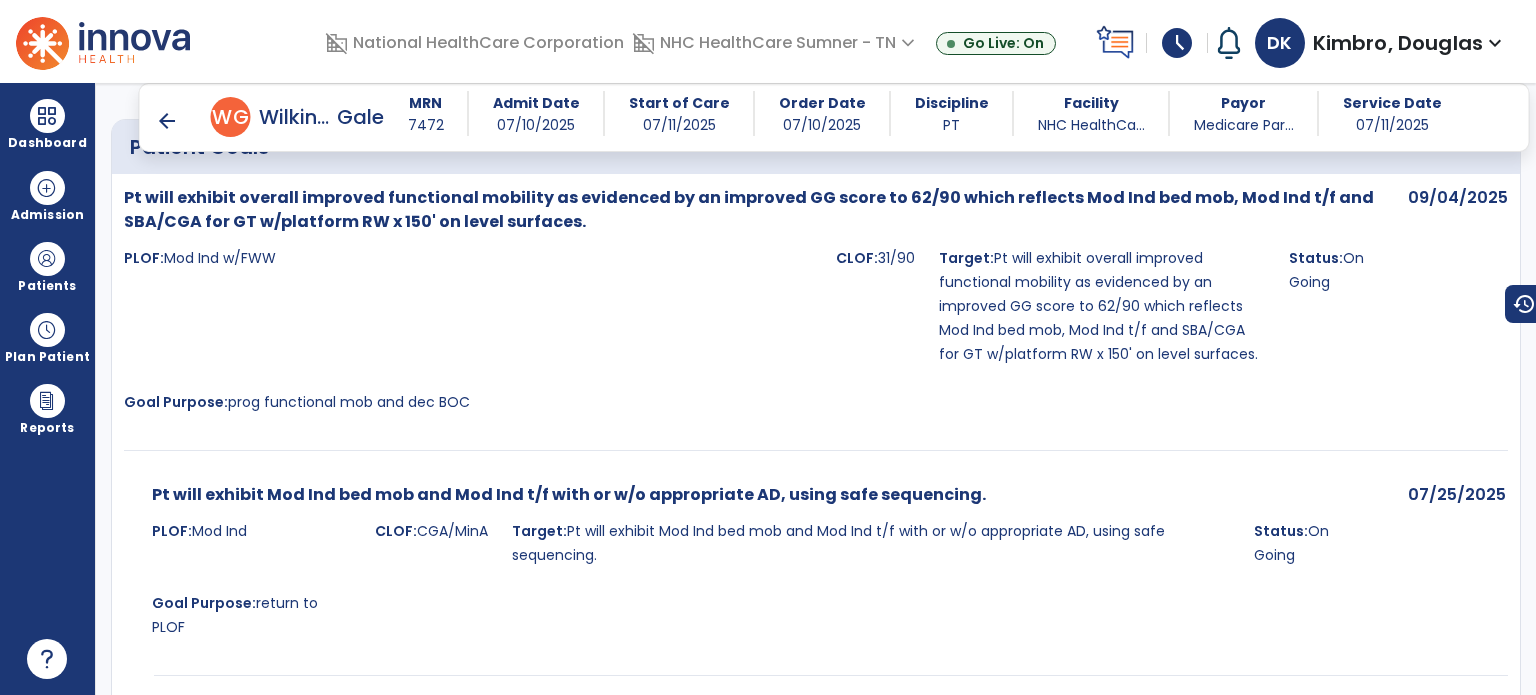 click at bounding box center [47, 259] 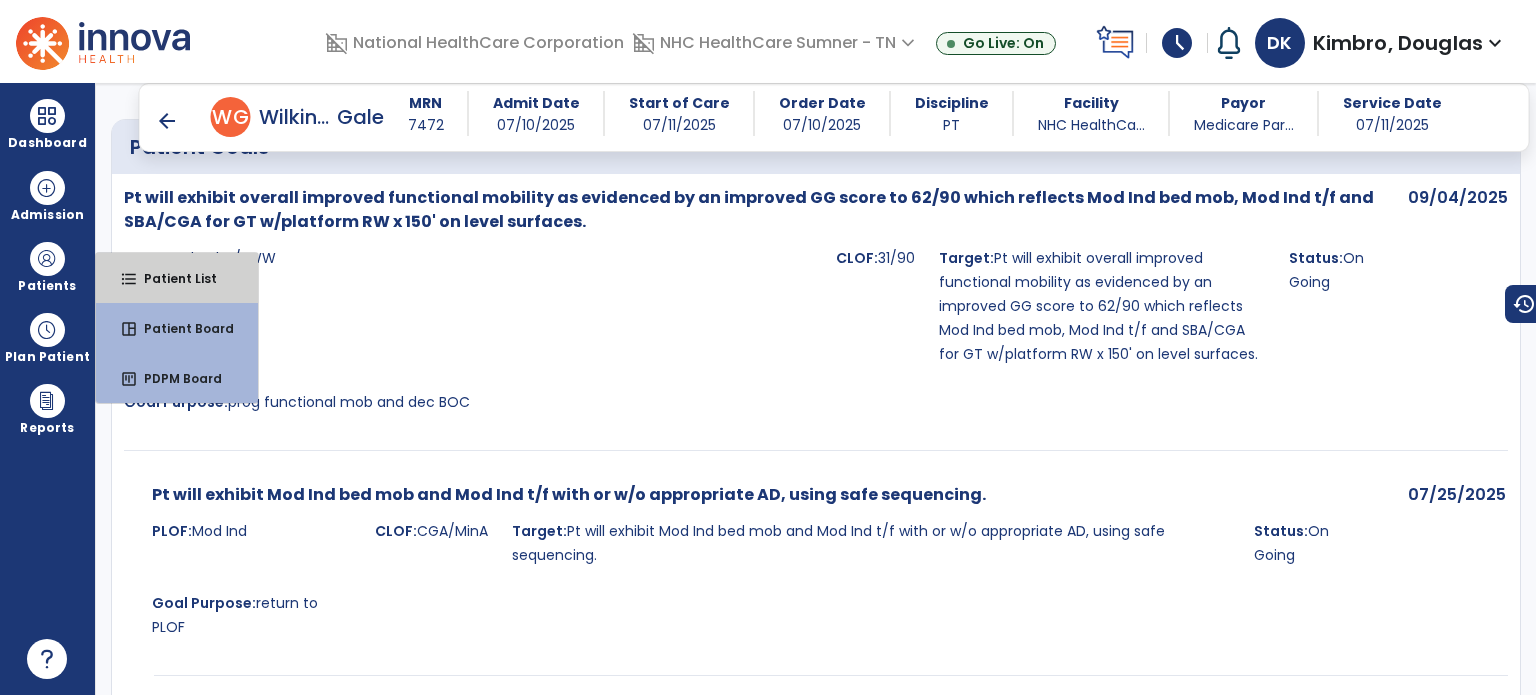 click on "Patient List" at bounding box center (172, 278) 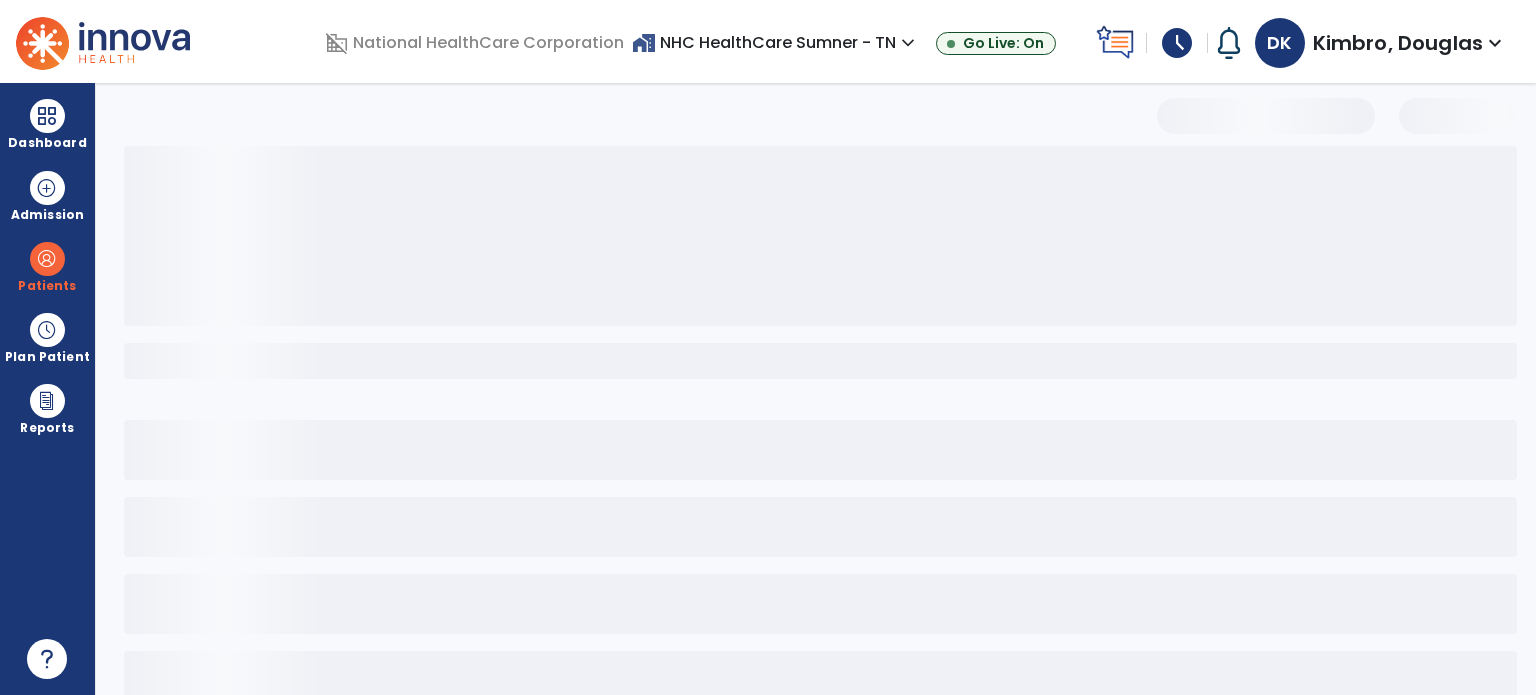 scroll, scrollTop: 46, scrollLeft: 0, axis: vertical 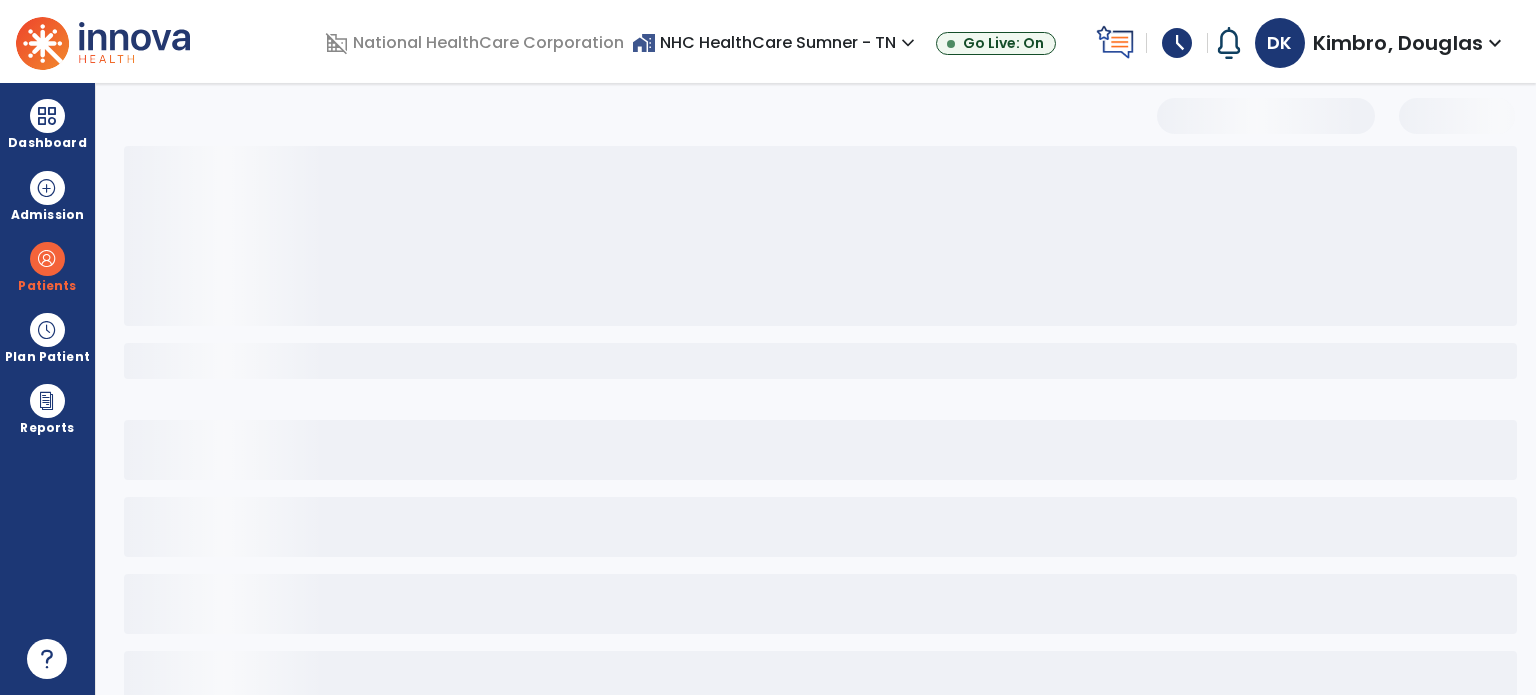 select on "***" 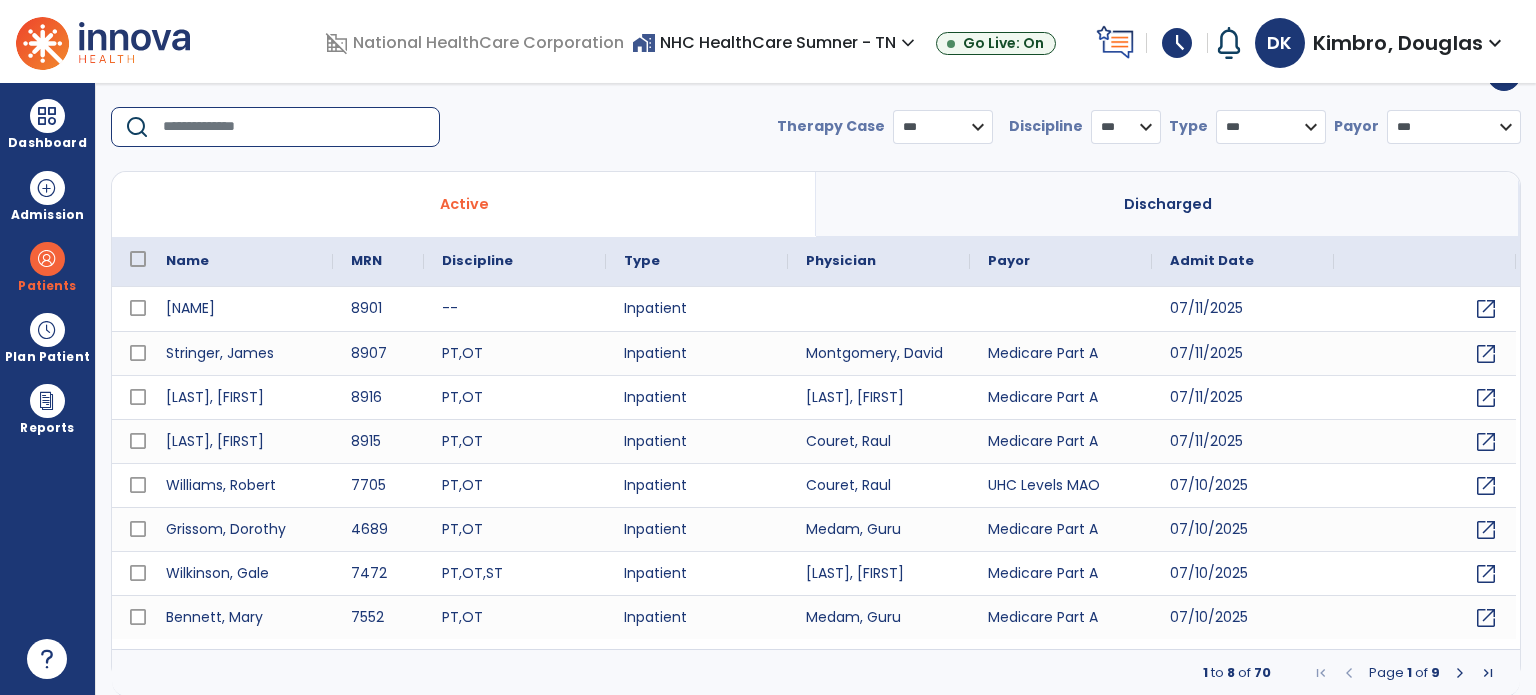 click at bounding box center (294, 127) 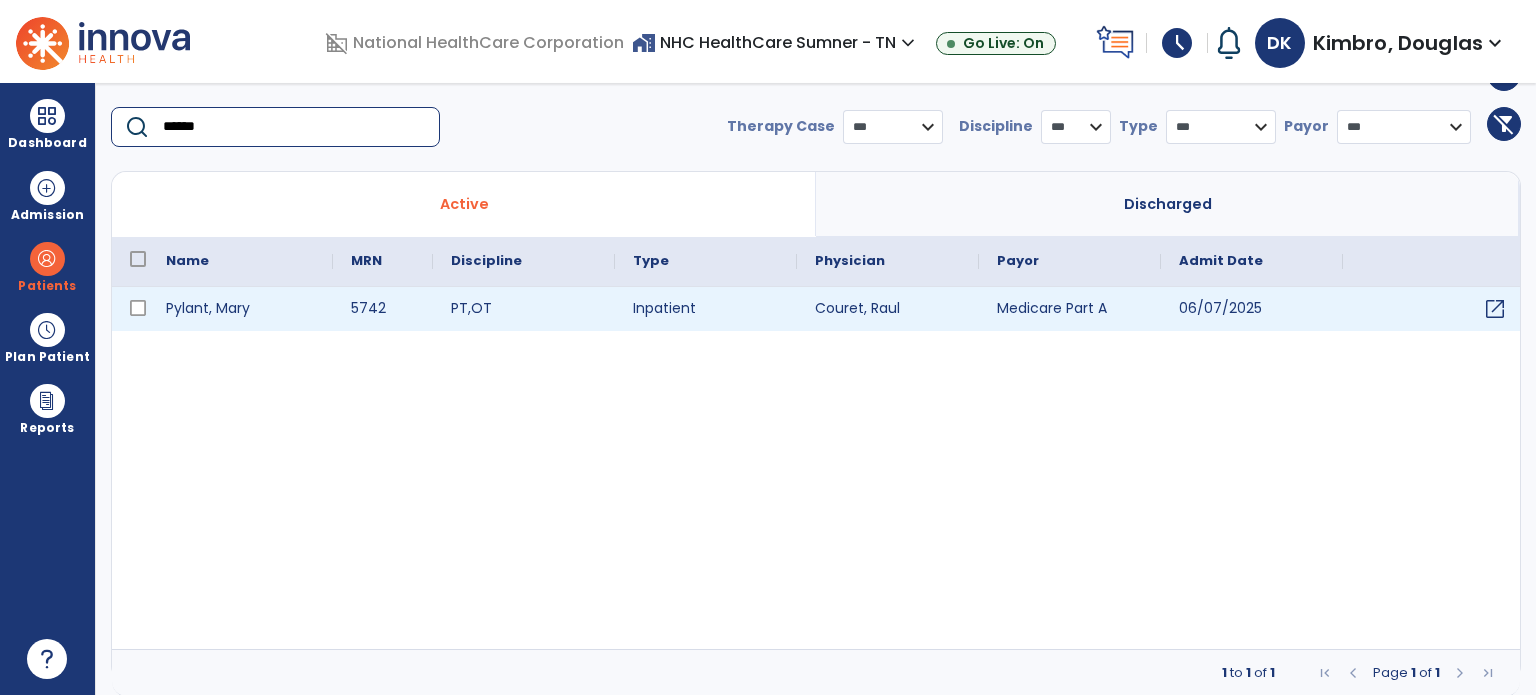 type on "******" 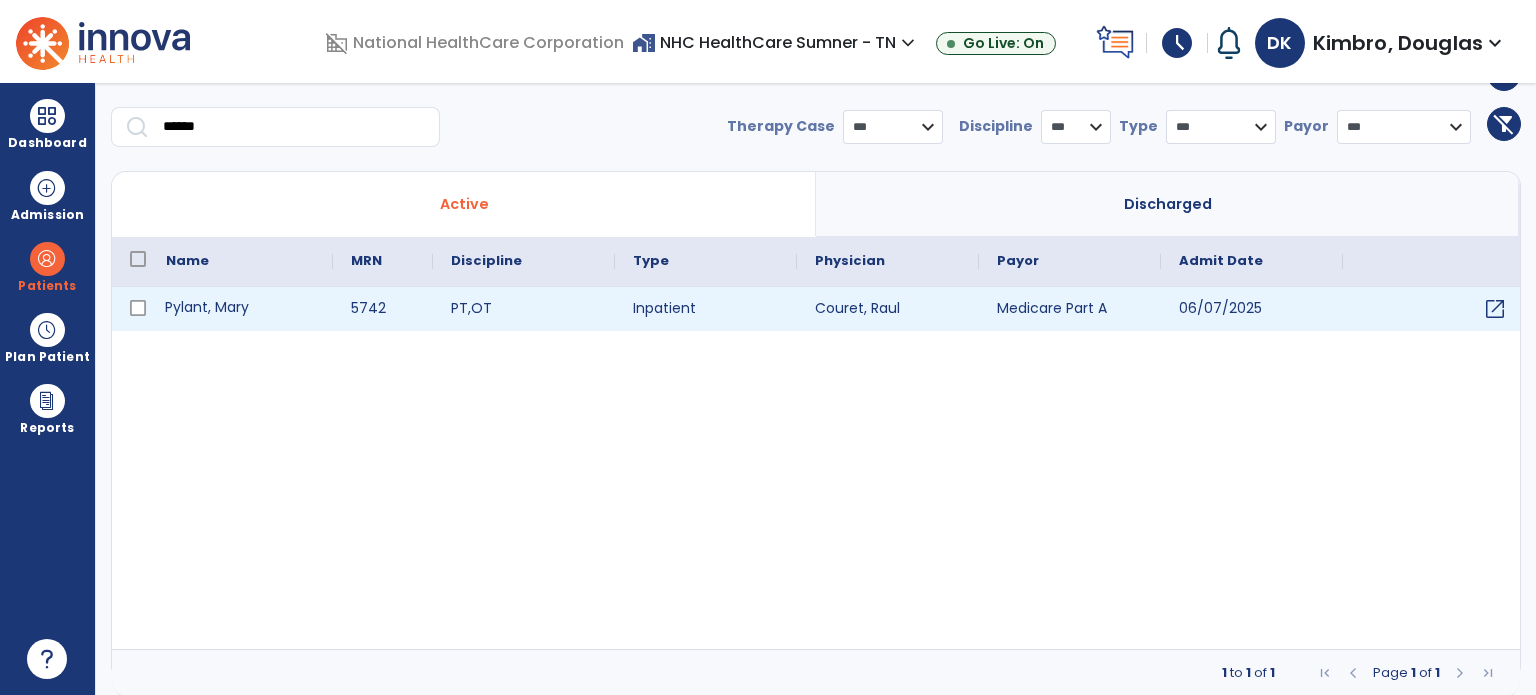 click on "Pylant, Mary" at bounding box center [240, 309] 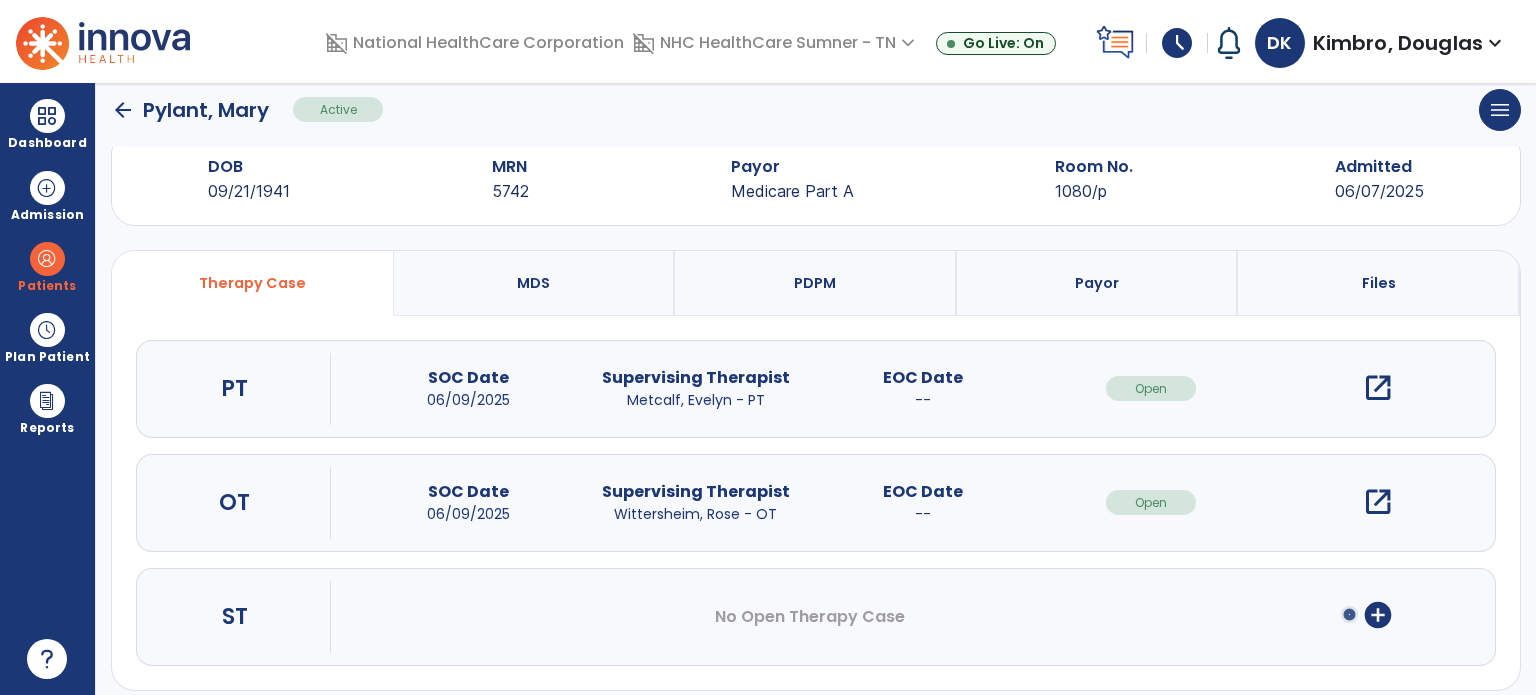 click on "open_in_new" at bounding box center (1378, 388) 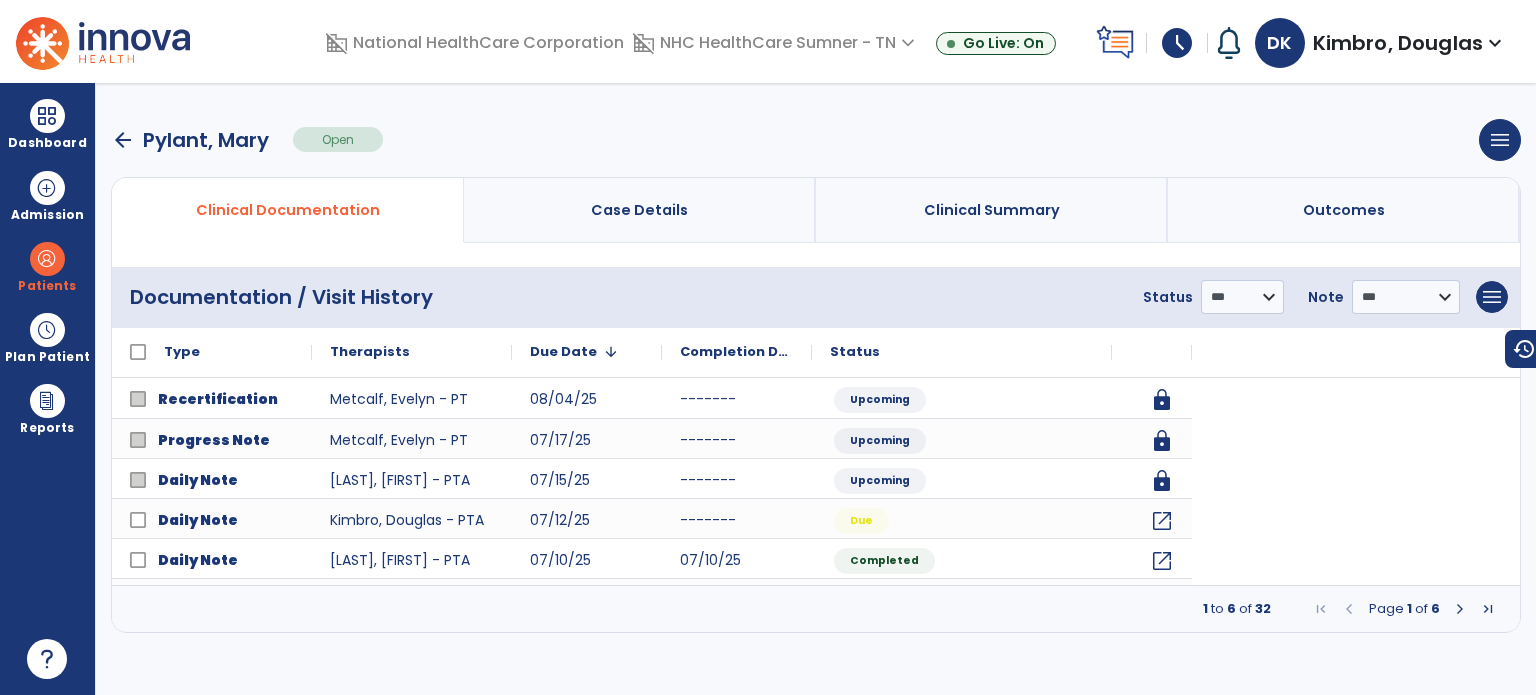 scroll, scrollTop: 0, scrollLeft: 0, axis: both 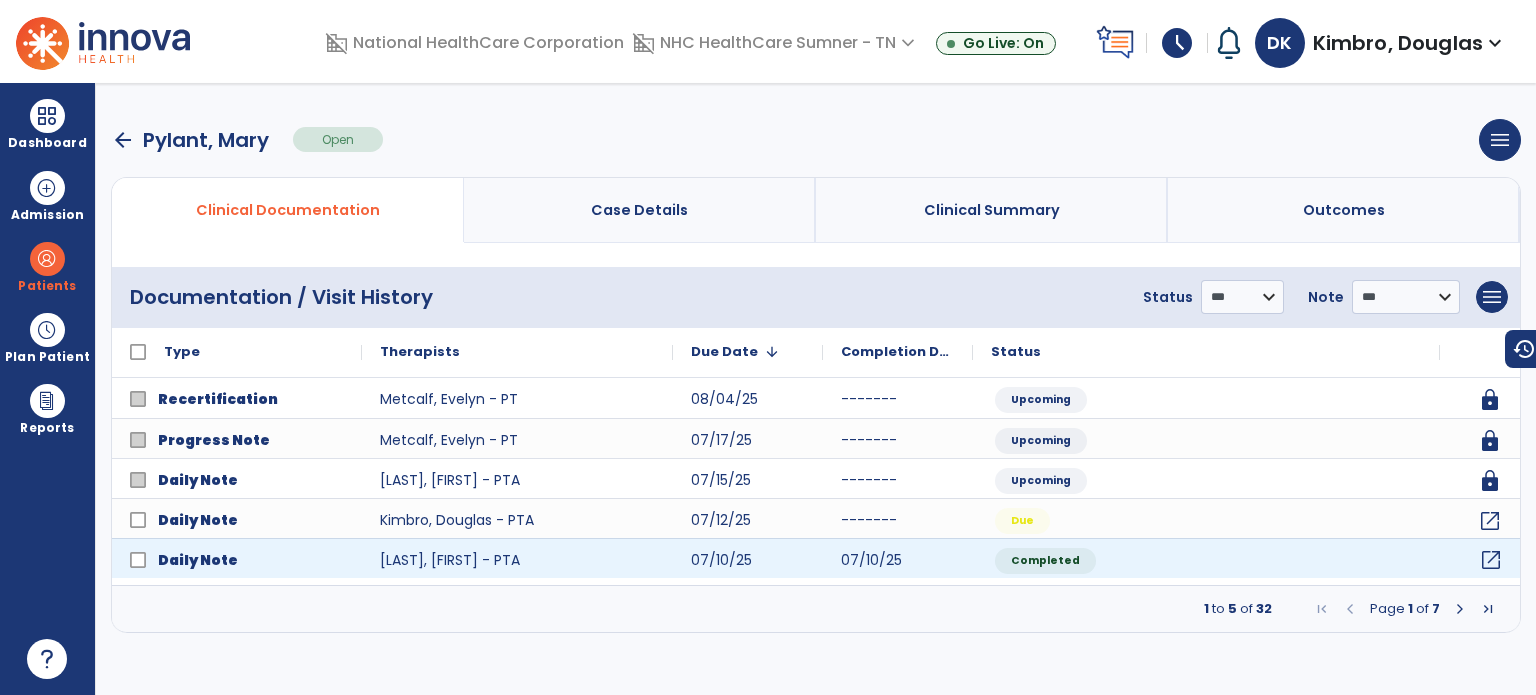 click on "open_in_new" 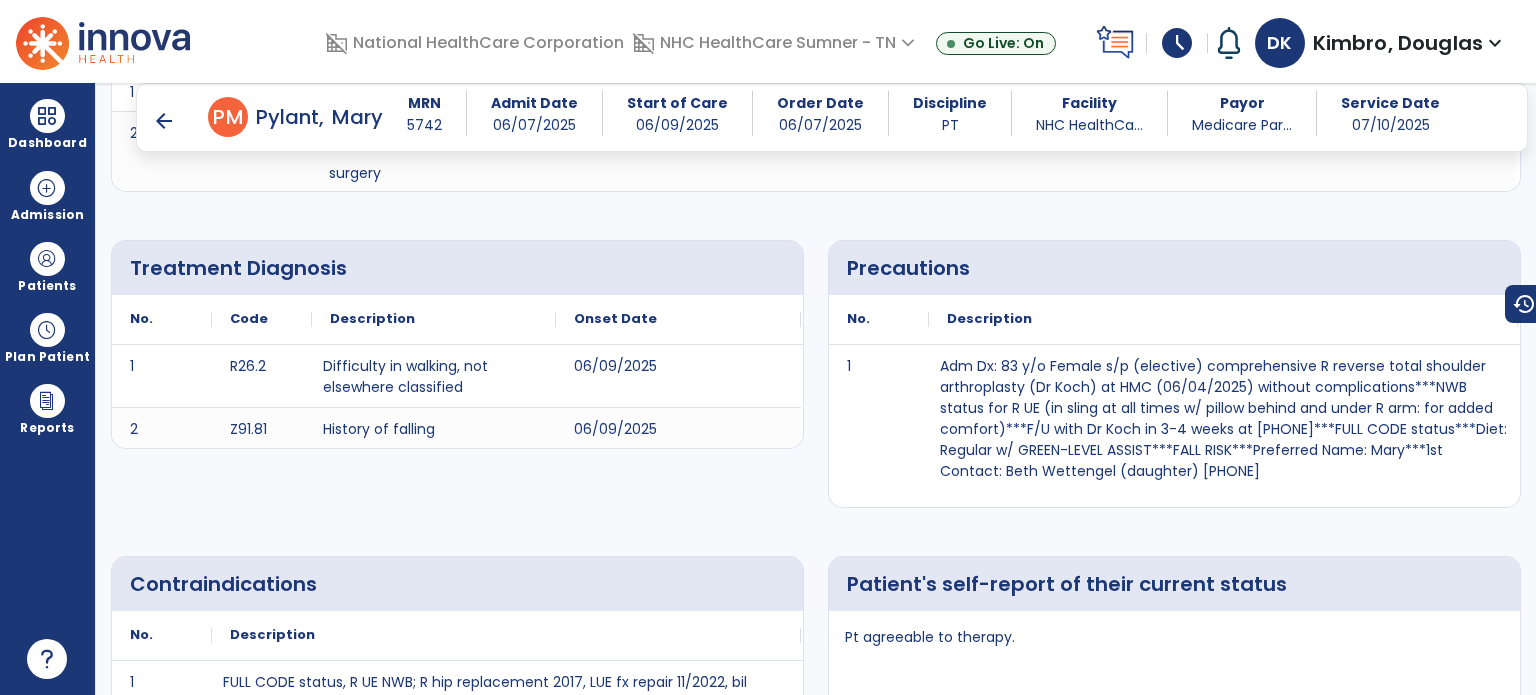 scroll, scrollTop: 338, scrollLeft: 0, axis: vertical 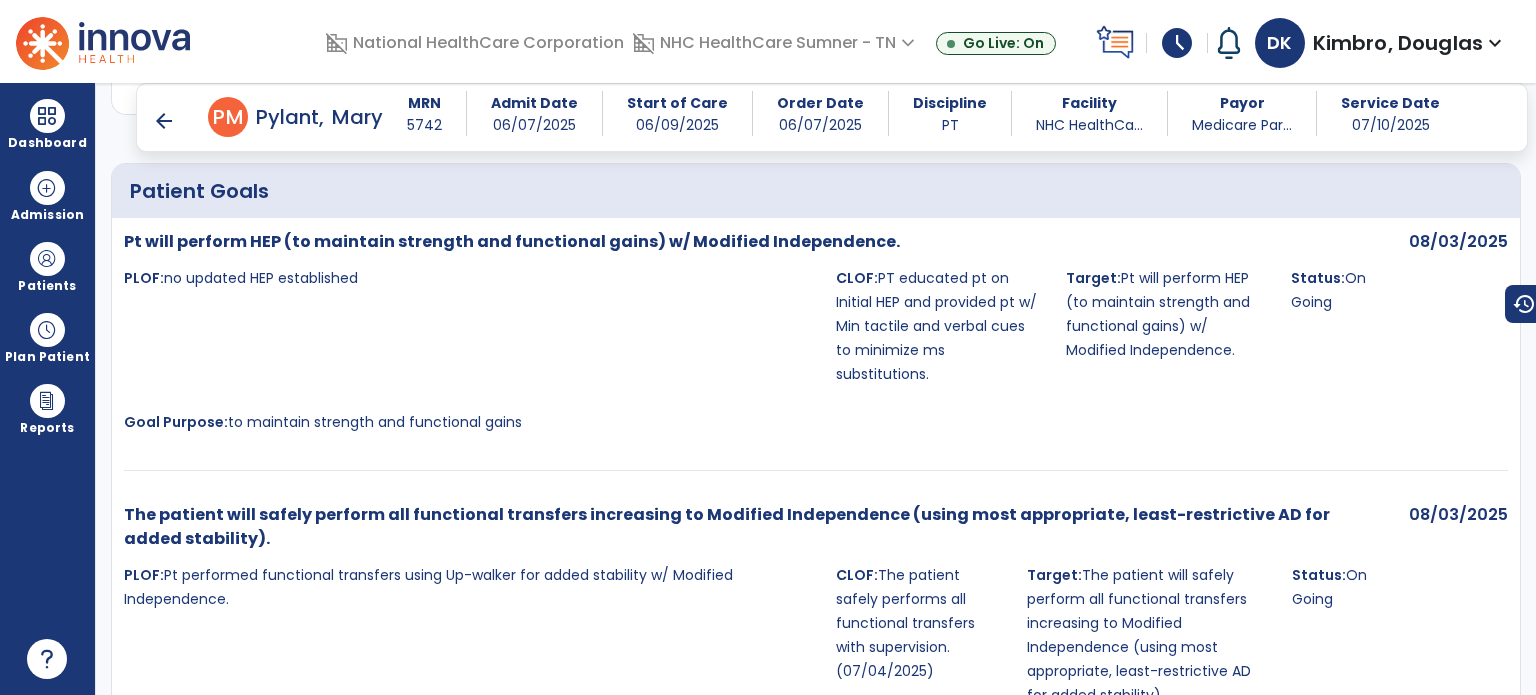 click on "arrow_back" at bounding box center [164, 121] 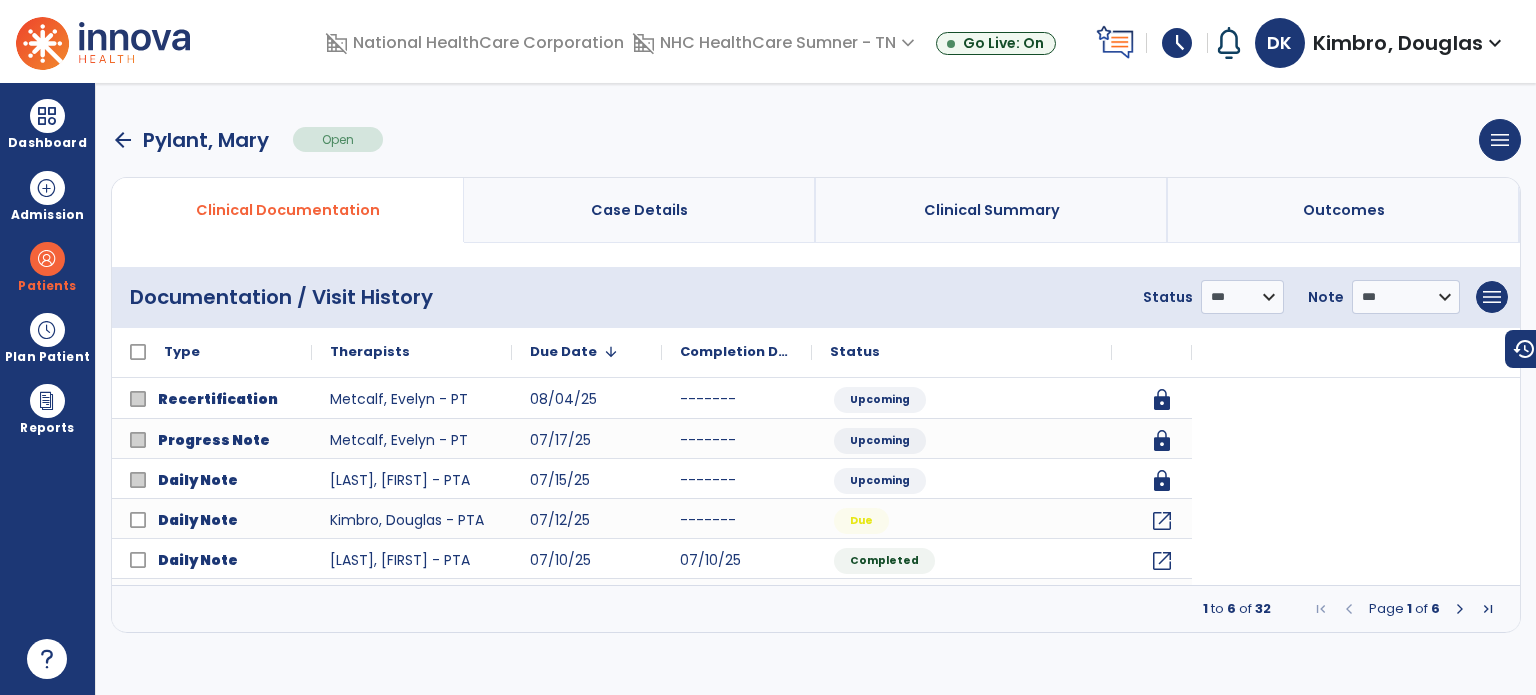 scroll, scrollTop: 0, scrollLeft: 0, axis: both 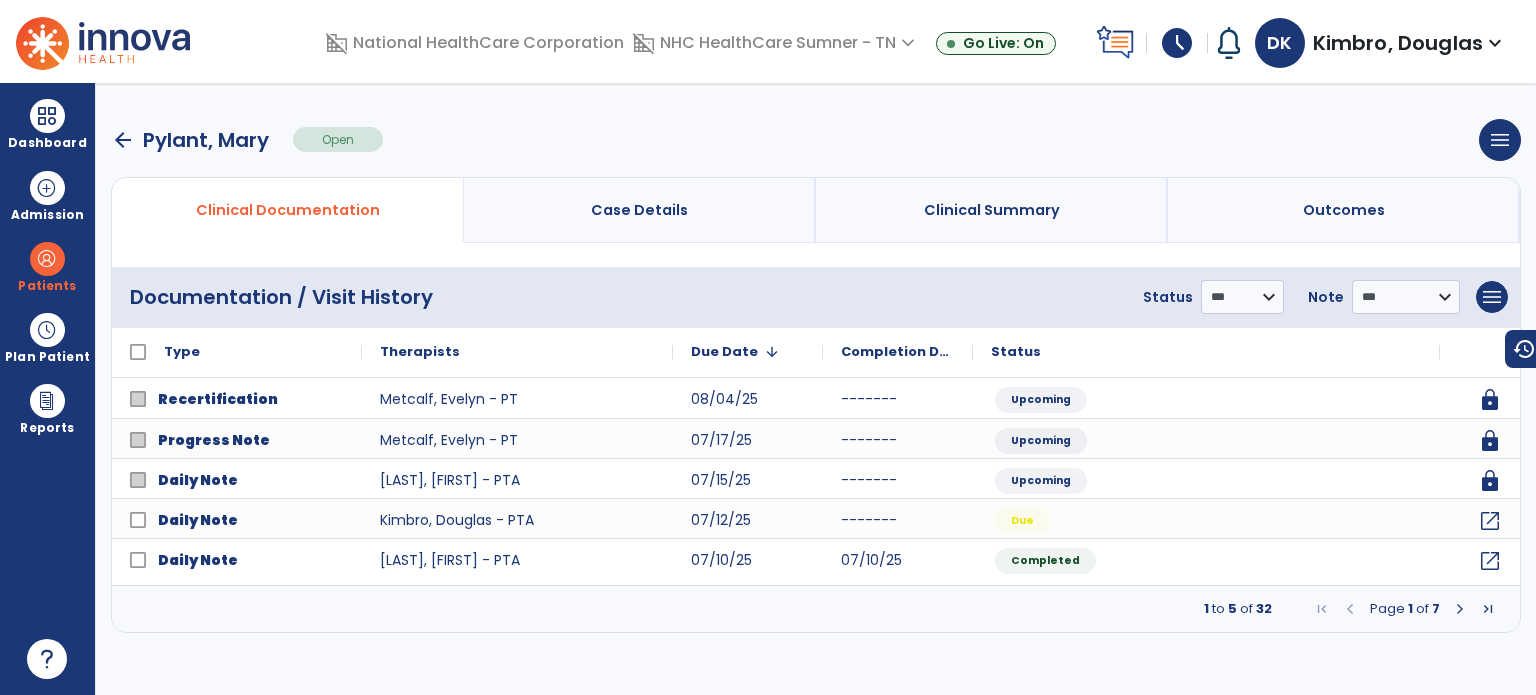 click at bounding box center [1460, 609] 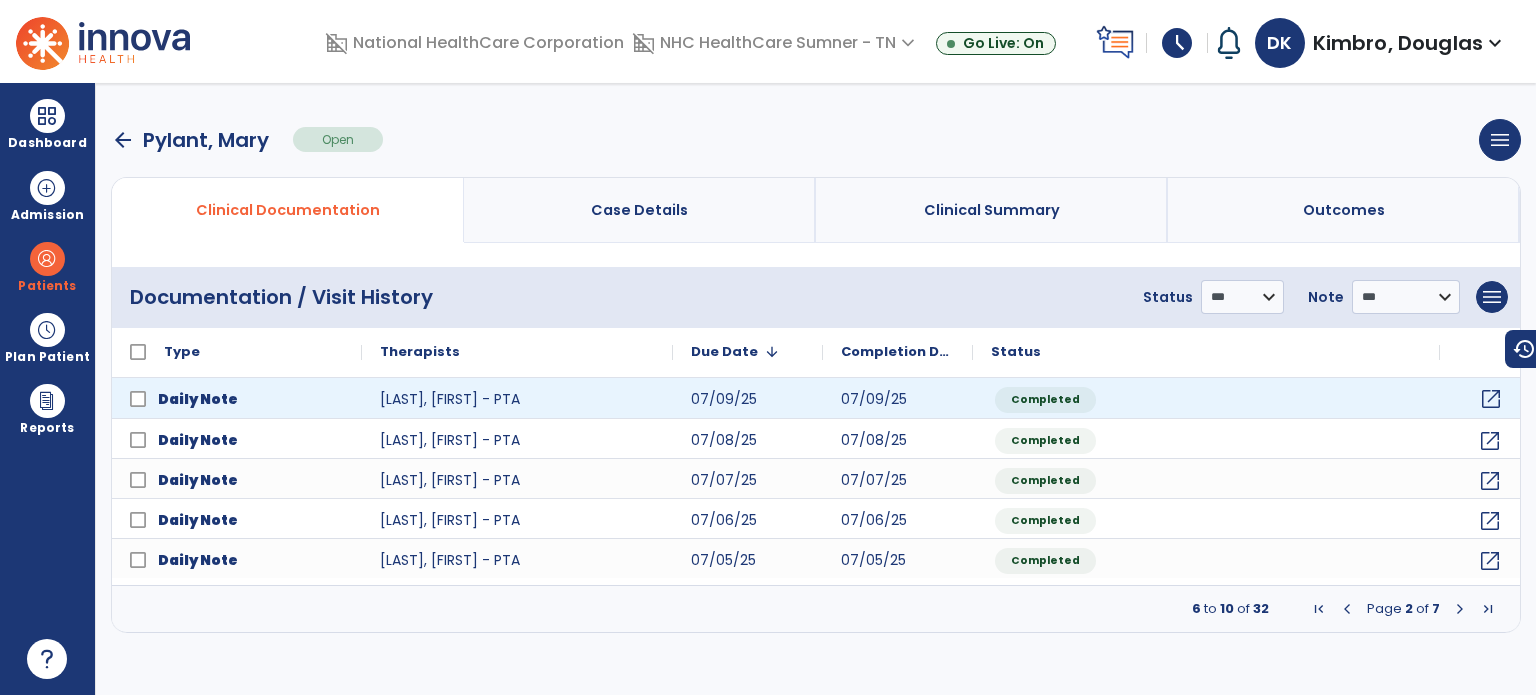 click on "open_in_new" 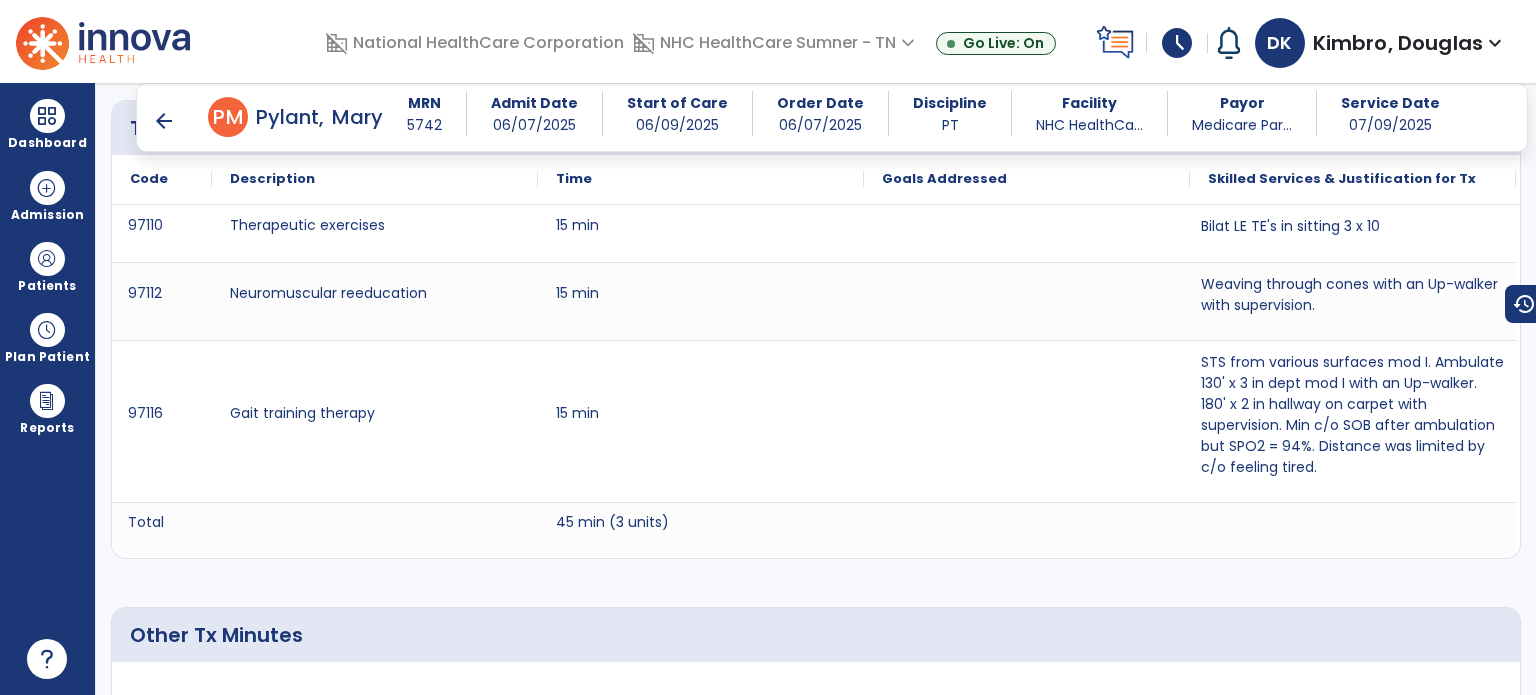 scroll, scrollTop: 1444, scrollLeft: 0, axis: vertical 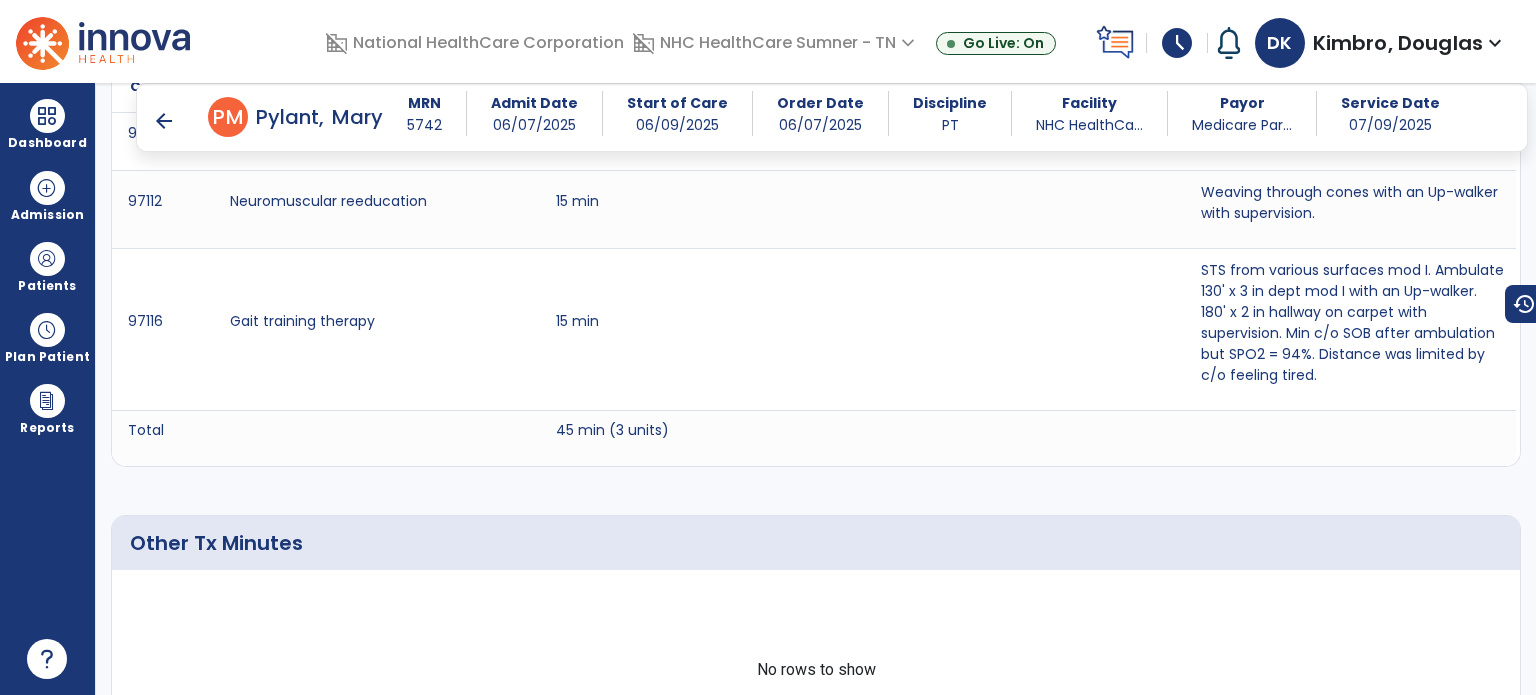 click on "Patients" at bounding box center (47, 286) 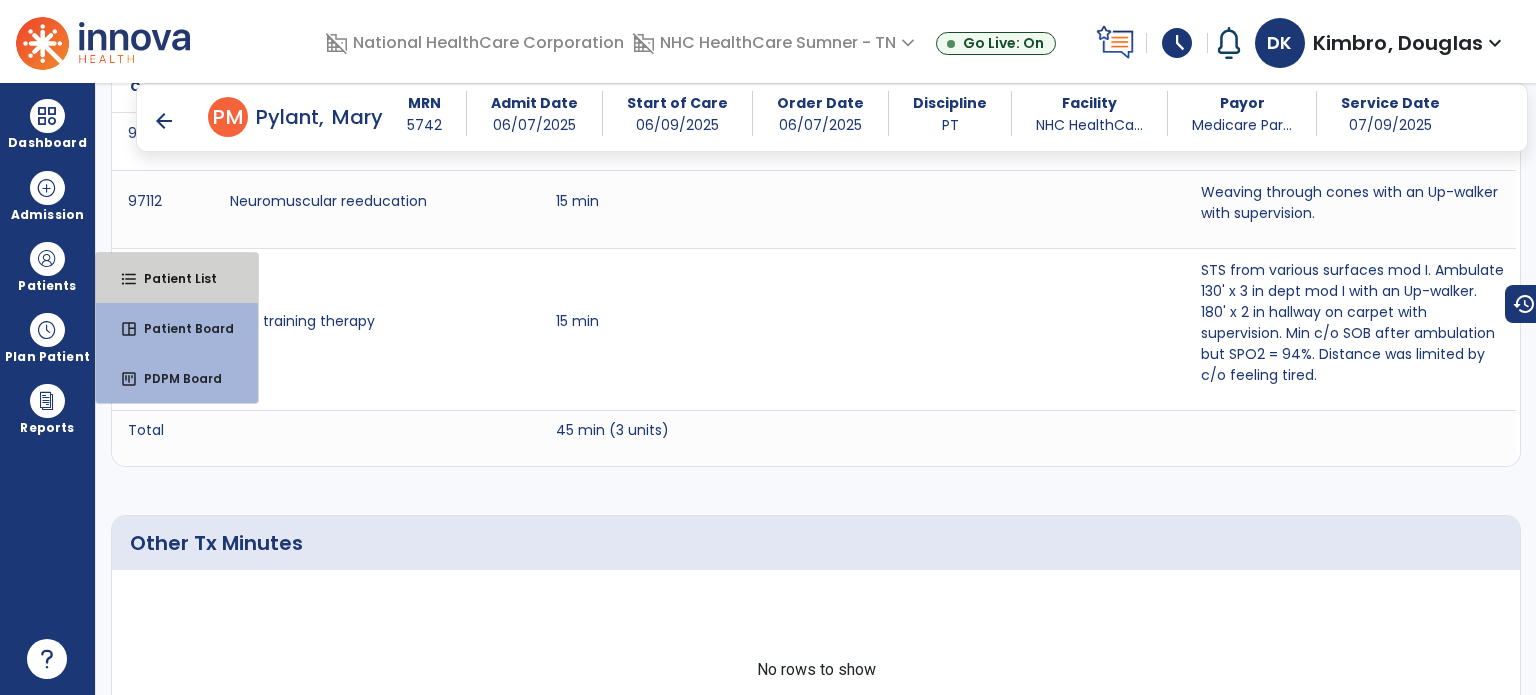 click on "Patient List" at bounding box center [172, 278] 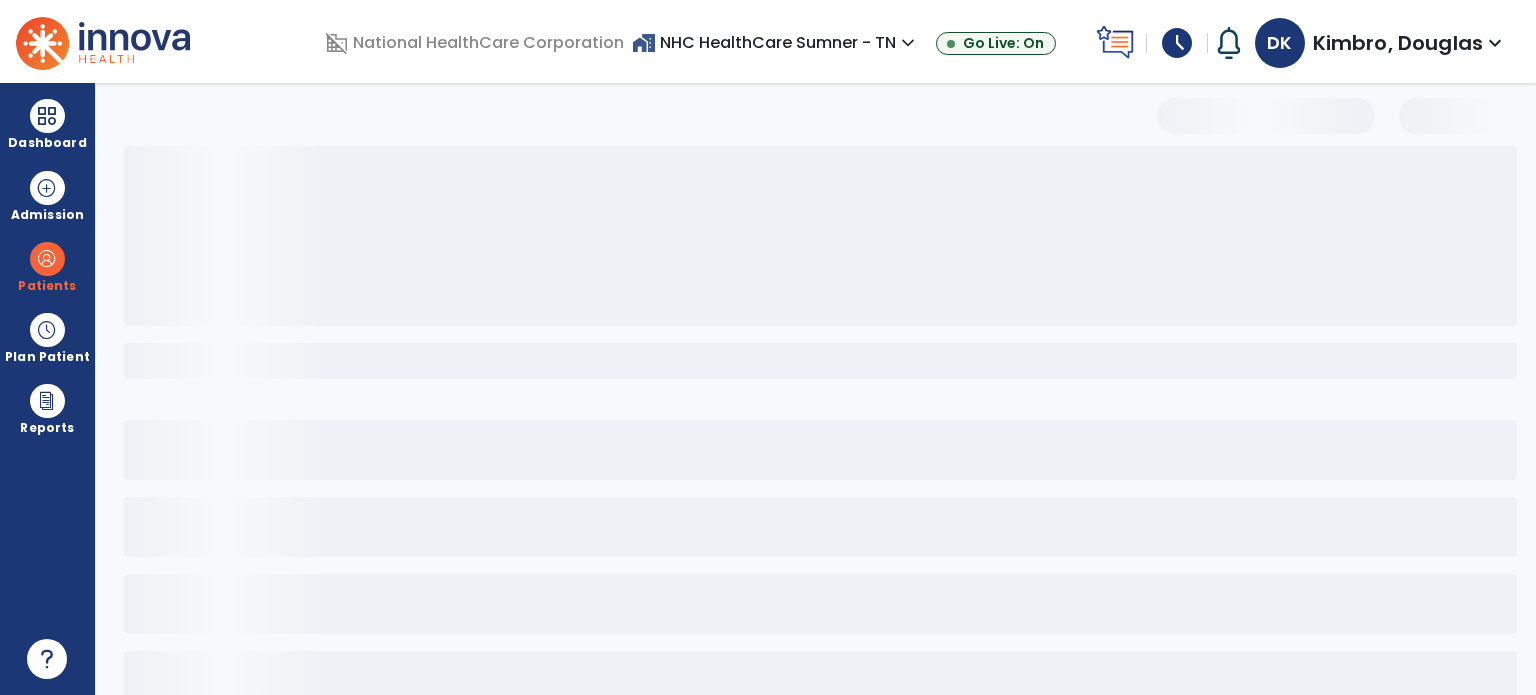 scroll, scrollTop: 46, scrollLeft: 0, axis: vertical 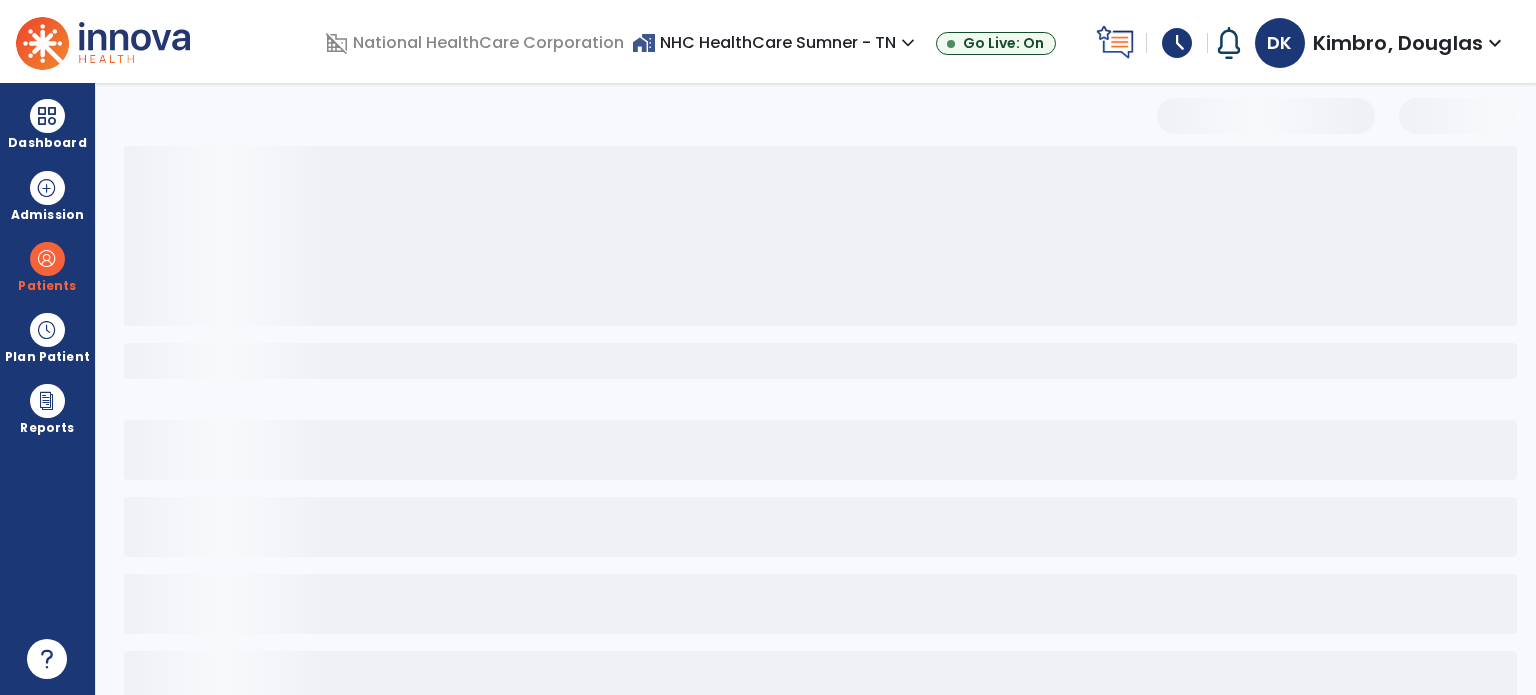select on "***" 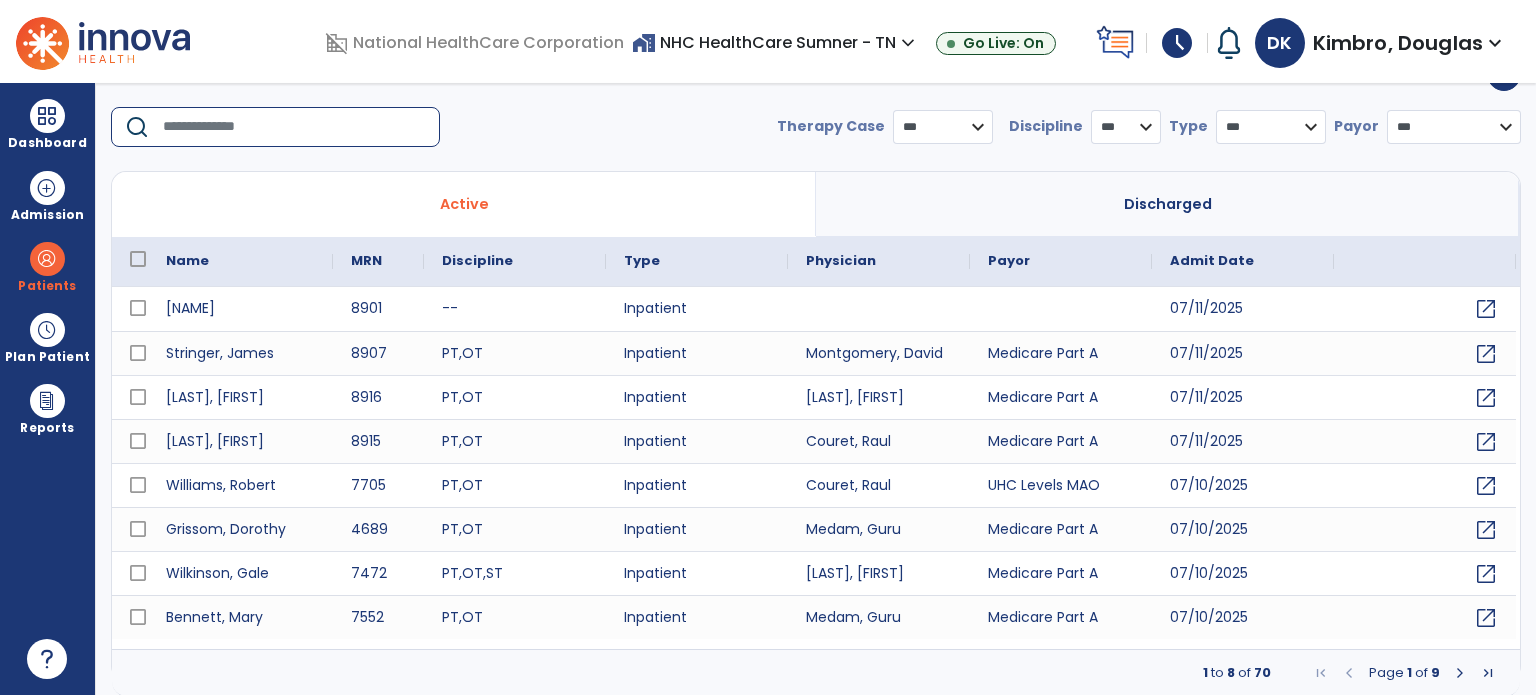 click at bounding box center [294, 127] 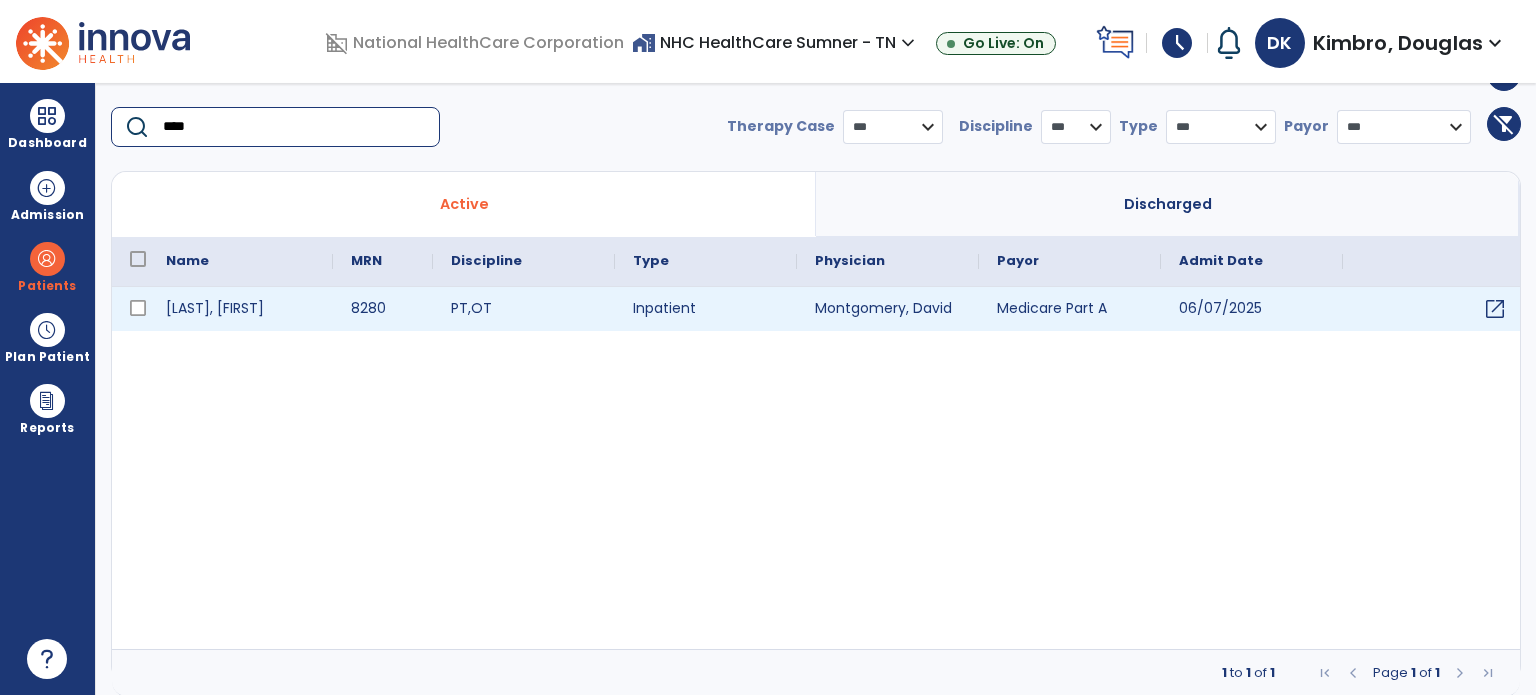 type on "****" 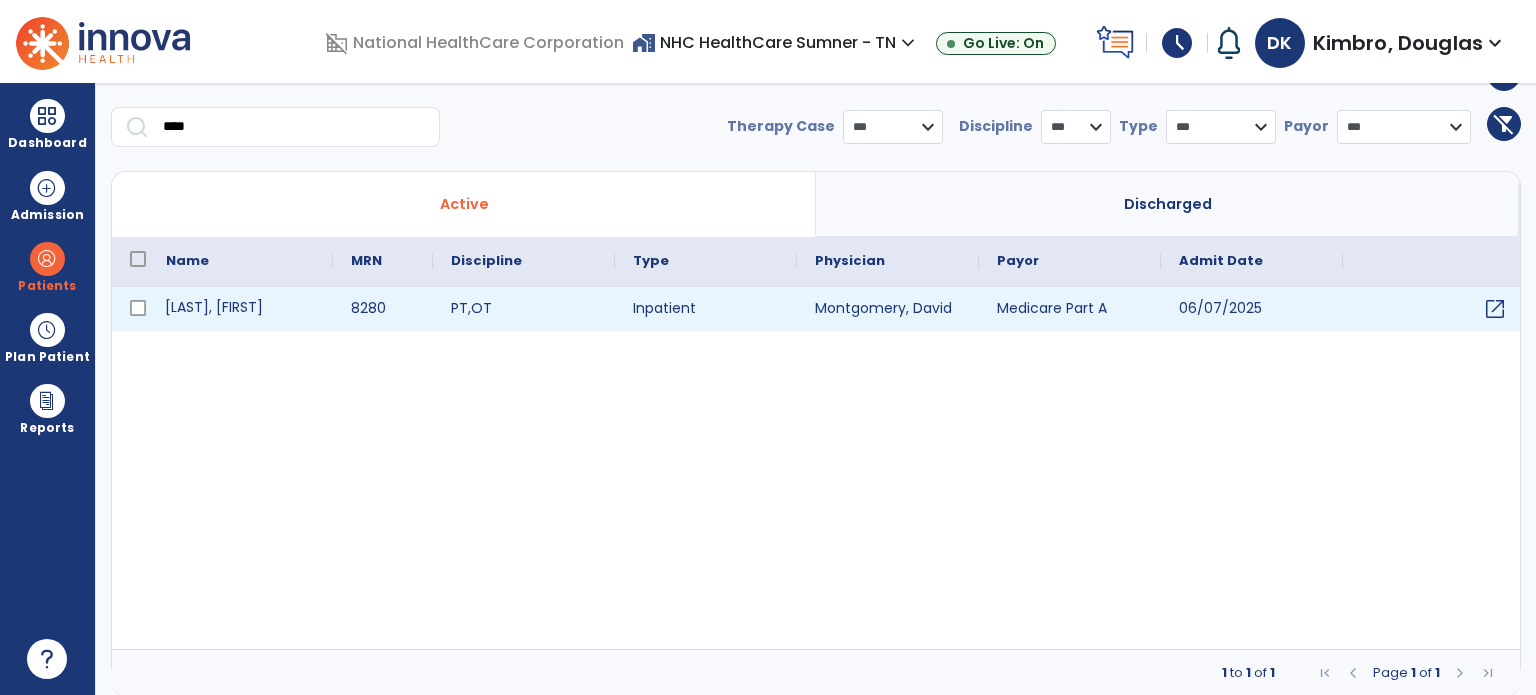 click on "[LAST], [FIRST]" at bounding box center [240, 309] 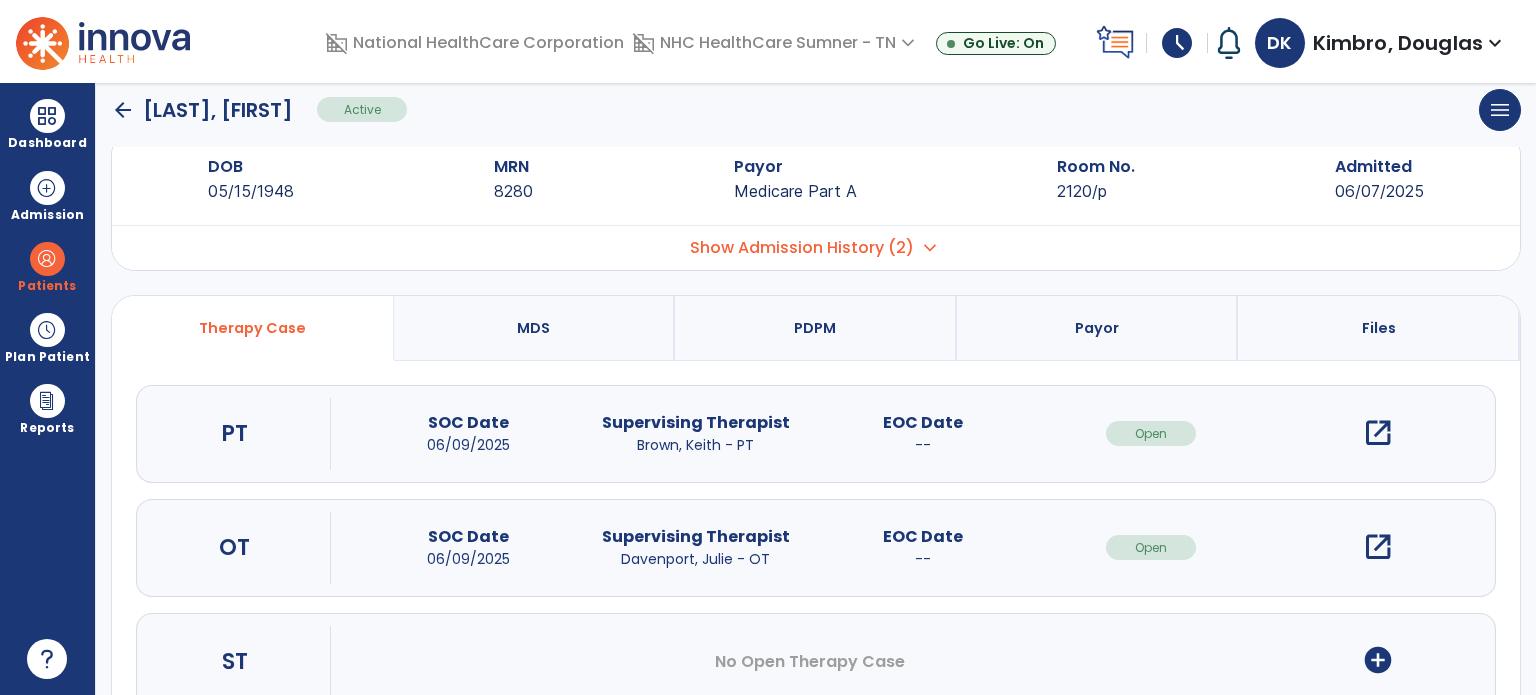 scroll, scrollTop: 0, scrollLeft: 0, axis: both 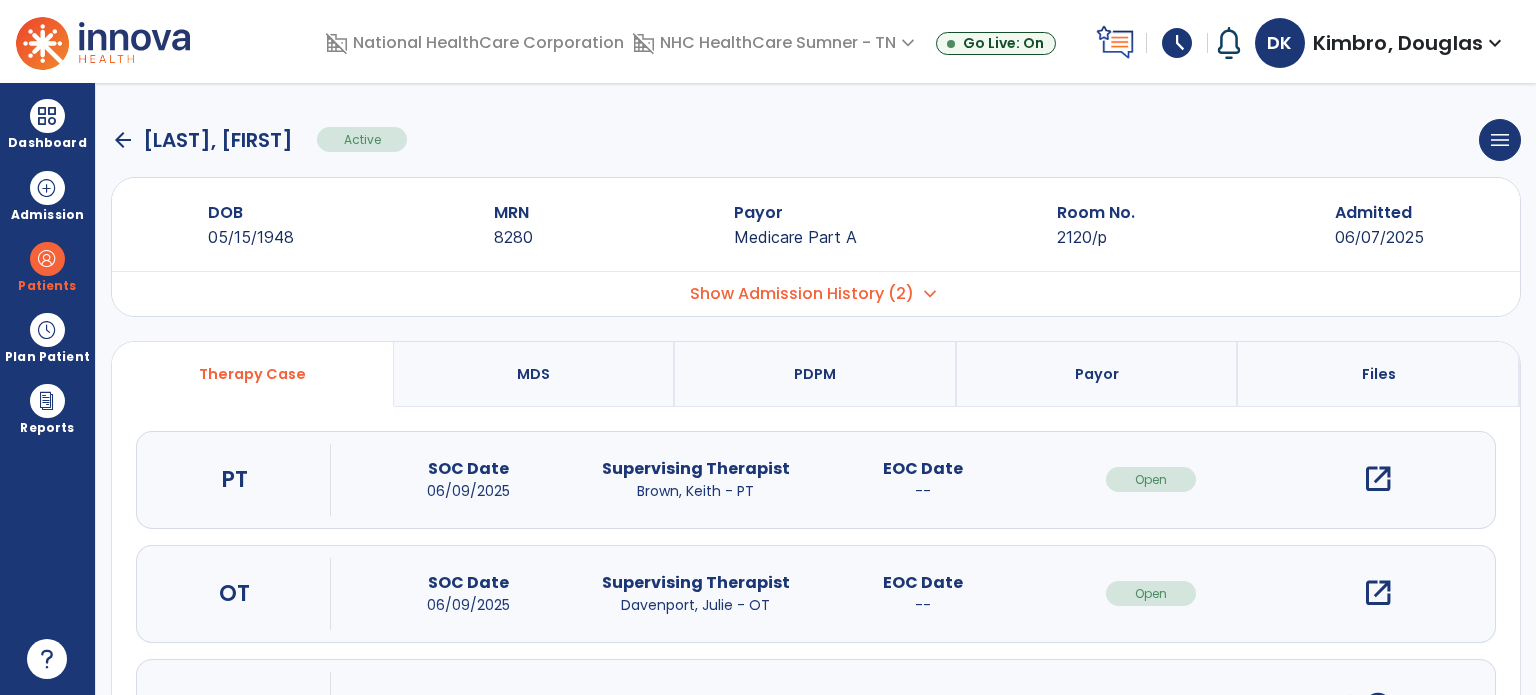 click on "open_in_new" at bounding box center [1378, 479] 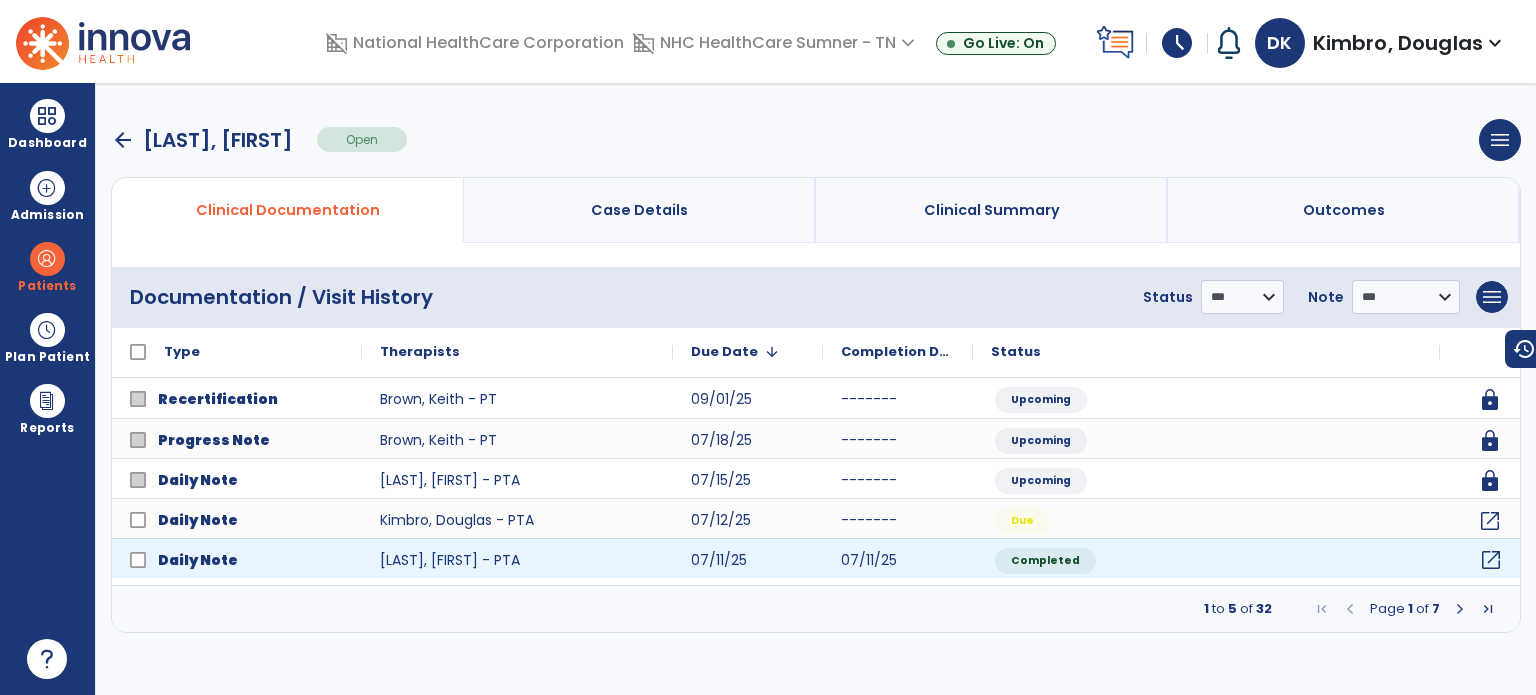 click on "open_in_new" 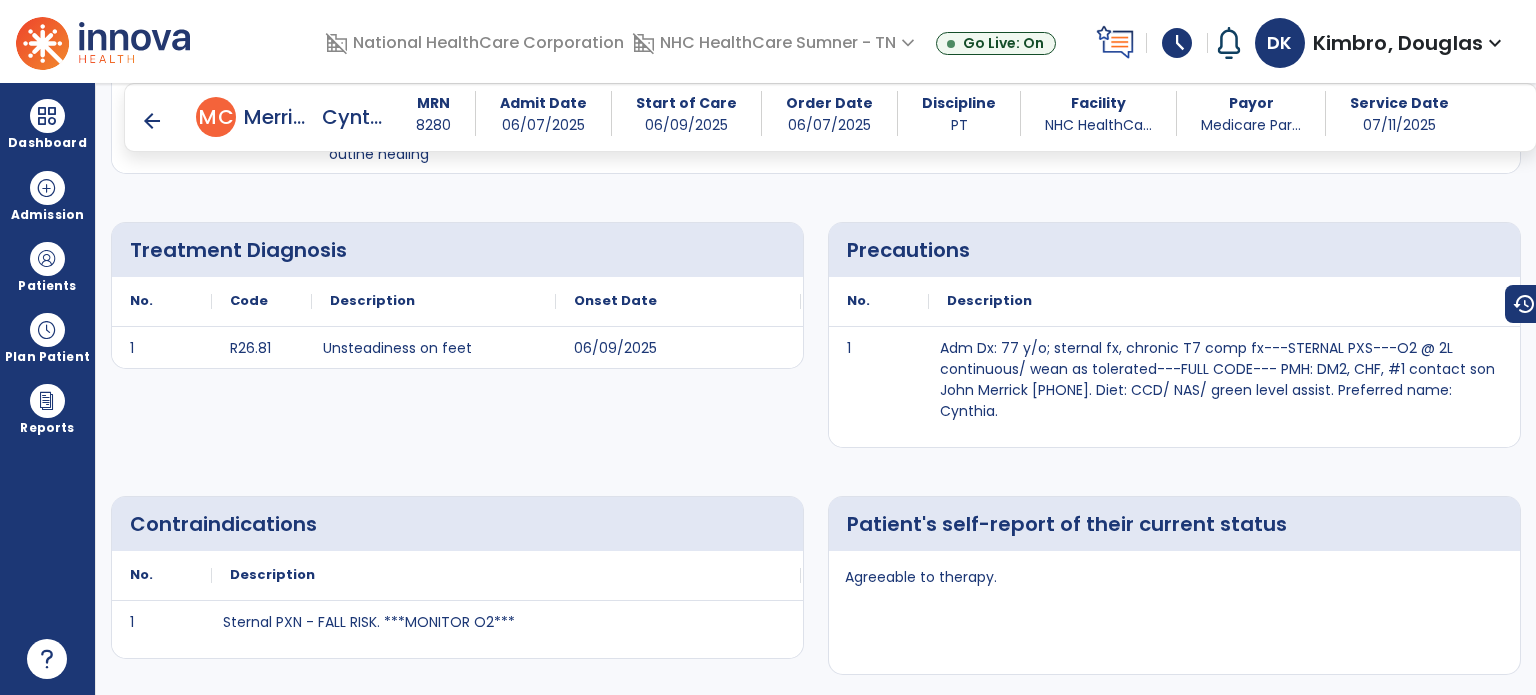 scroll, scrollTop: 339, scrollLeft: 0, axis: vertical 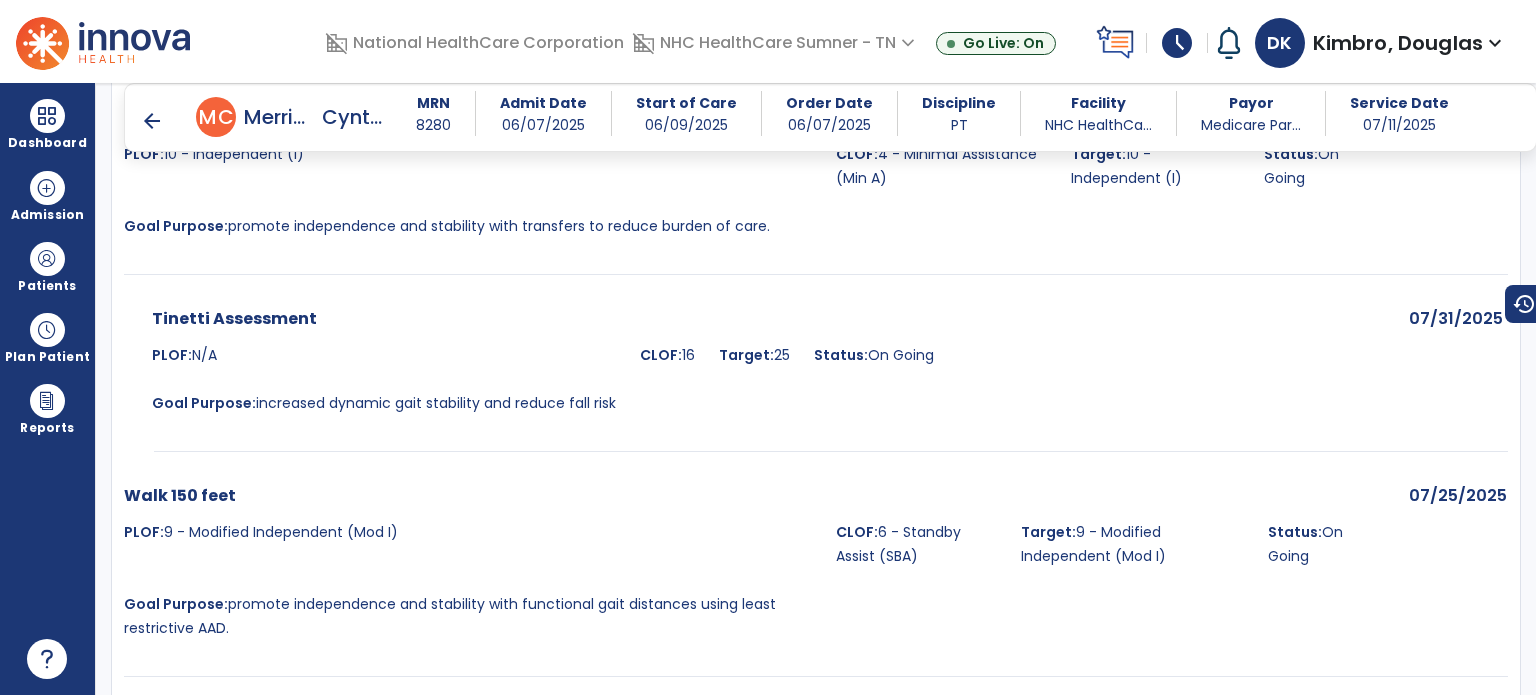 click on "arrow_back" at bounding box center (152, 121) 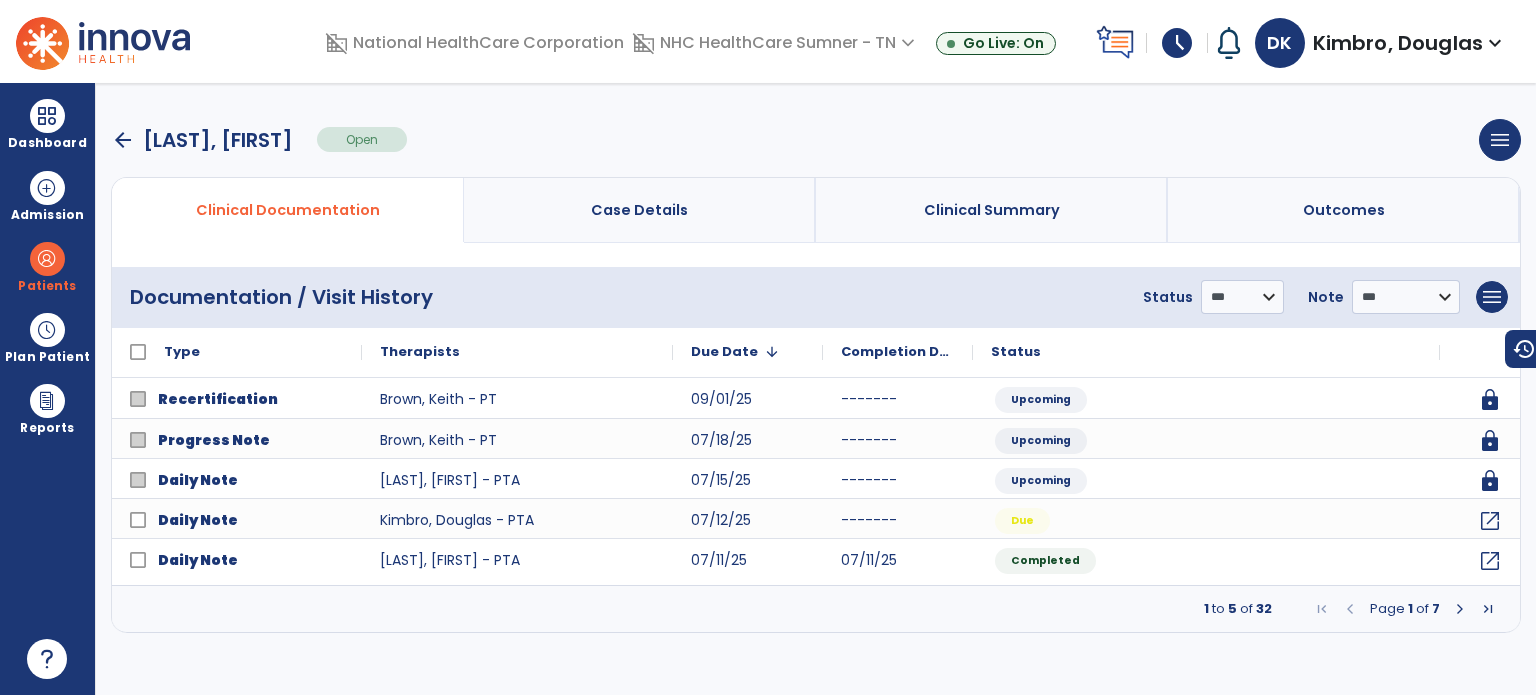 click at bounding box center (1460, 609) 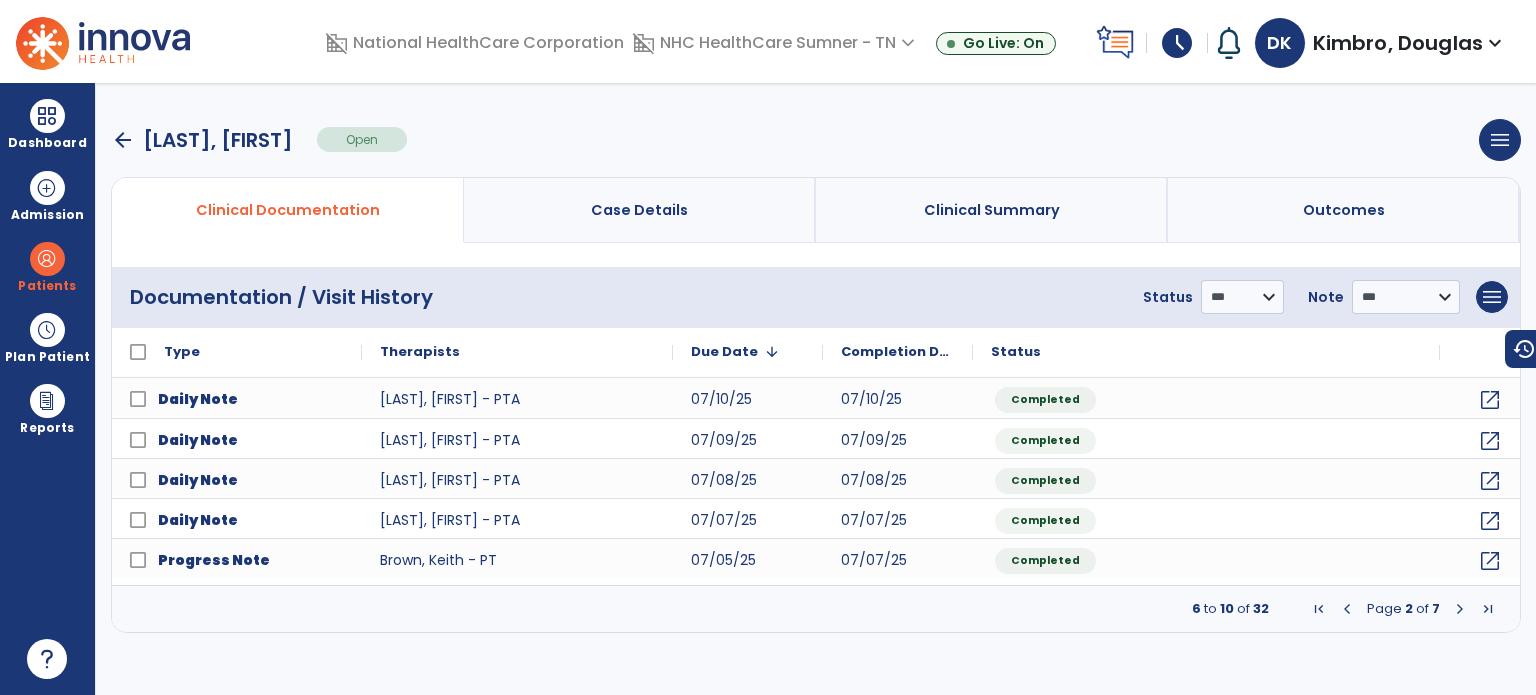 click at bounding box center (1460, 609) 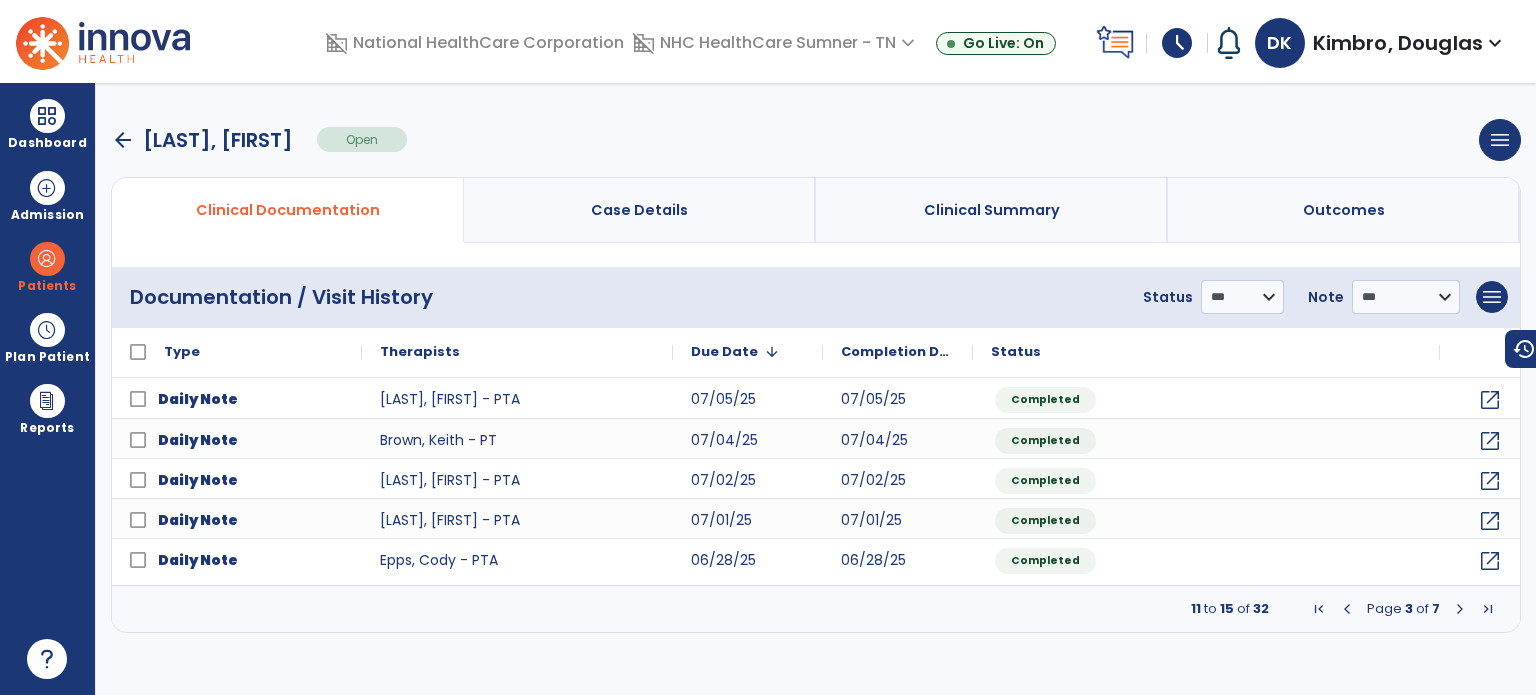 click at bounding box center (1460, 609) 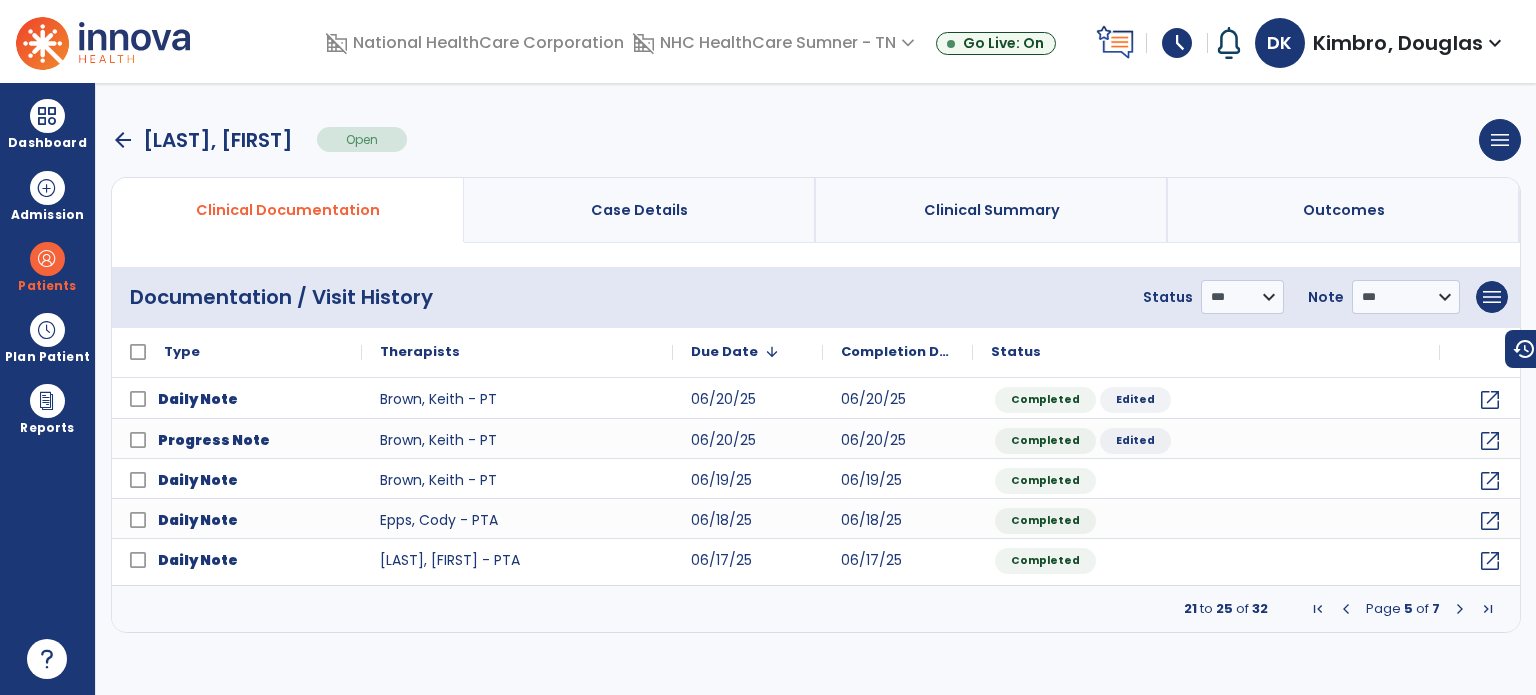 click at bounding box center [1460, 609] 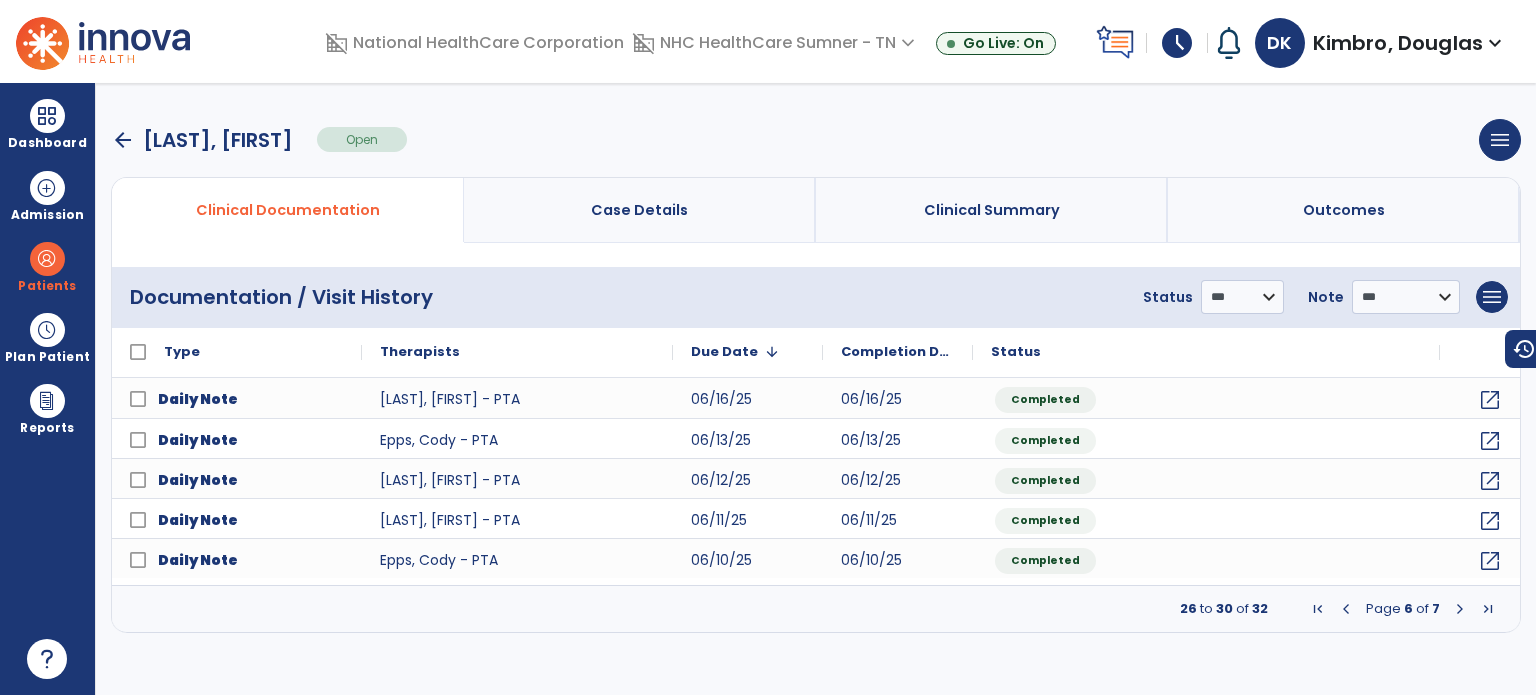 click at bounding box center (1460, 609) 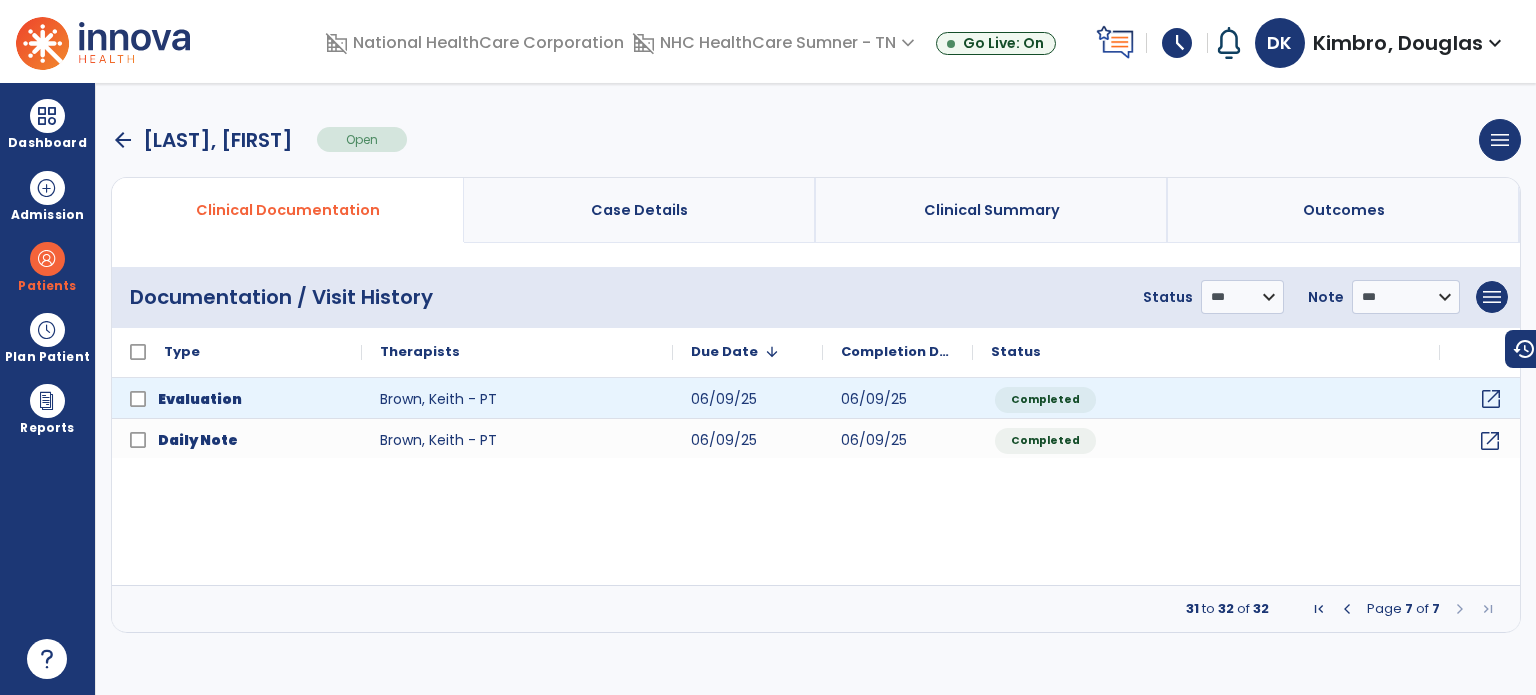 click on "open_in_new" 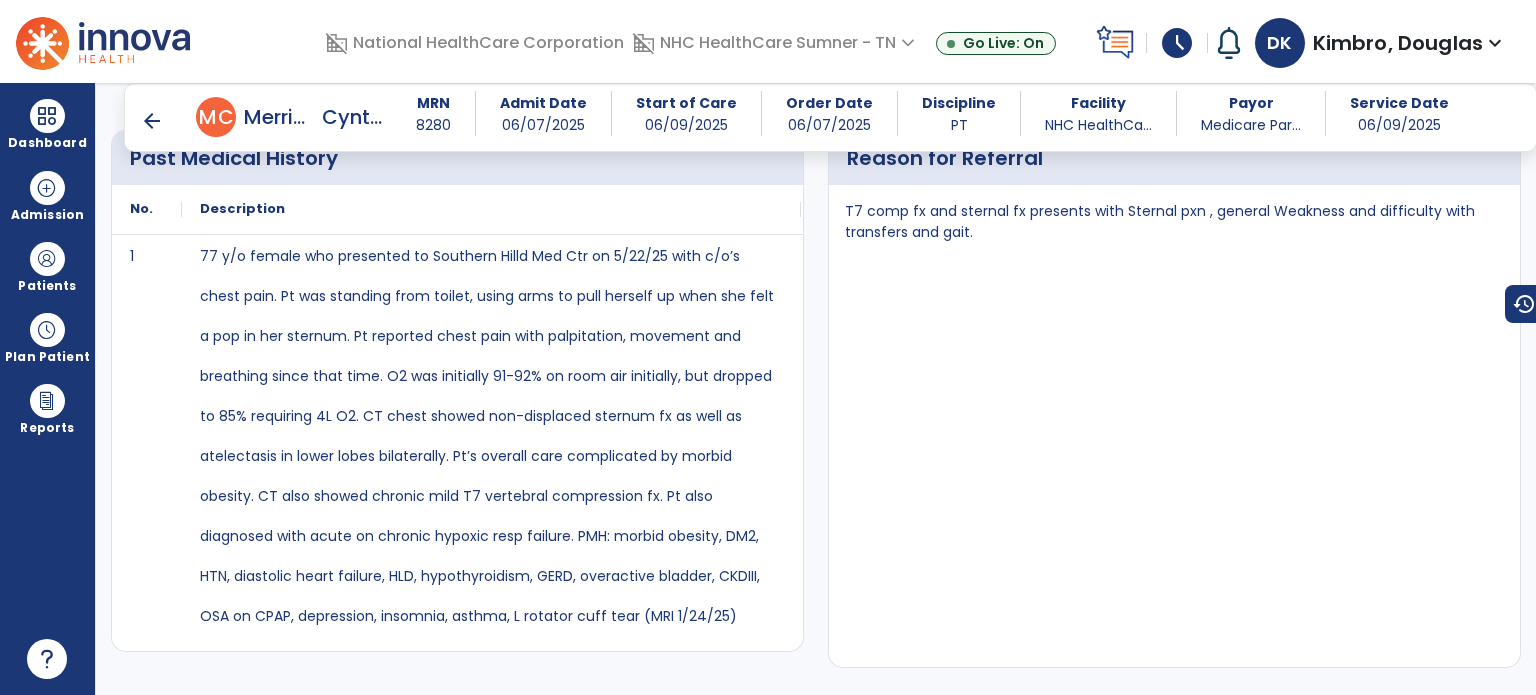 scroll, scrollTop: 742, scrollLeft: 0, axis: vertical 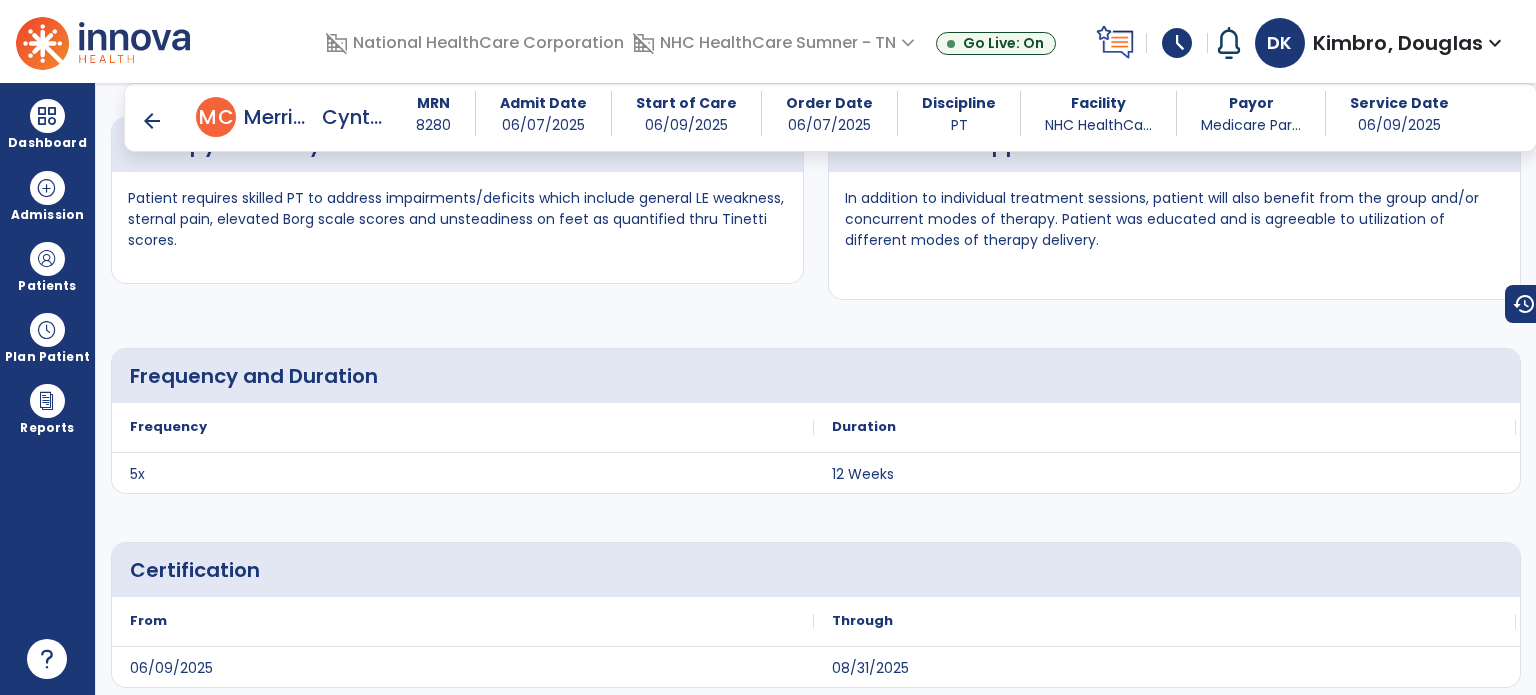 click on "arrow_back" at bounding box center [152, 121] 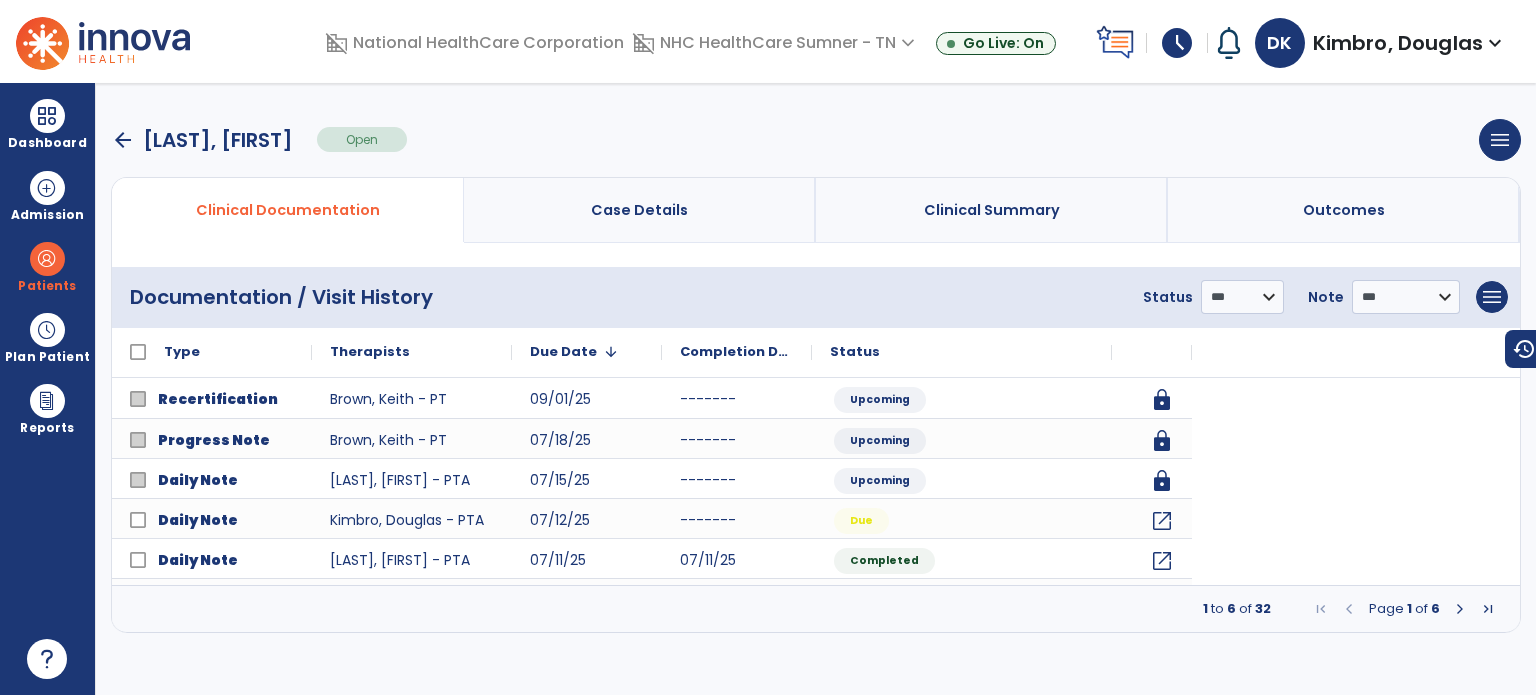 scroll, scrollTop: 0, scrollLeft: 0, axis: both 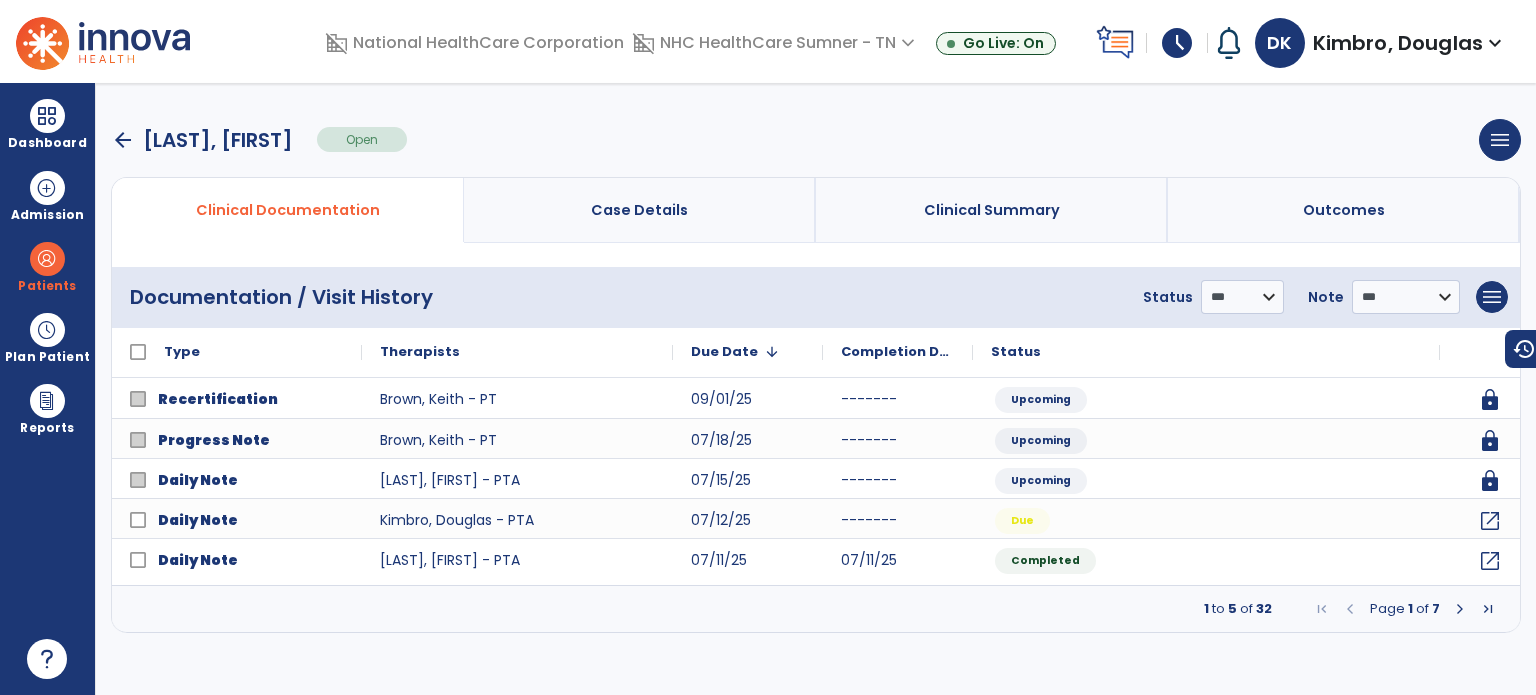click at bounding box center [1460, 609] 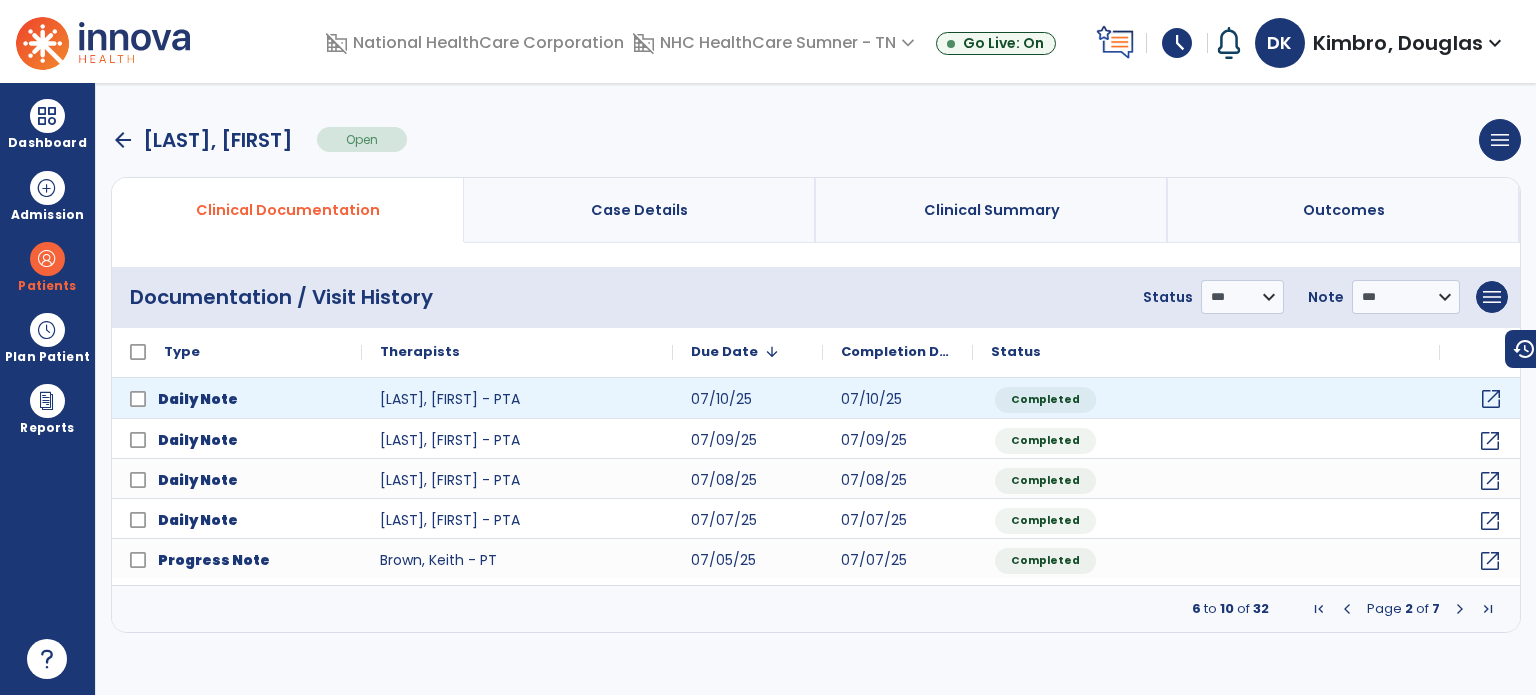 click on "open_in_new" 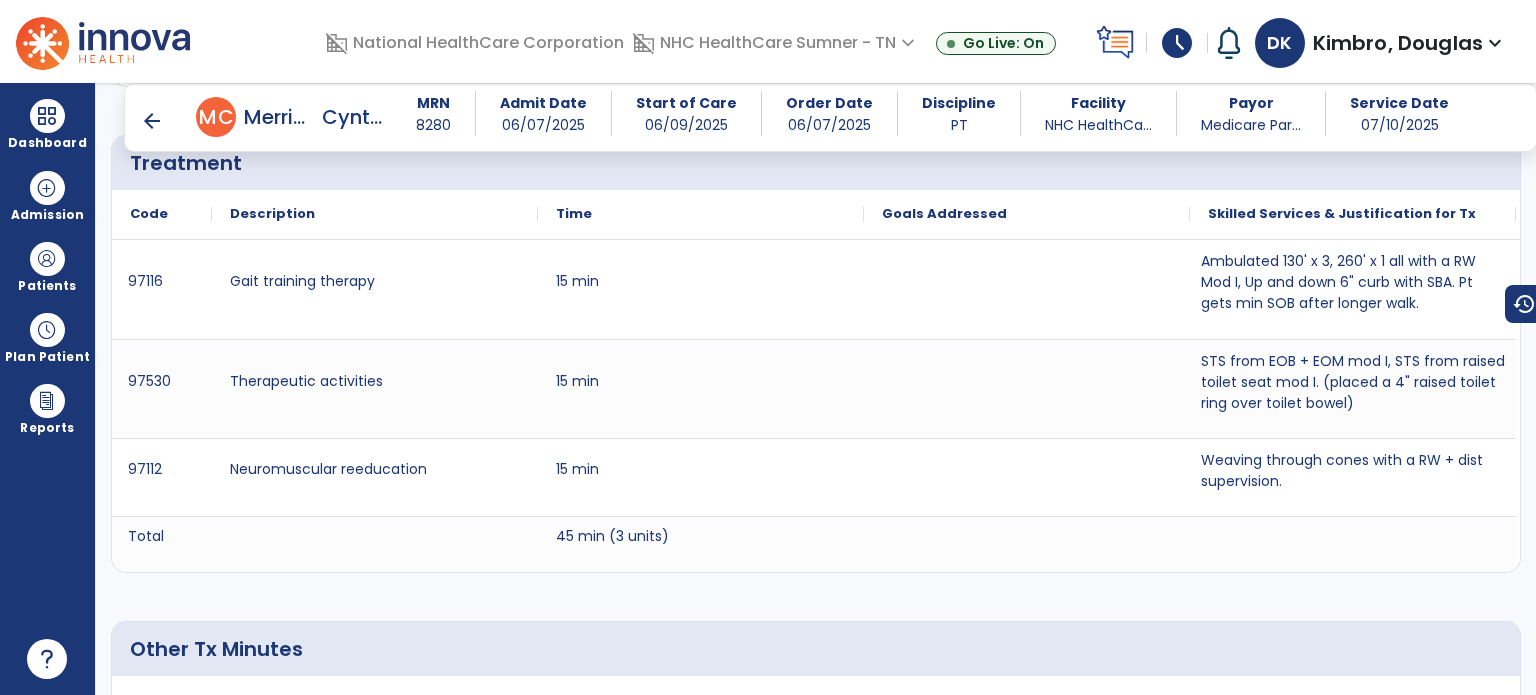 scroll, scrollTop: 1245, scrollLeft: 0, axis: vertical 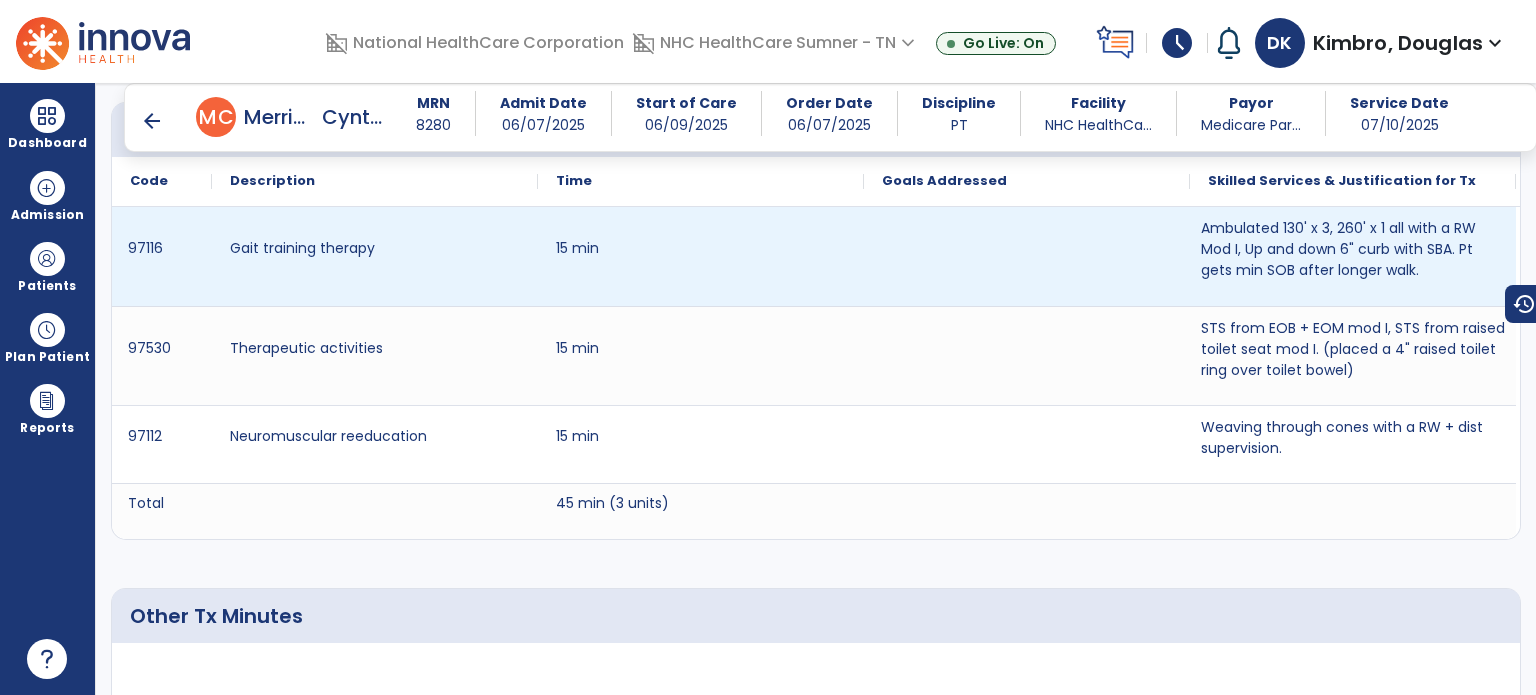 drag, startPoint x: 1535, startPoint y: 299, endPoint x: 992, endPoint y: 287, distance: 543.13257 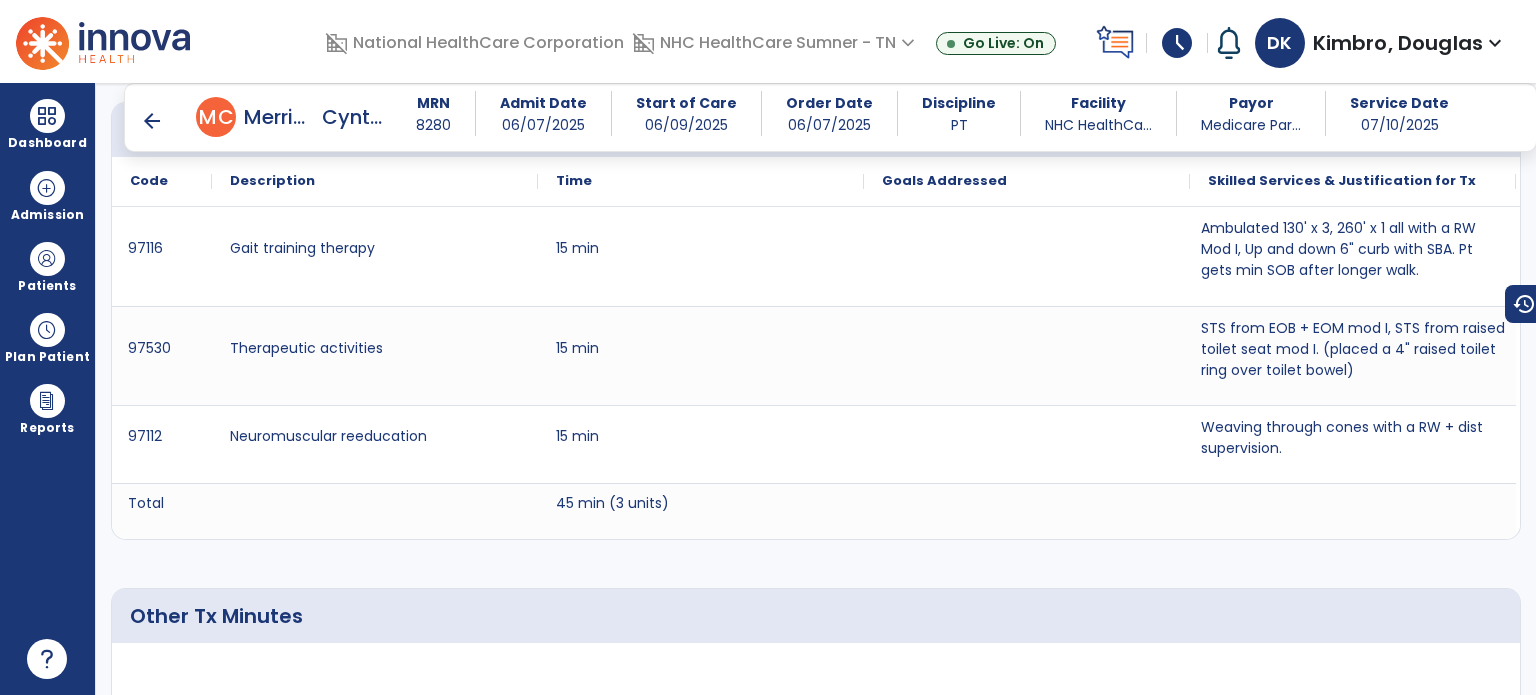 click at bounding box center (47, 259) 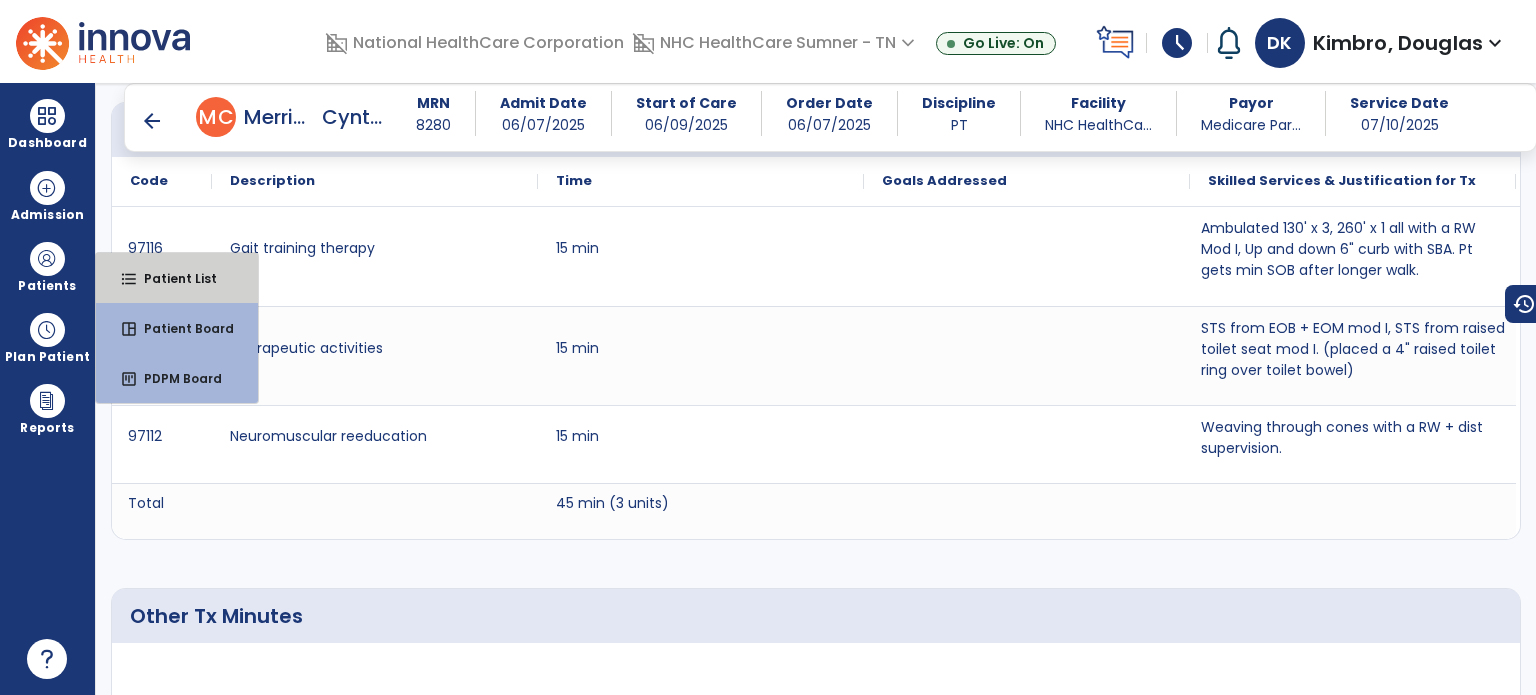 click on "format_list_bulleted  Patient List" at bounding box center [177, 278] 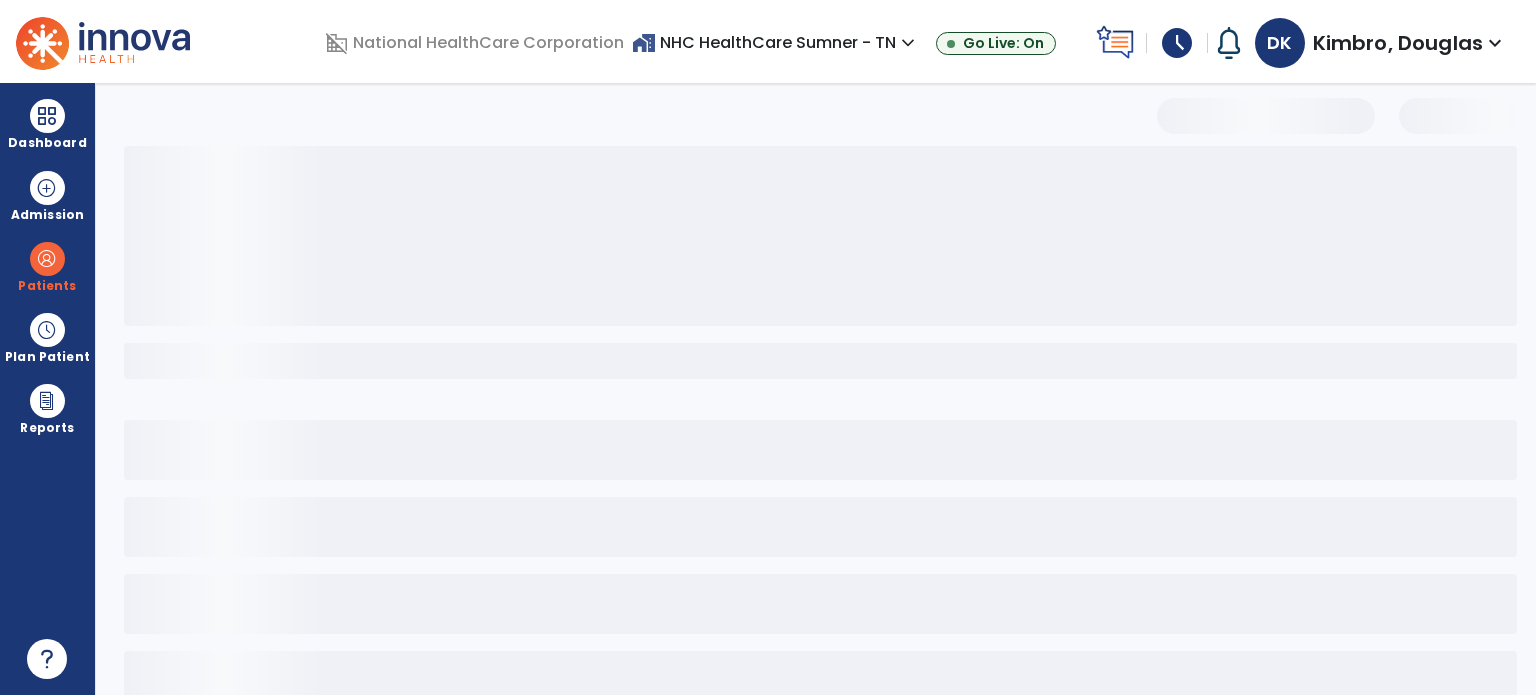 scroll, scrollTop: 46, scrollLeft: 0, axis: vertical 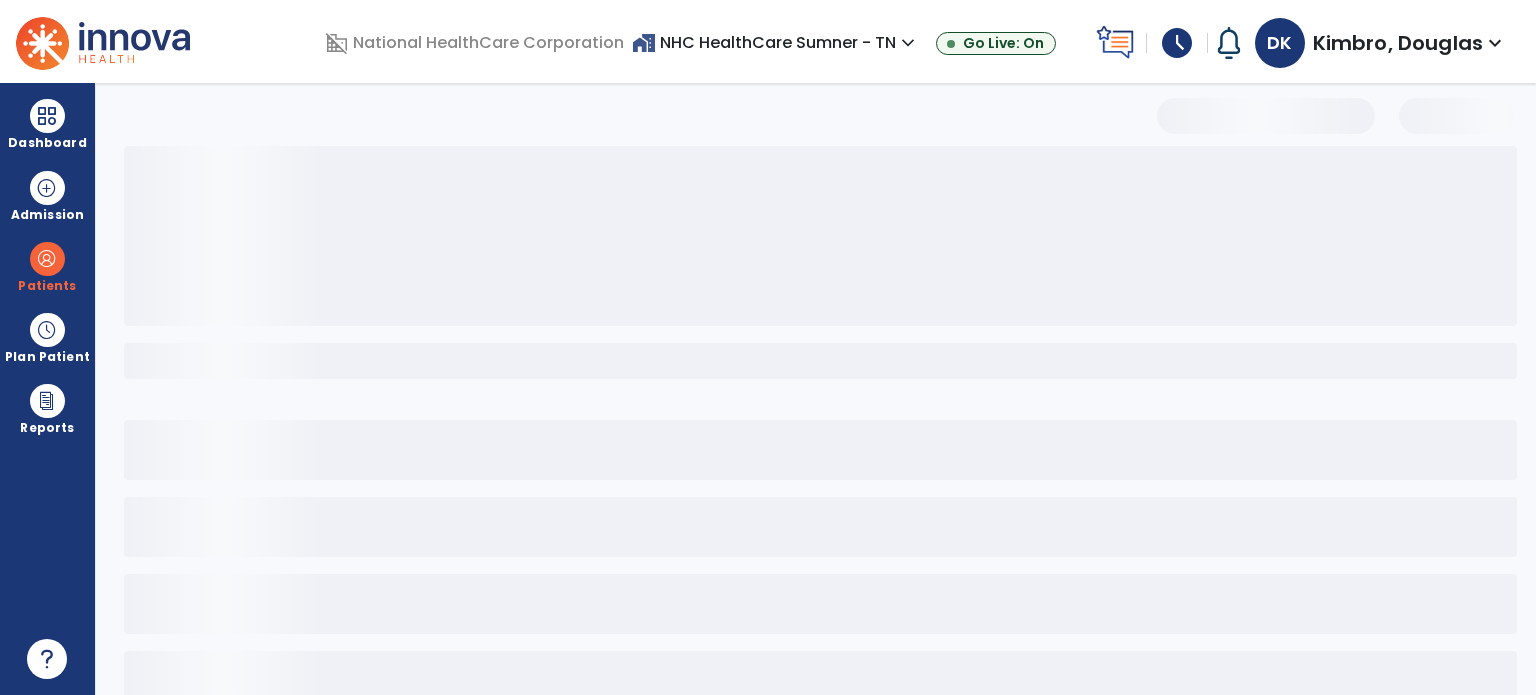 select on "***" 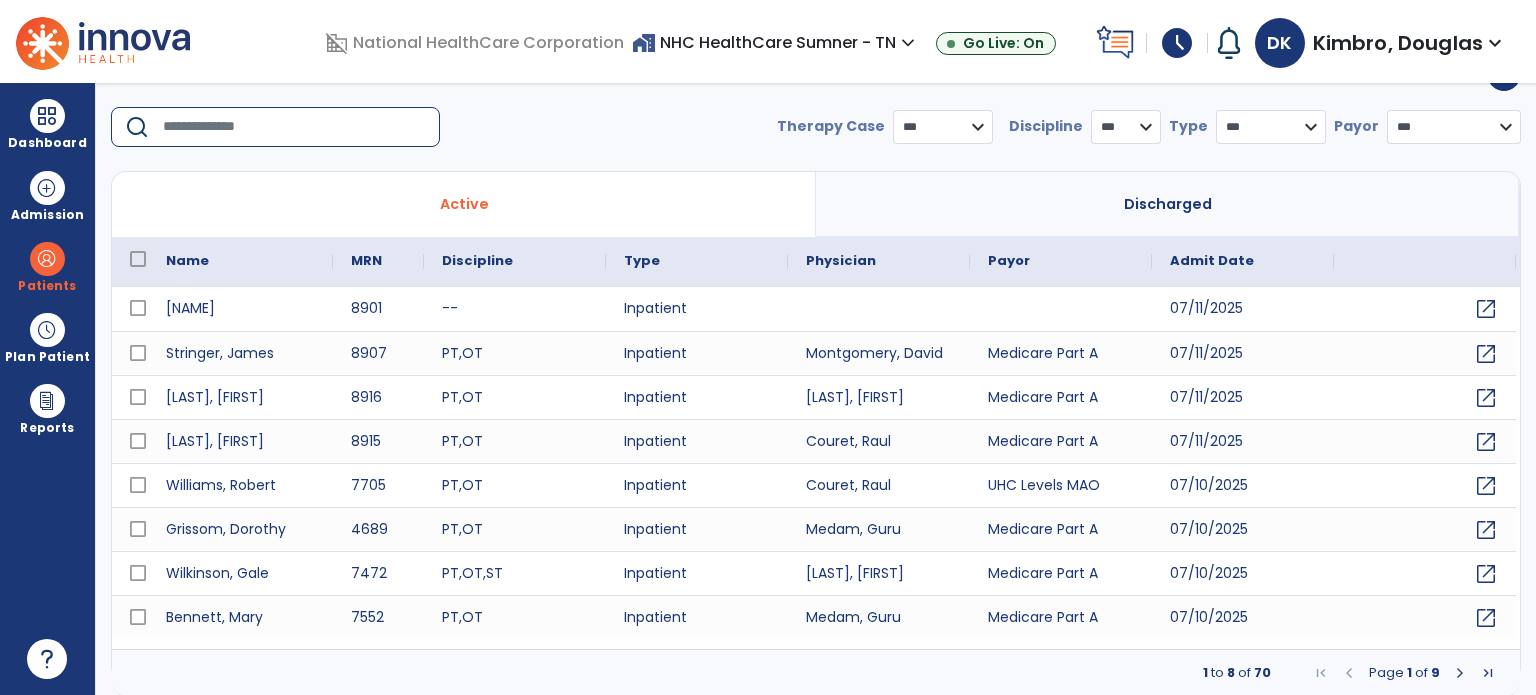 click at bounding box center (294, 127) 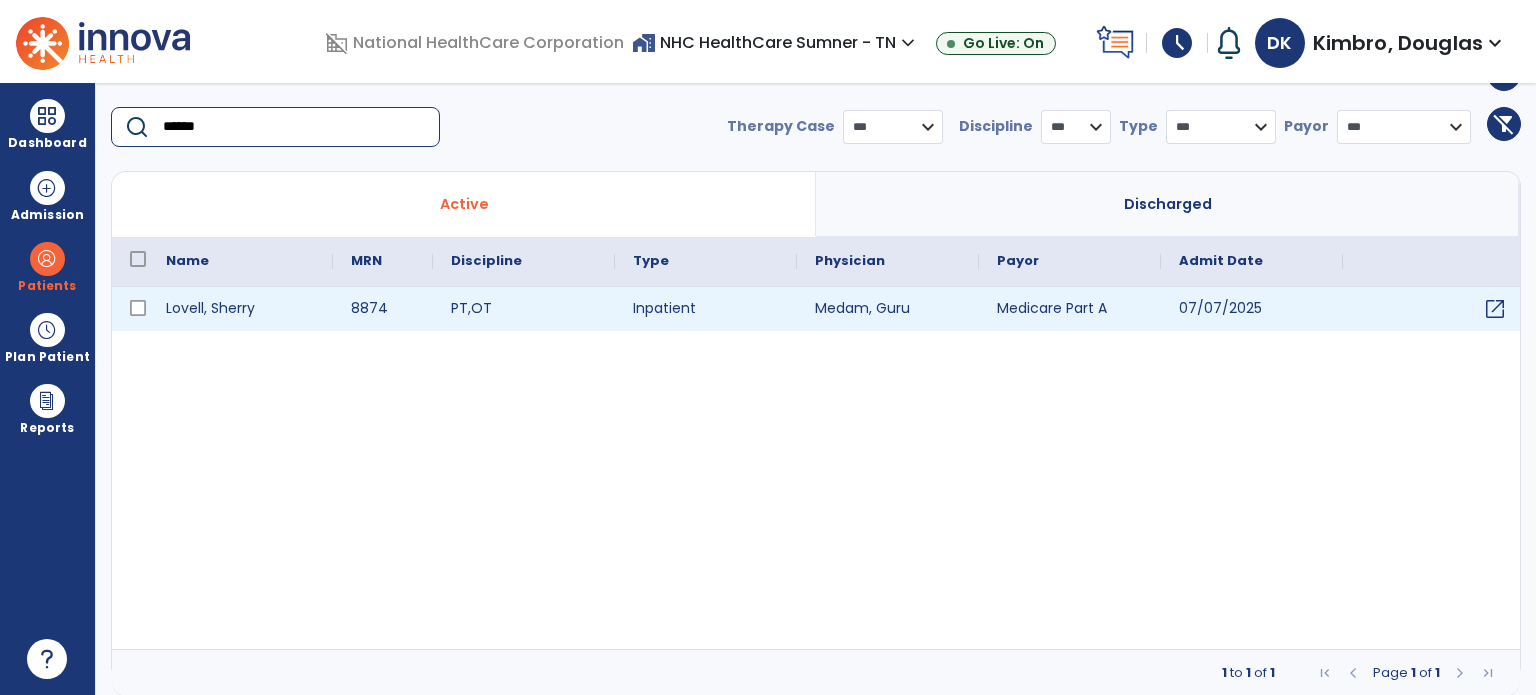 type on "******" 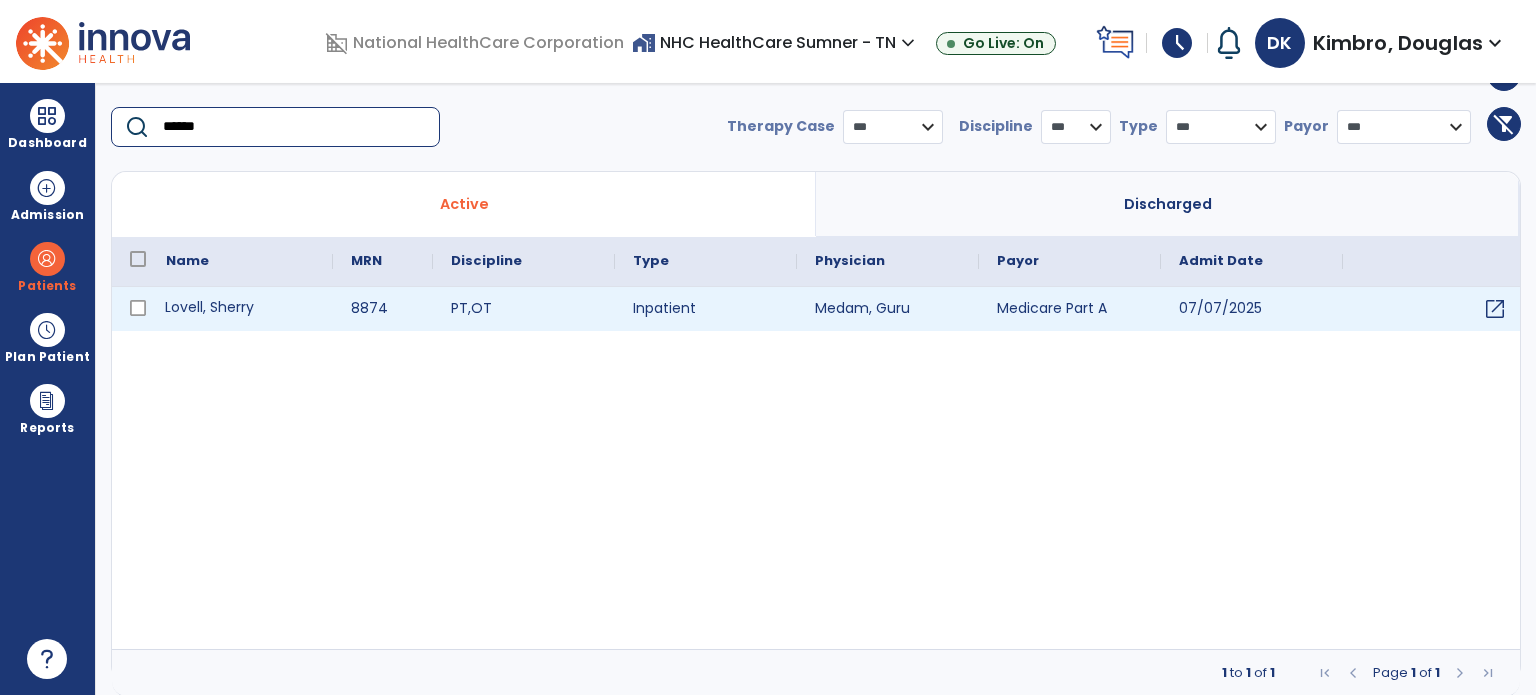 click on "Lovell, Sherry" at bounding box center (240, 309) 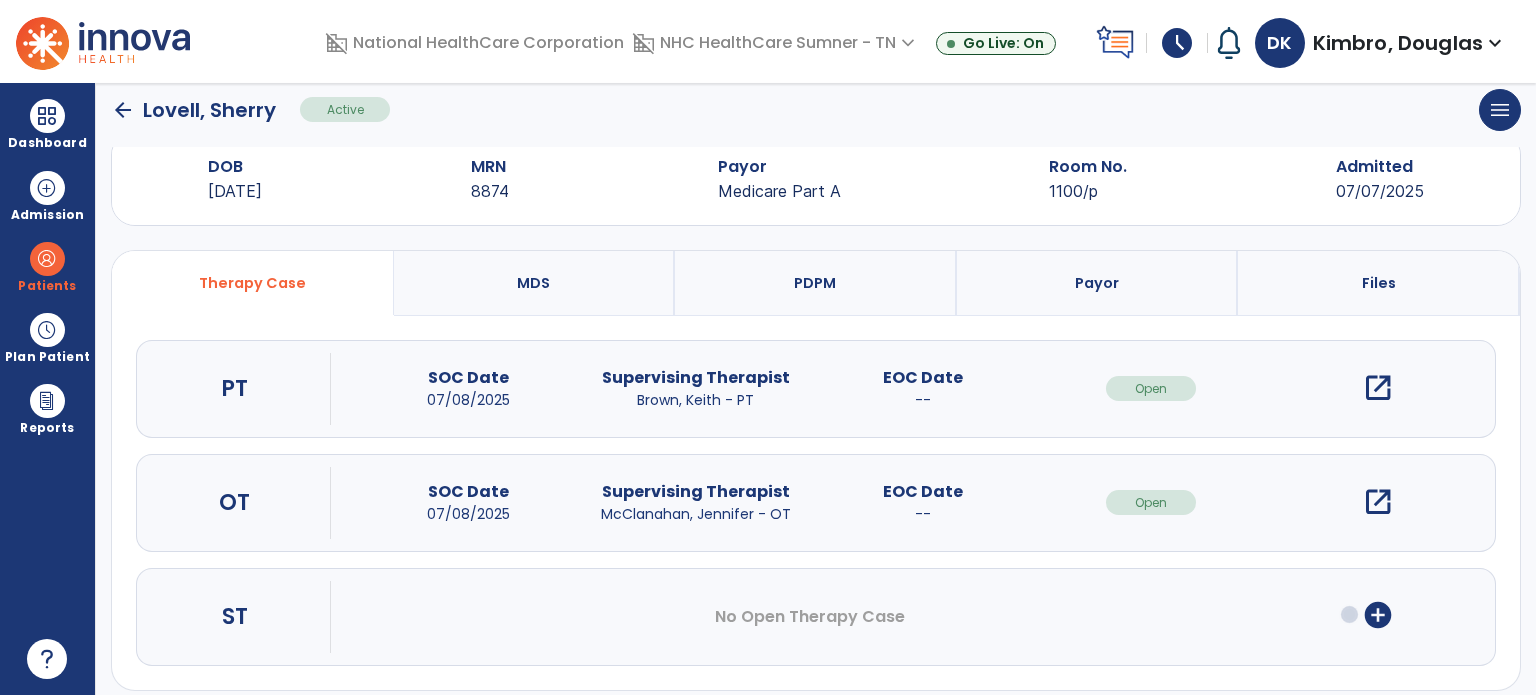 click on "open_in_new" at bounding box center [1378, 388] 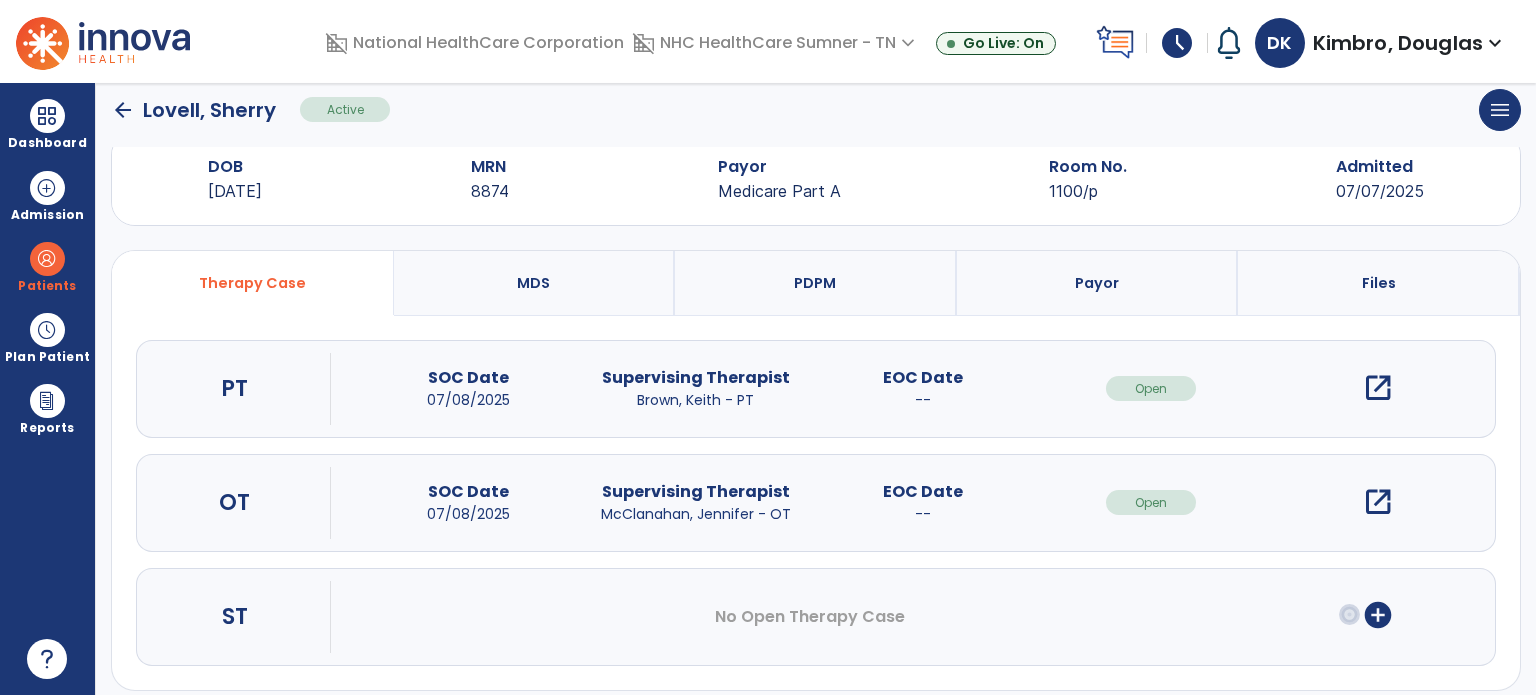 scroll, scrollTop: 0, scrollLeft: 0, axis: both 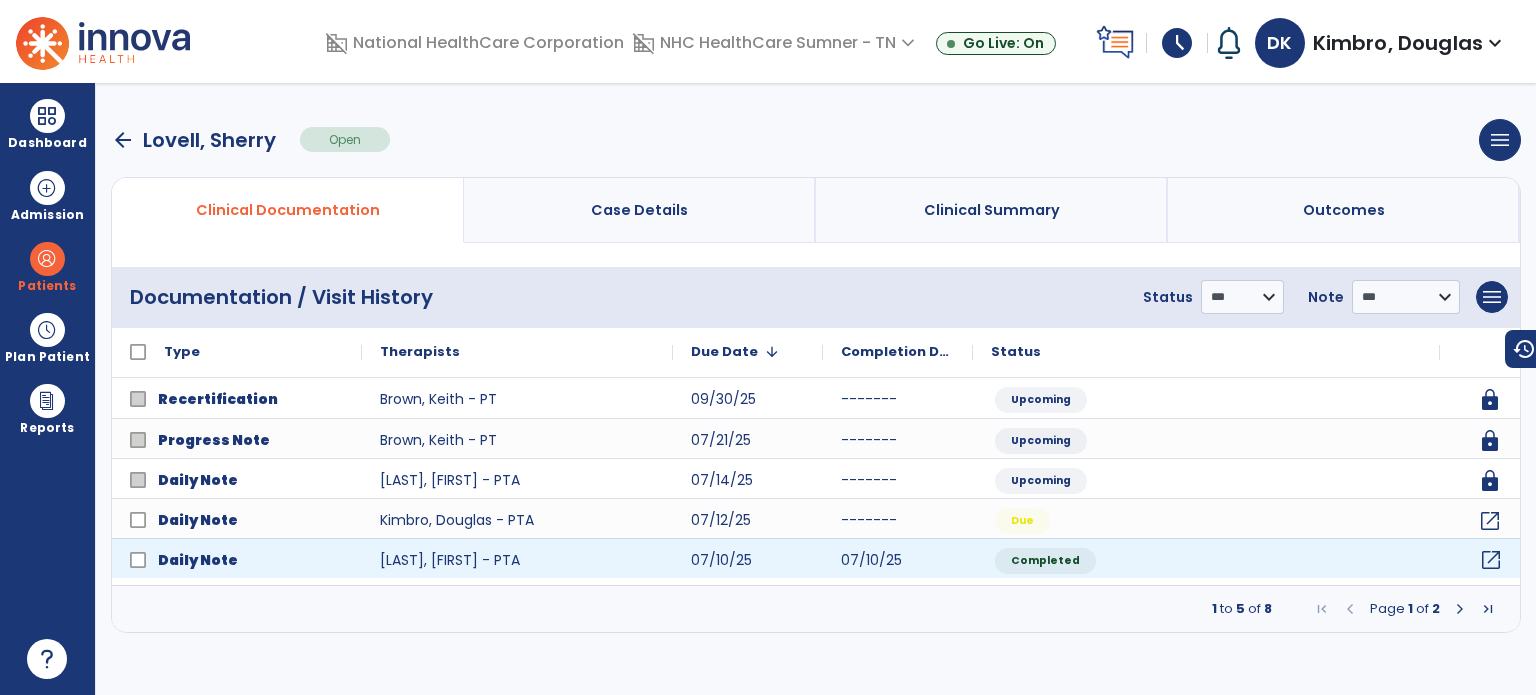 click on "open_in_new" 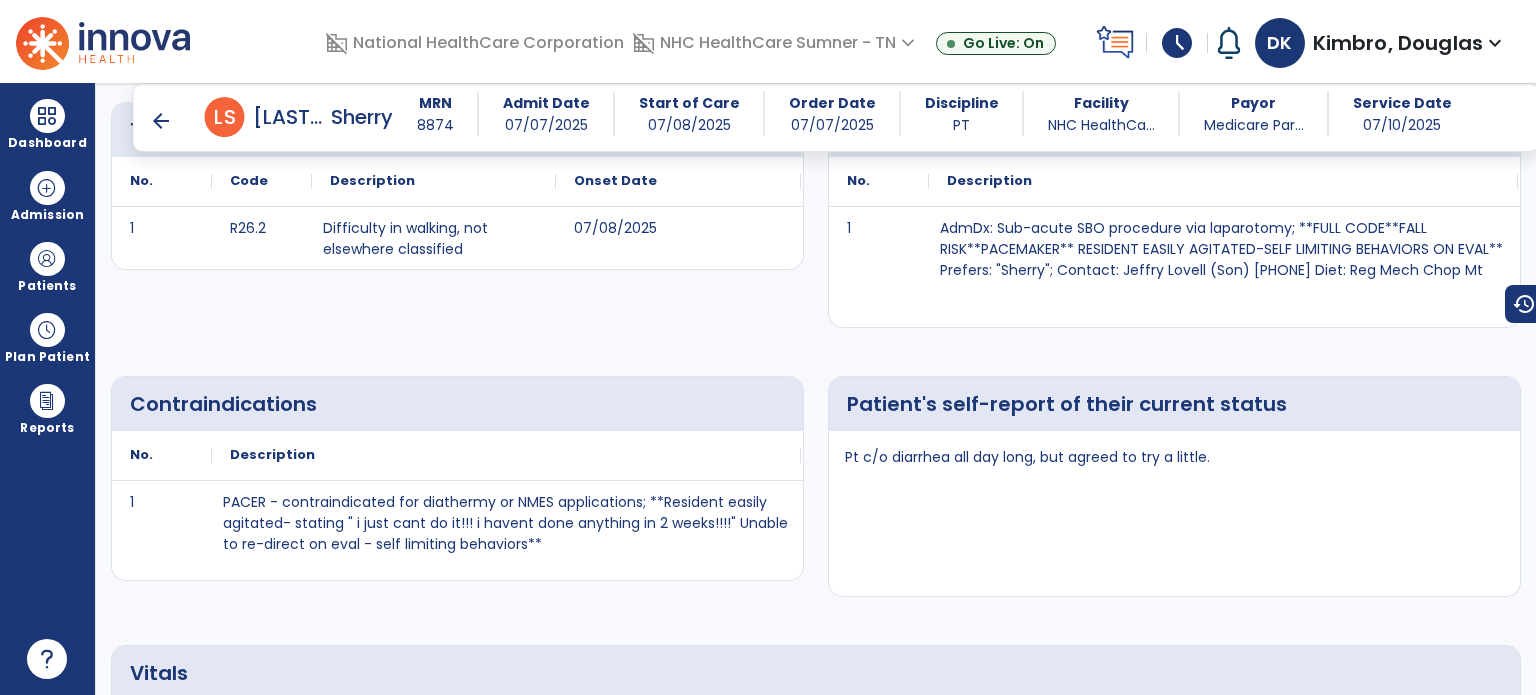 scroll, scrollTop: 572, scrollLeft: 0, axis: vertical 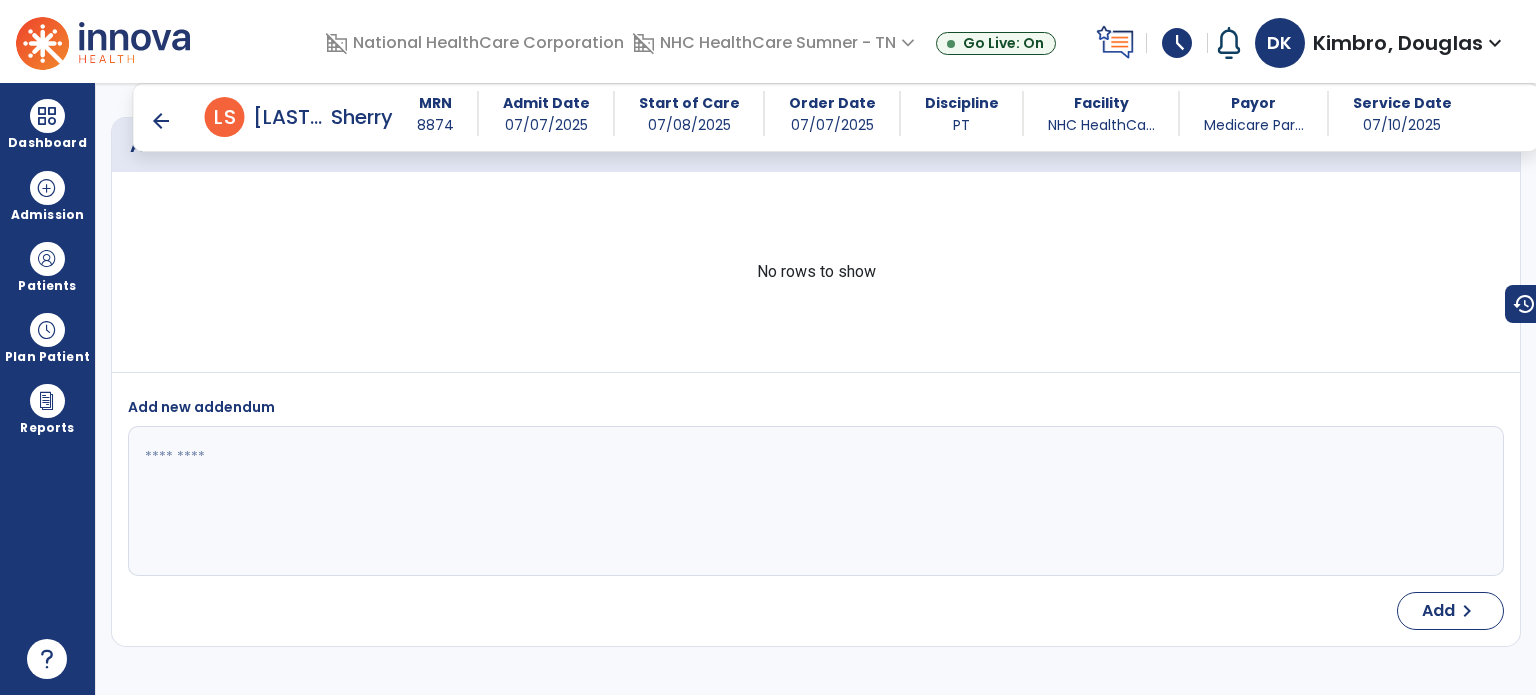 click on "arrow_back" at bounding box center [161, 121] 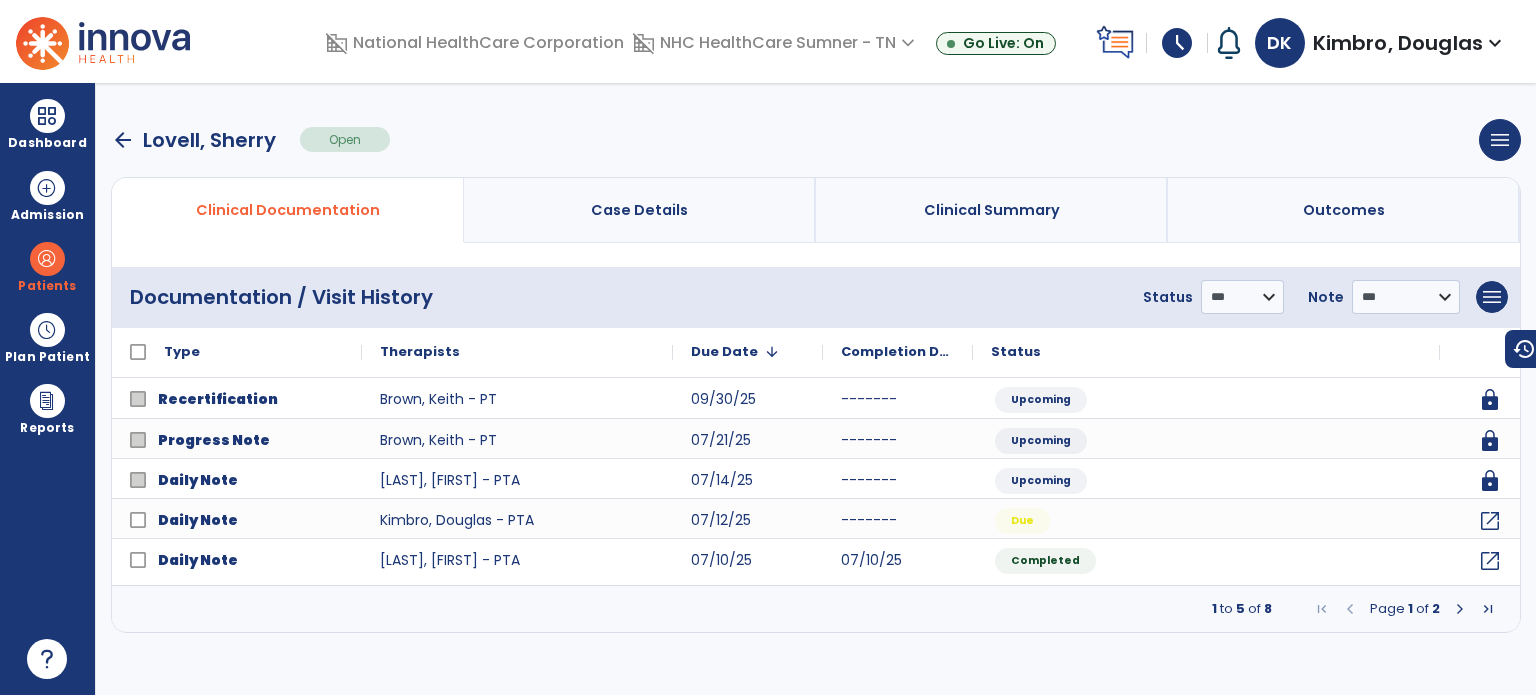 click at bounding box center (1460, 609) 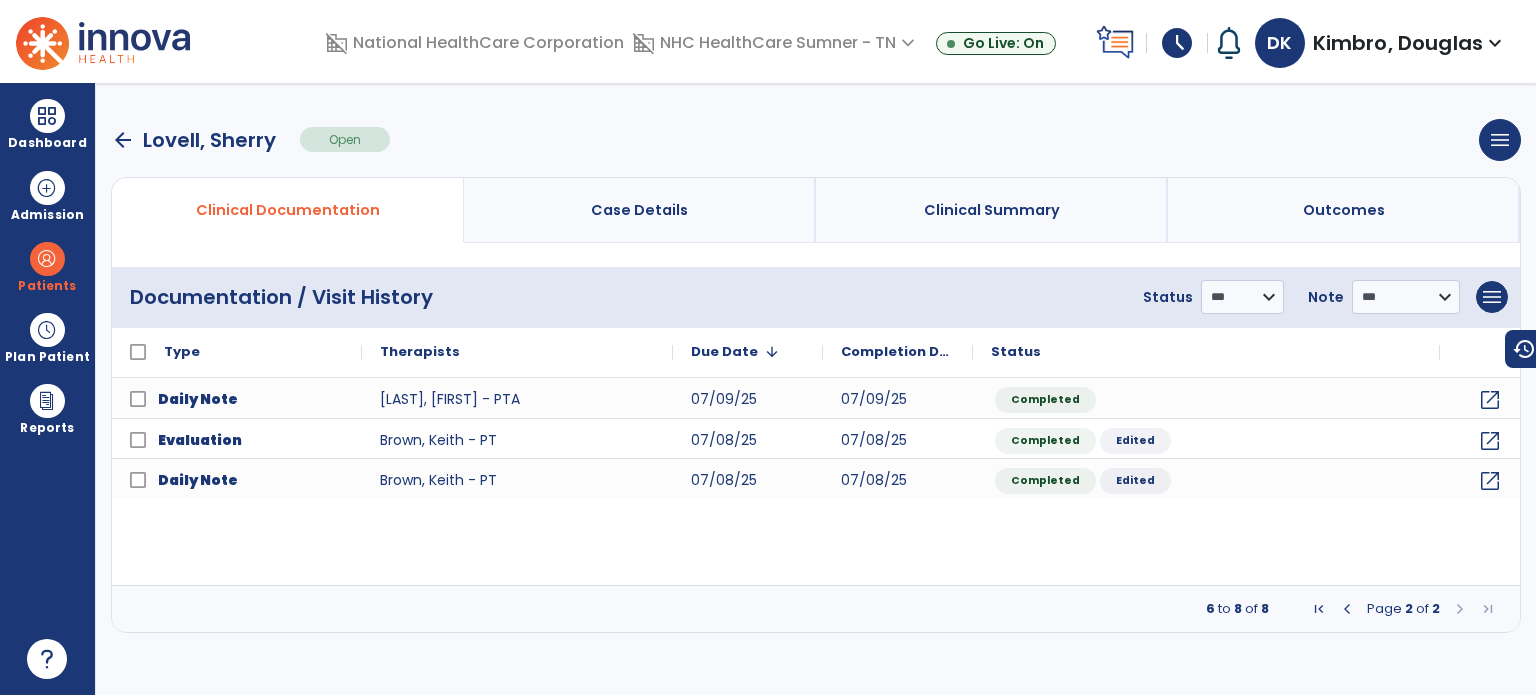 click at bounding box center (1347, 609) 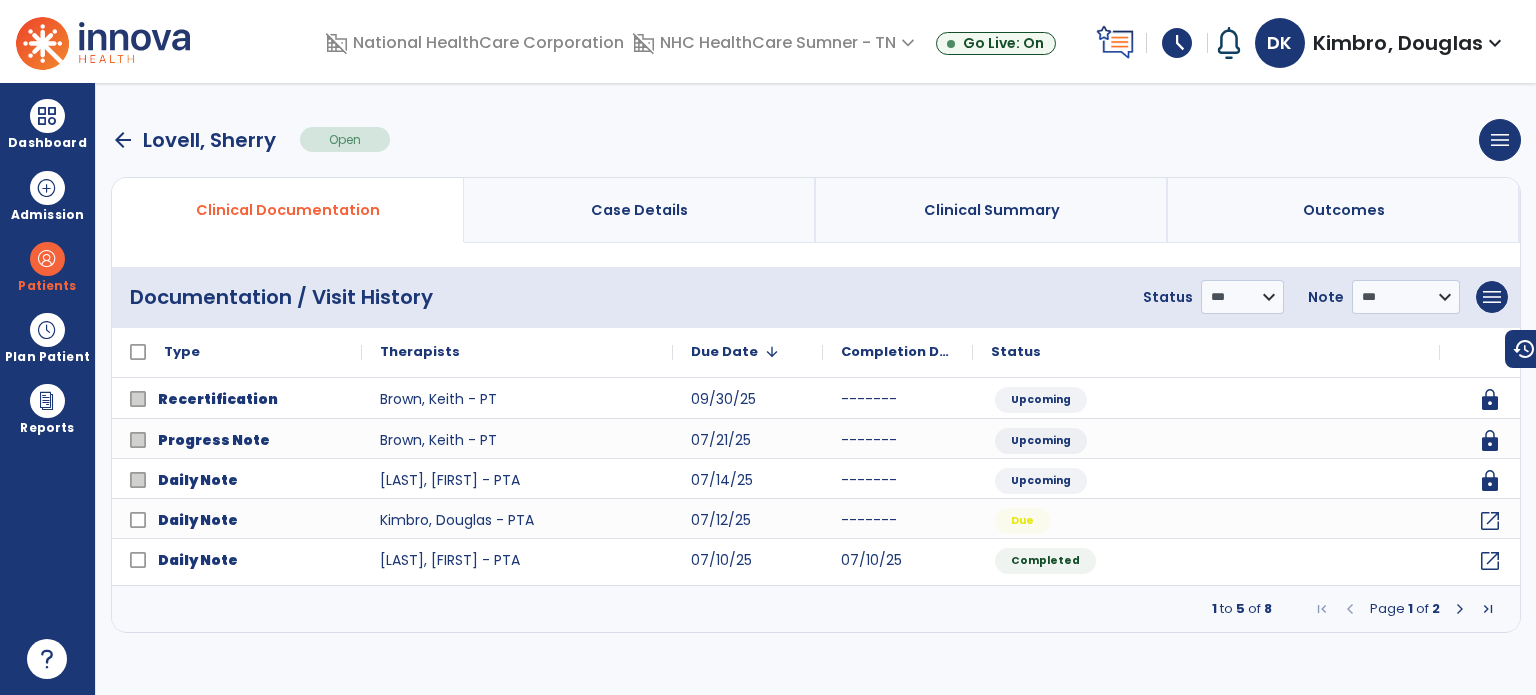 click at bounding box center [1460, 609] 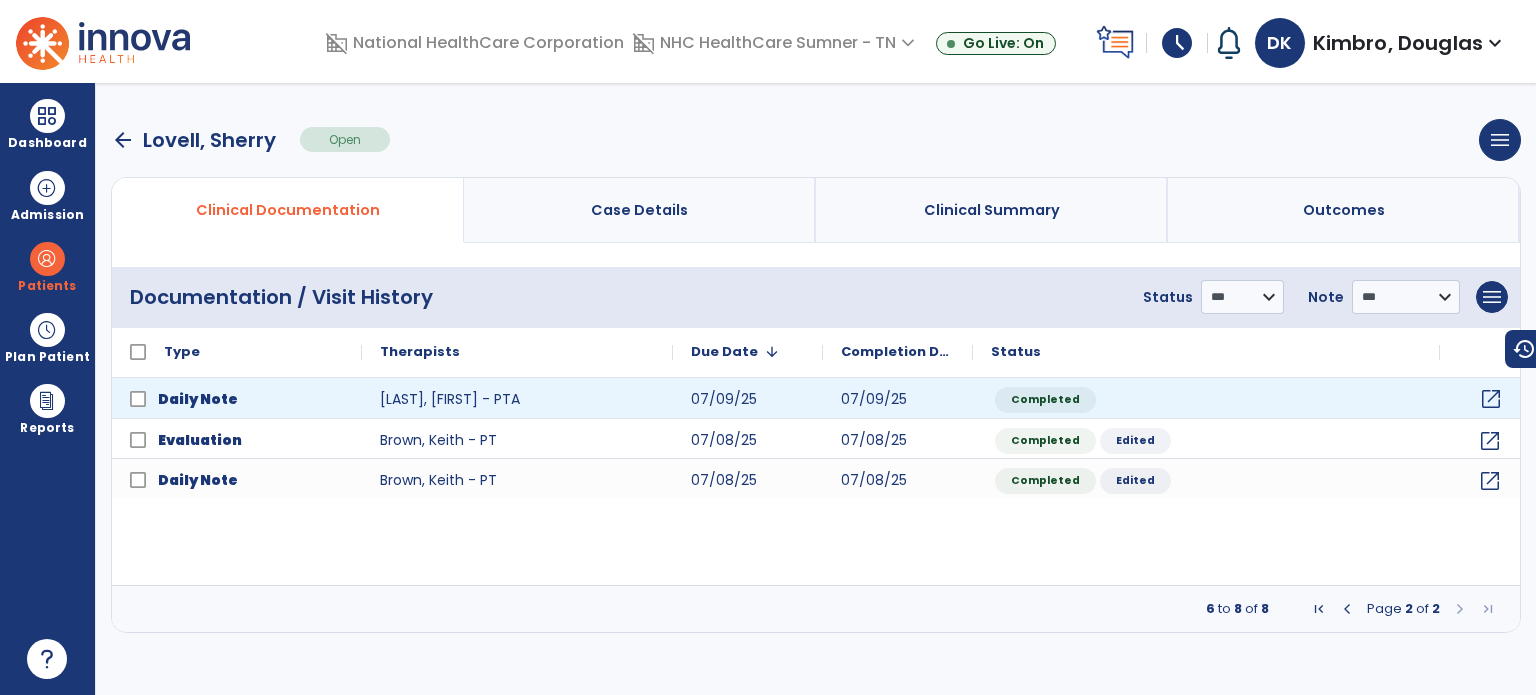 click on "open_in_new" 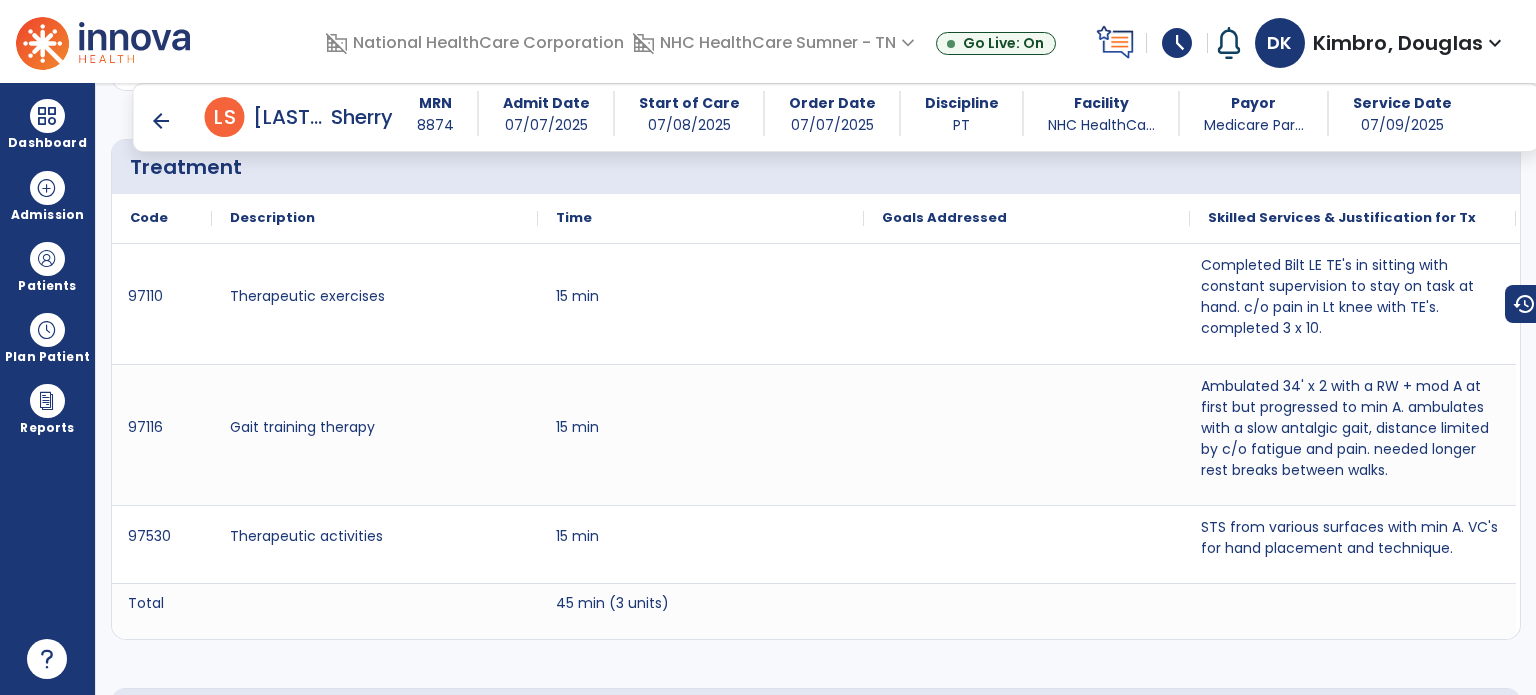 scroll, scrollTop: 1308, scrollLeft: 0, axis: vertical 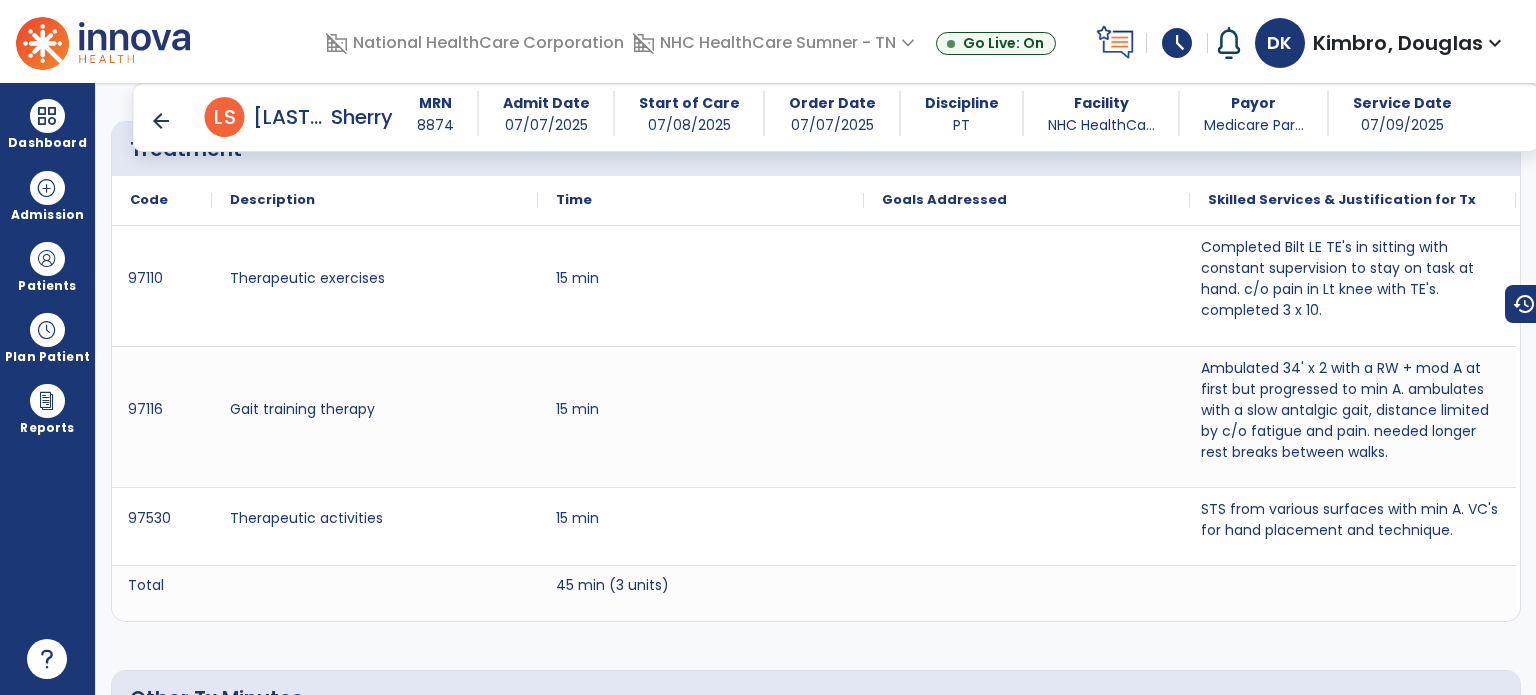 click on "arrow_back" at bounding box center (161, 121) 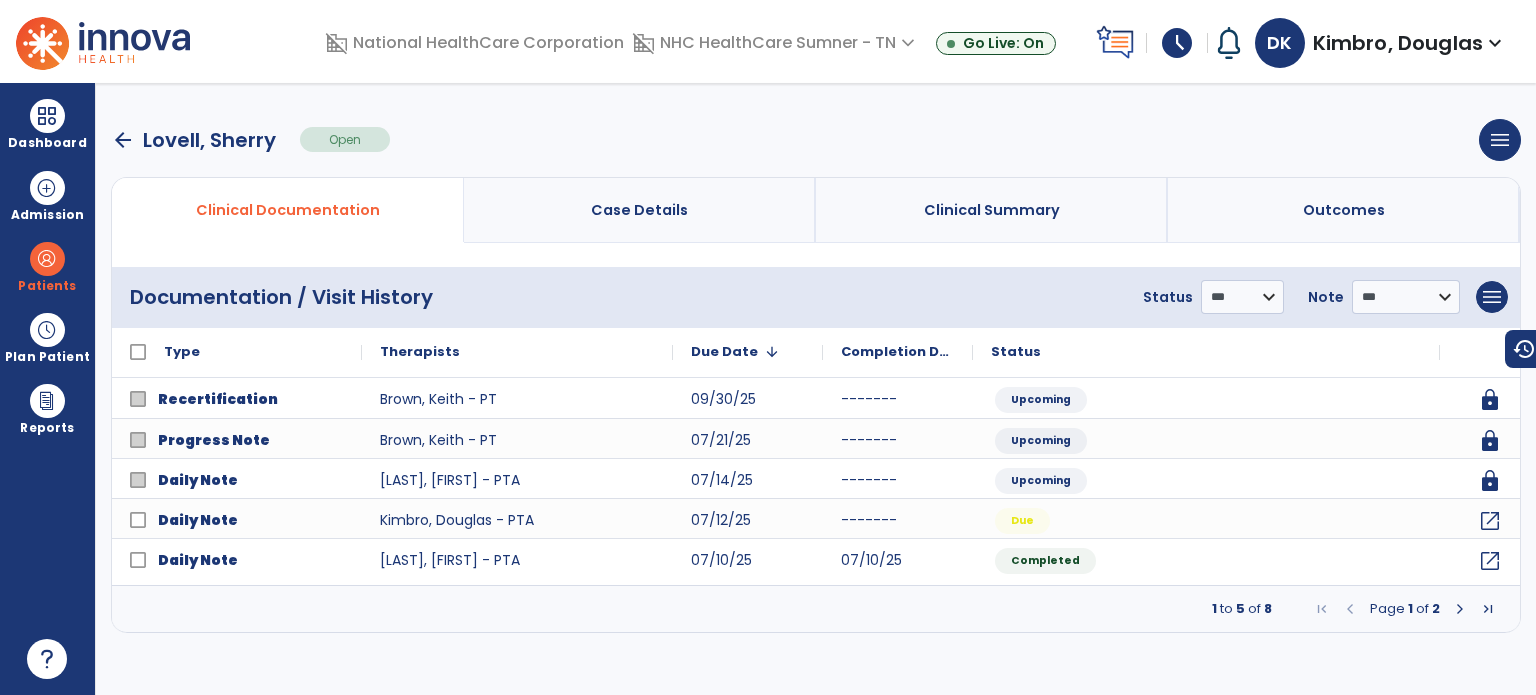 click at bounding box center [1460, 609] 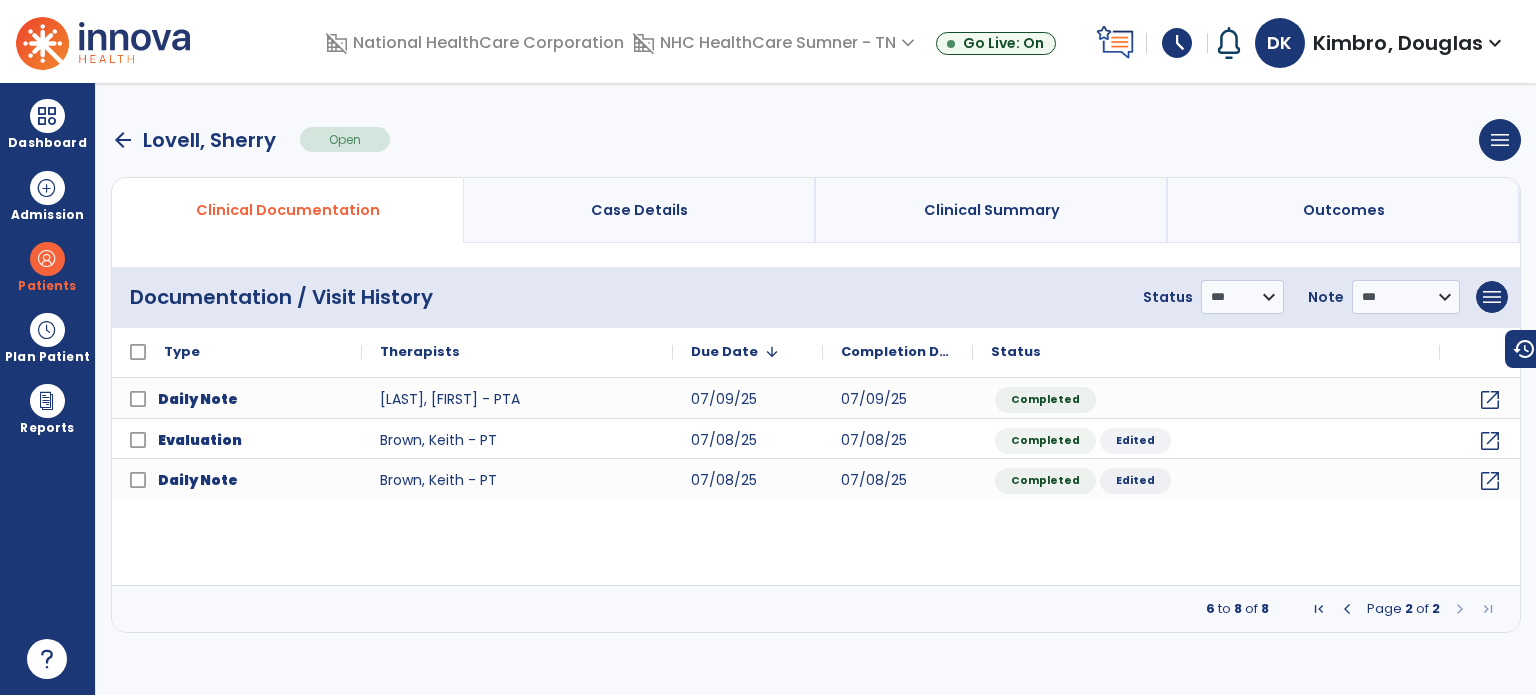drag, startPoint x: 272, startPoint y: 141, endPoint x: 124, endPoint y: 136, distance: 148.08444 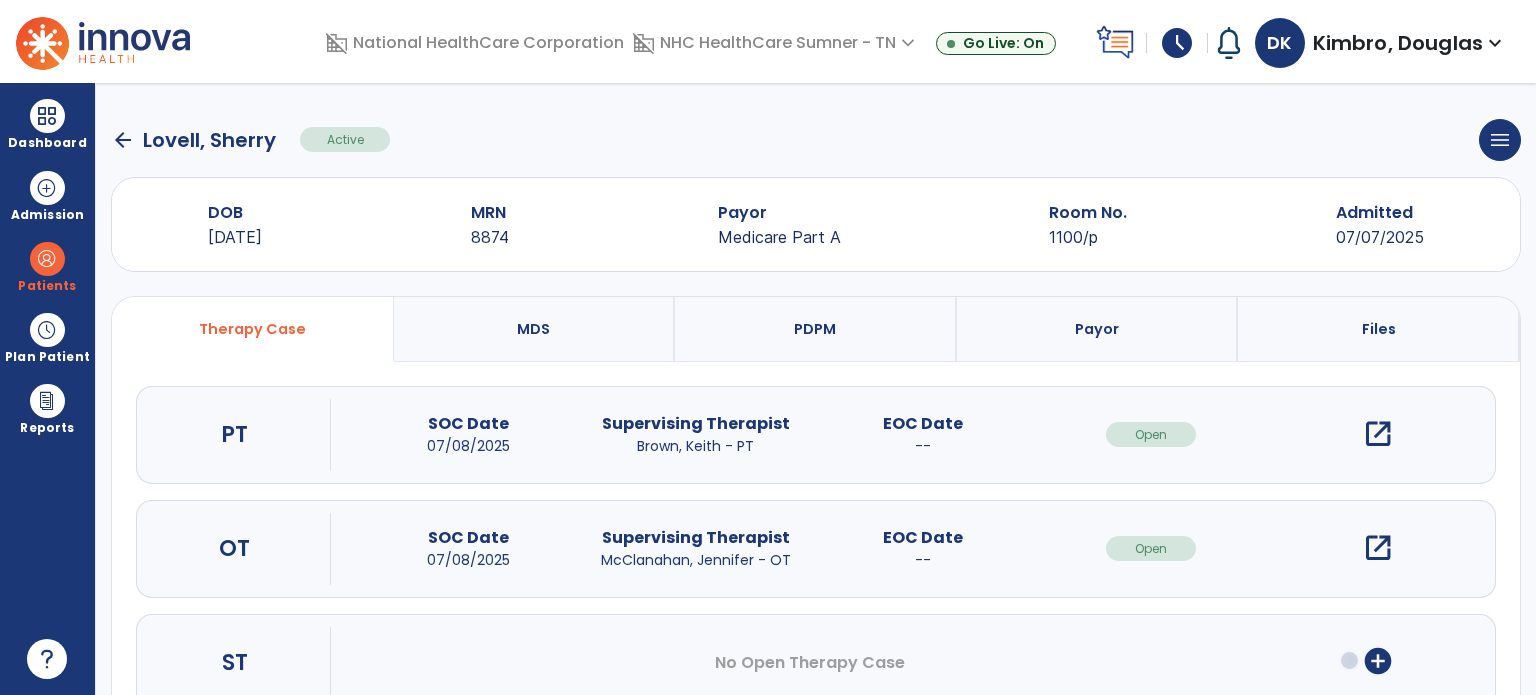 click on "open_in_new" at bounding box center [1378, 434] 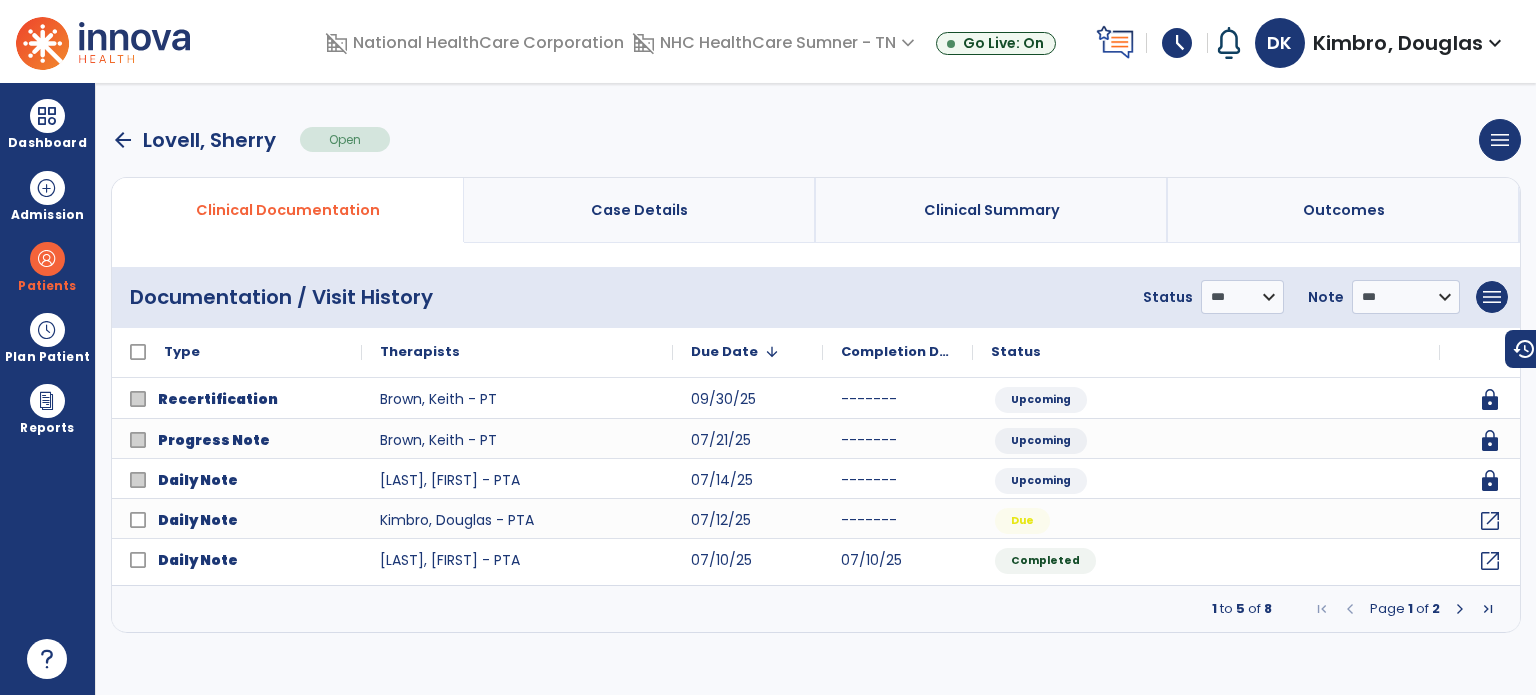 click at bounding box center (1460, 609) 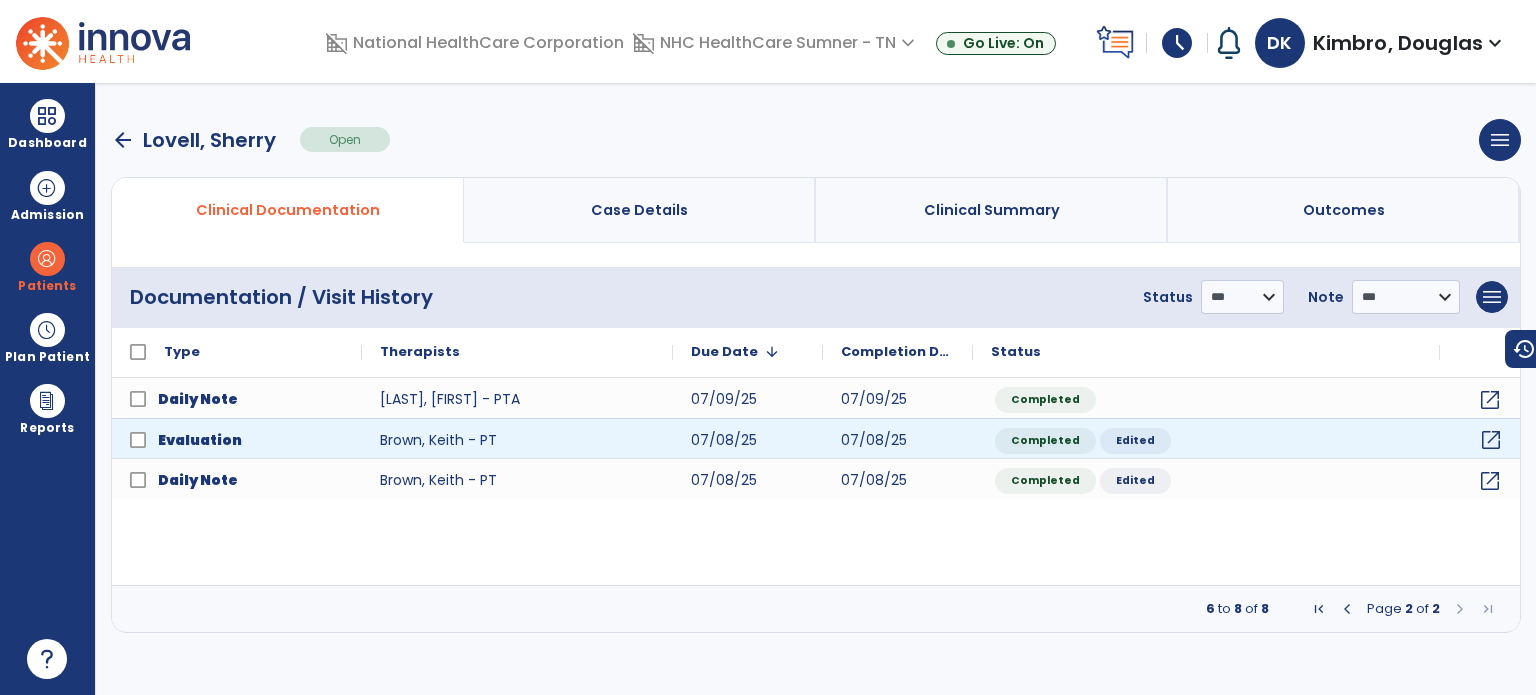 click on "open_in_new" 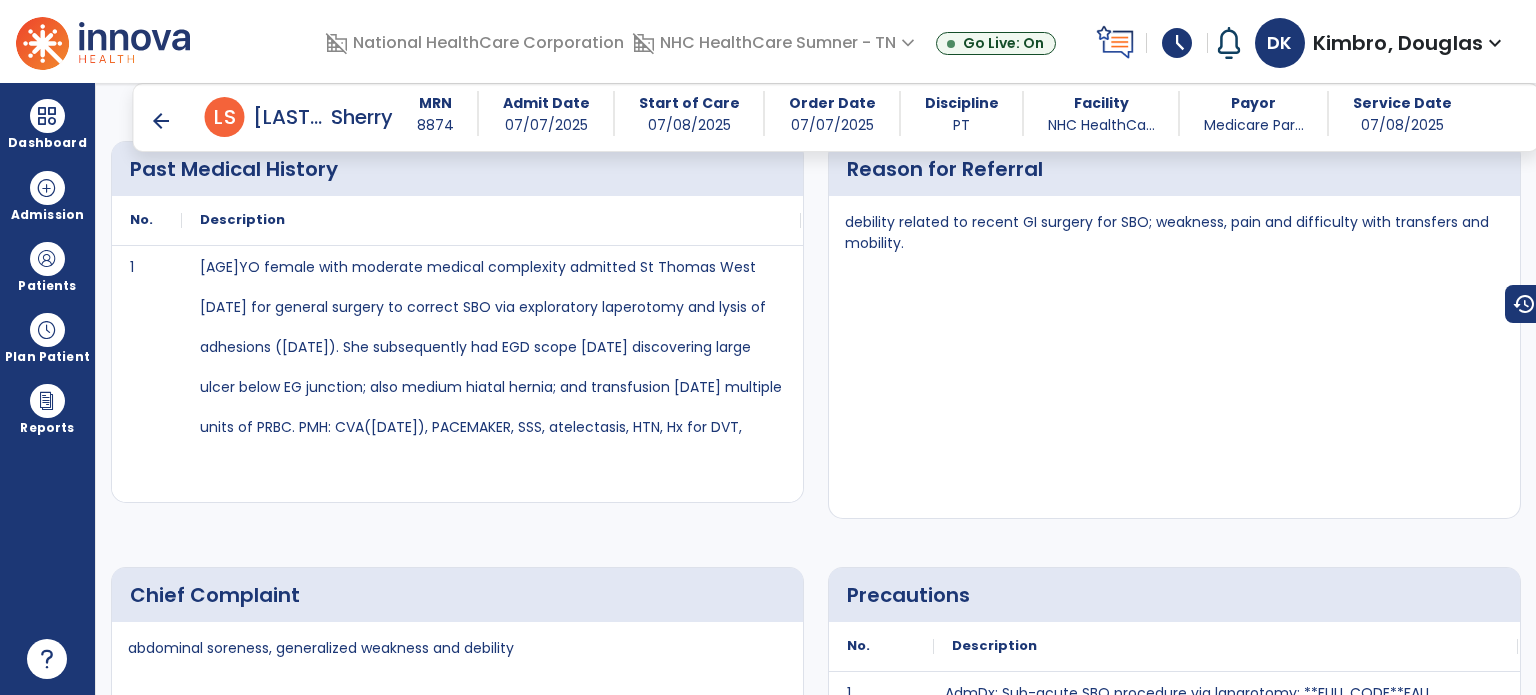scroll, scrollTop: 944, scrollLeft: 0, axis: vertical 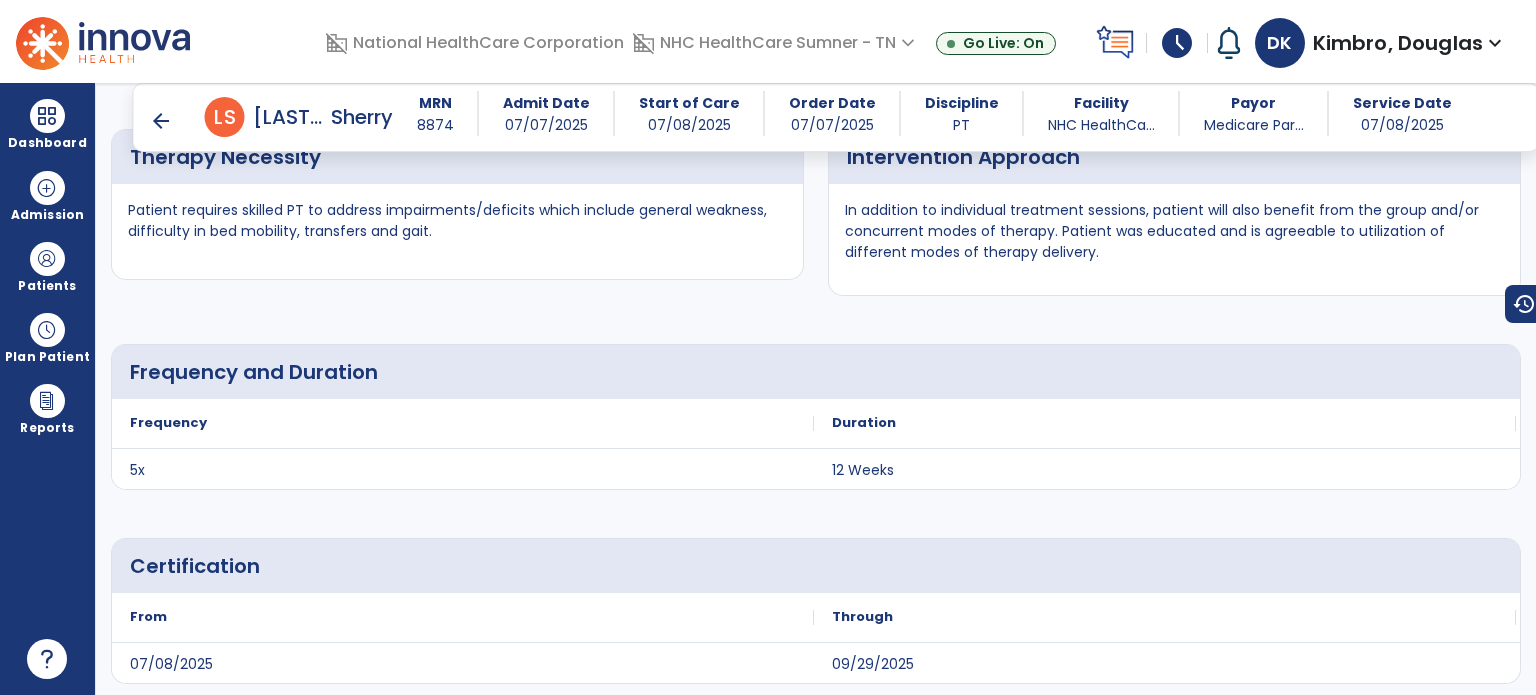 click on "arrow_back" at bounding box center (161, 121) 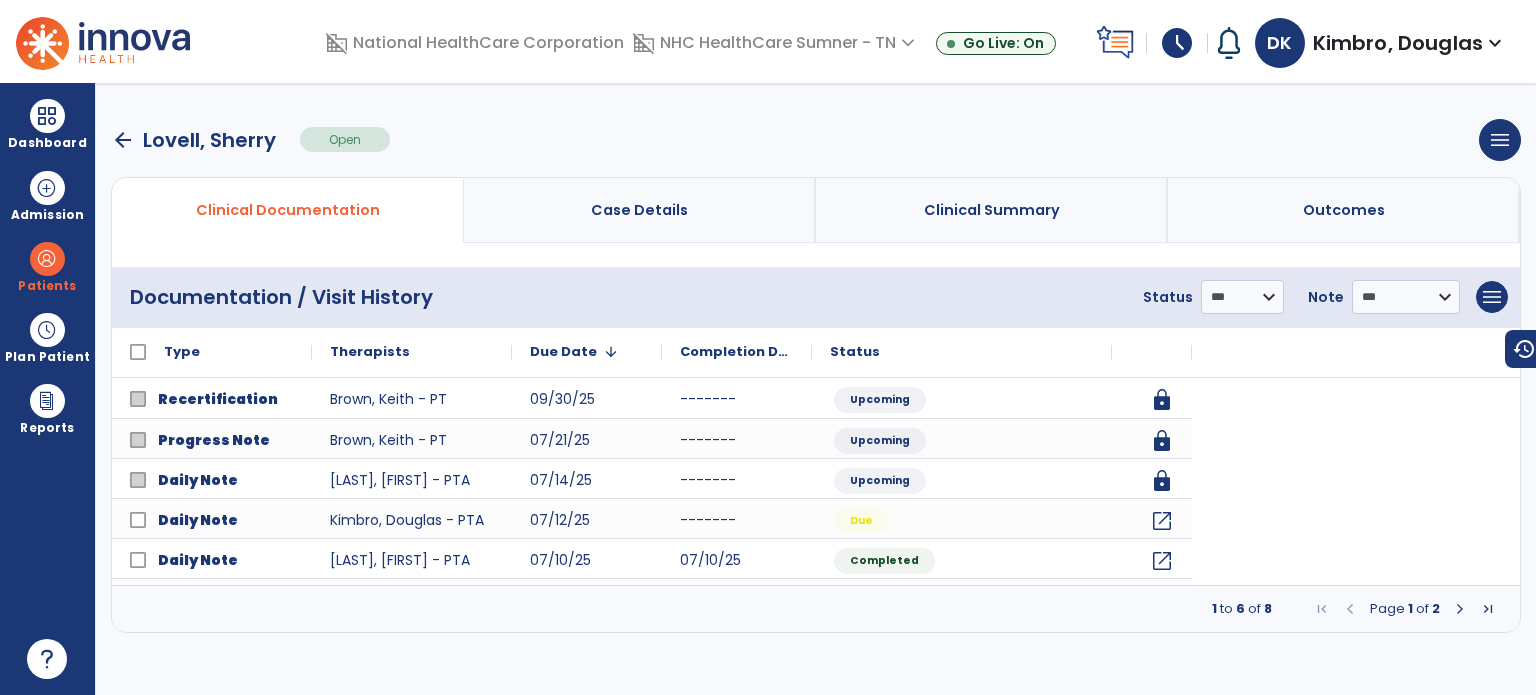scroll, scrollTop: 0, scrollLeft: 0, axis: both 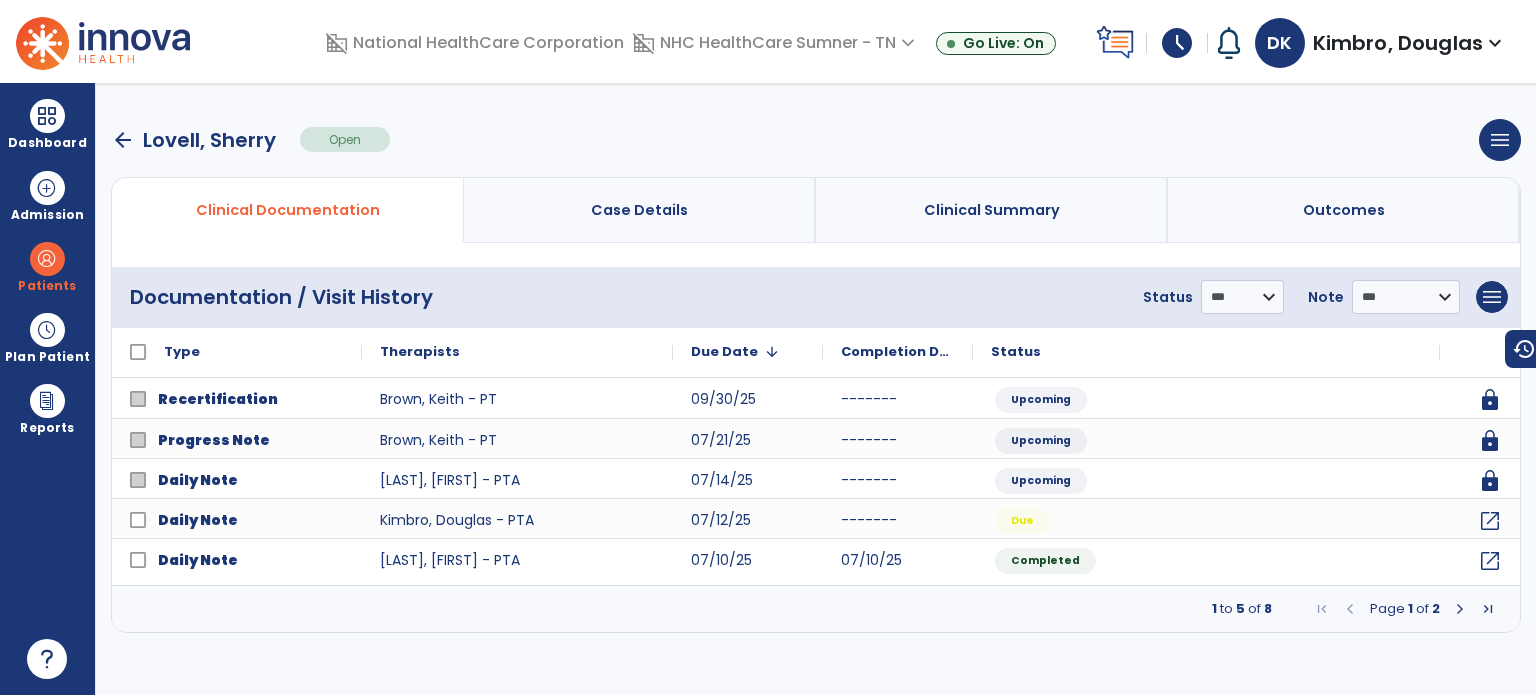 click at bounding box center [1460, 609] 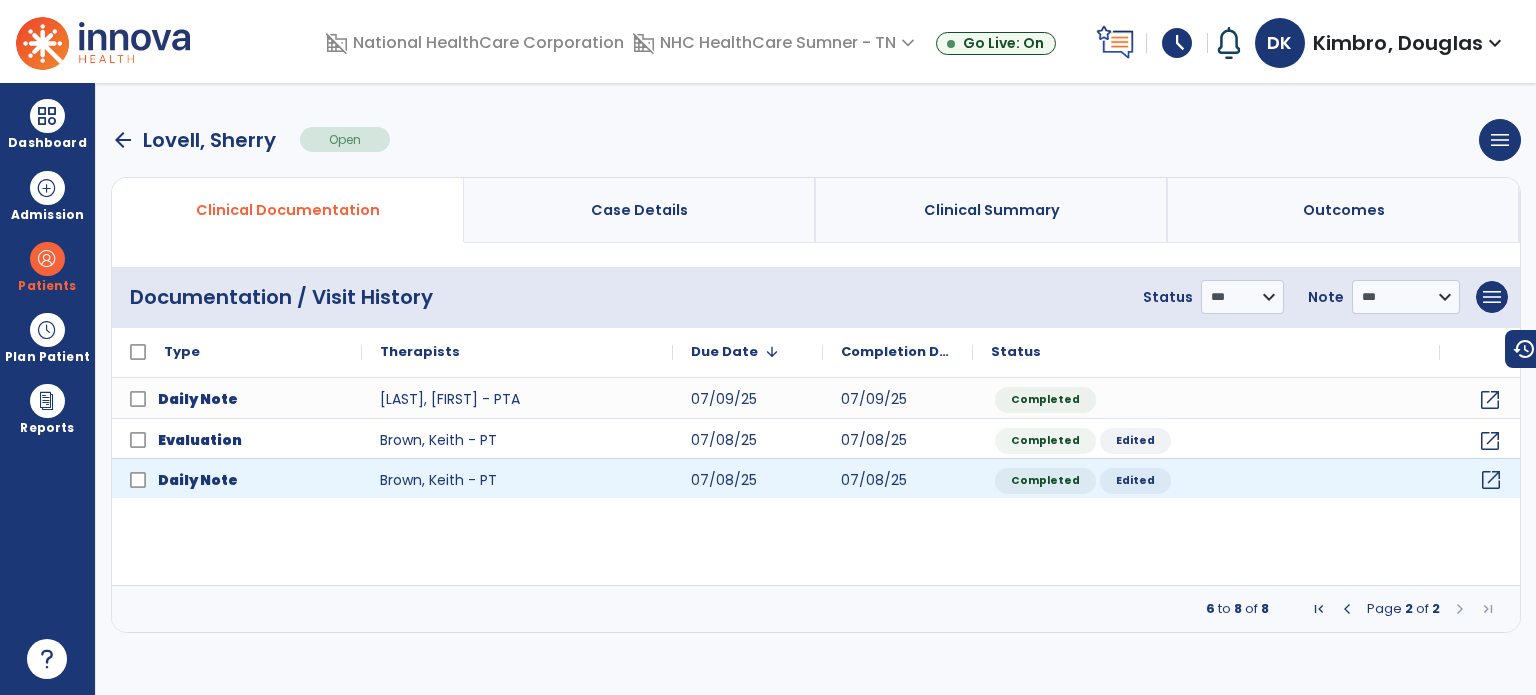 click on "open_in_new" 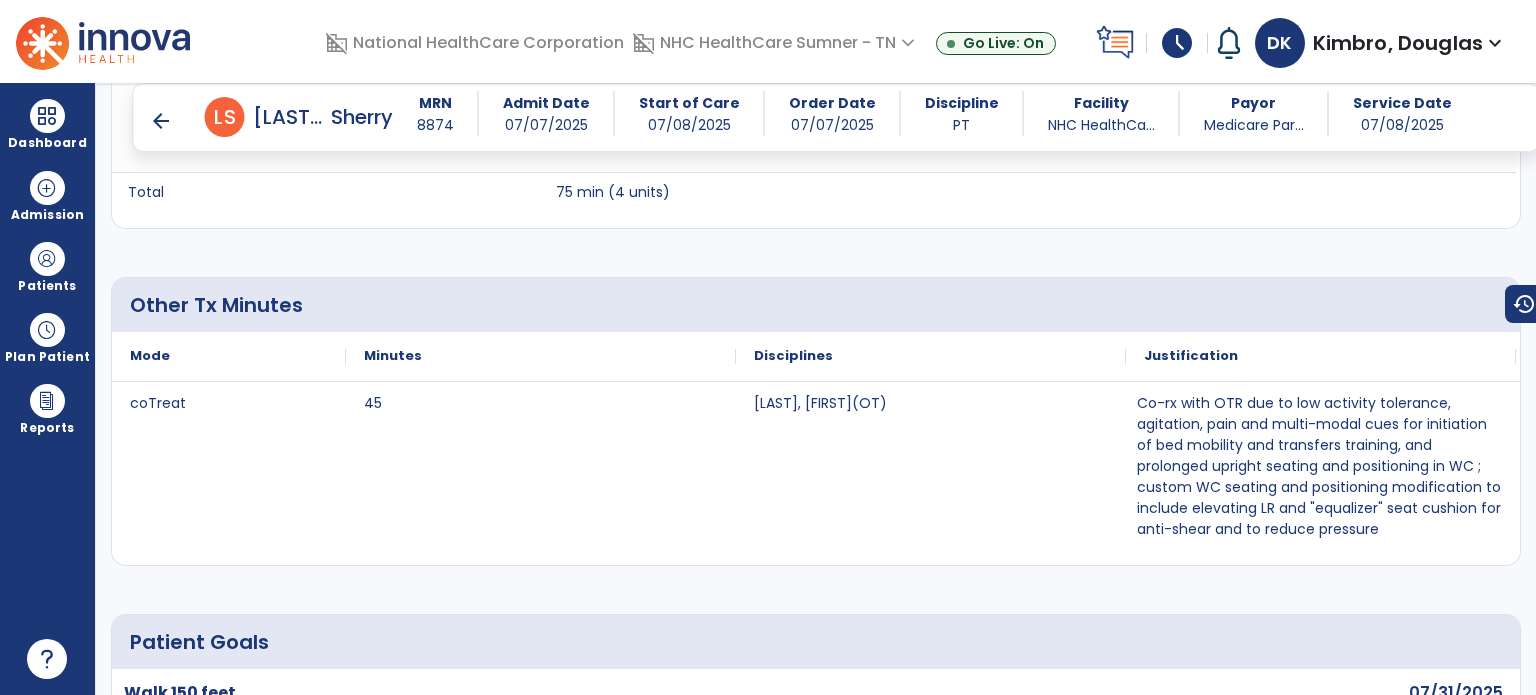 scroll, scrollTop: 1883, scrollLeft: 0, axis: vertical 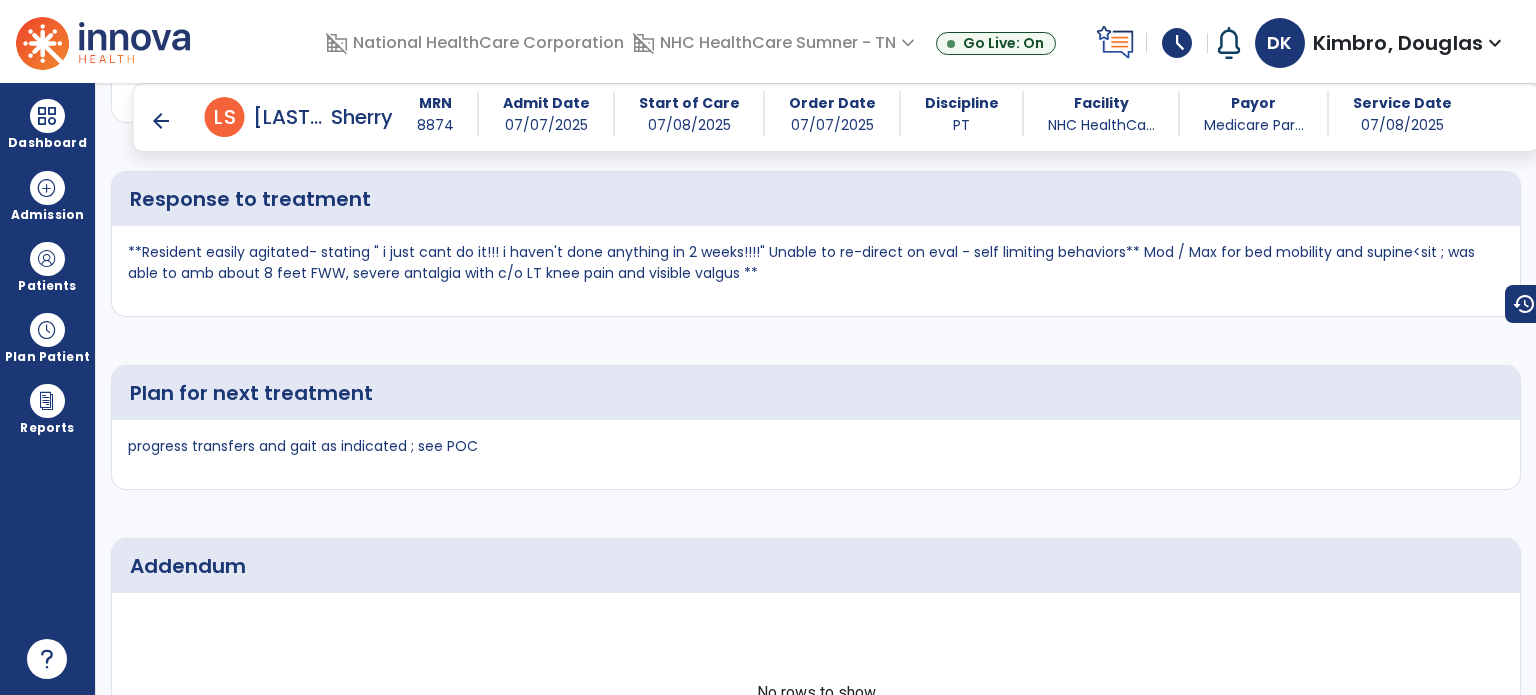 click on "Patients" at bounding box center (47, 286) 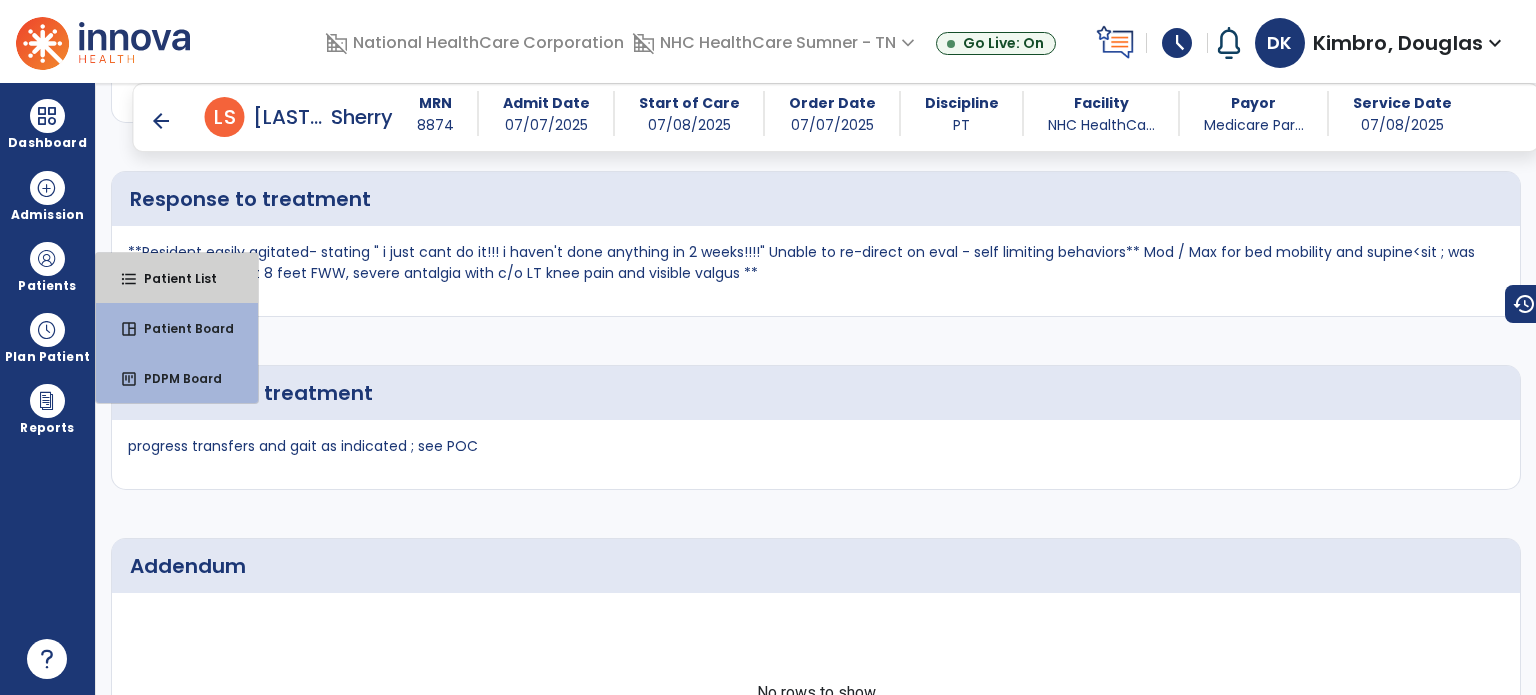 click on "Patient List" at bounding box center (172, 278) 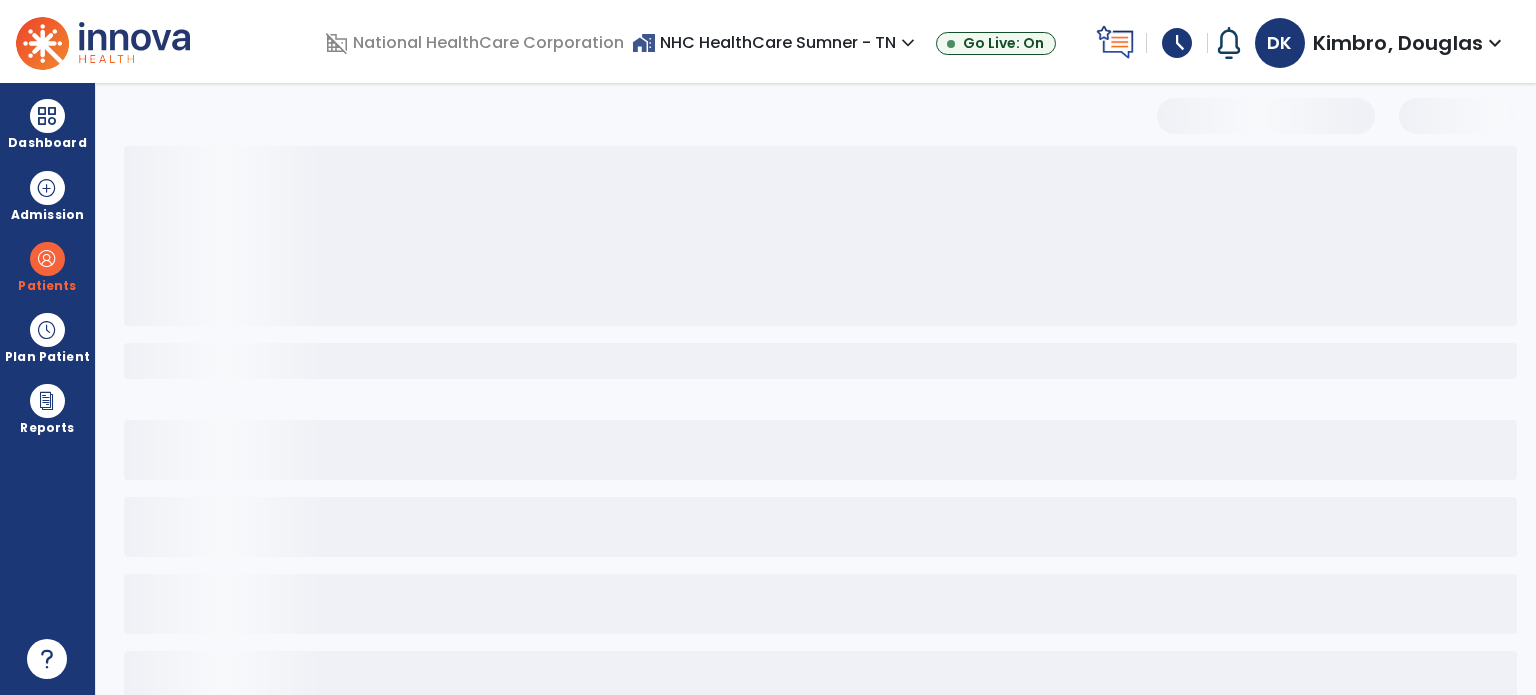 scroll, scrollTop: 46, scrollLeft: 0, axis: vertical 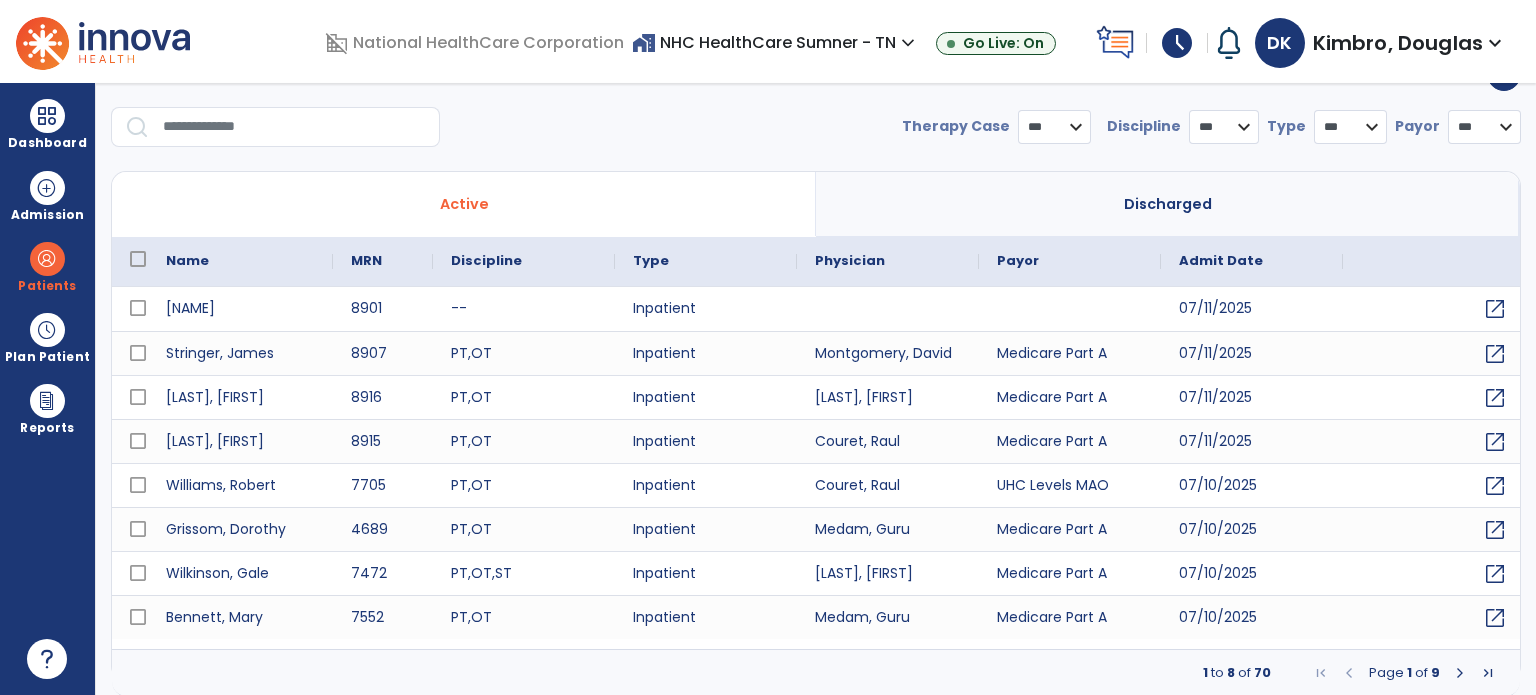 select on "***" 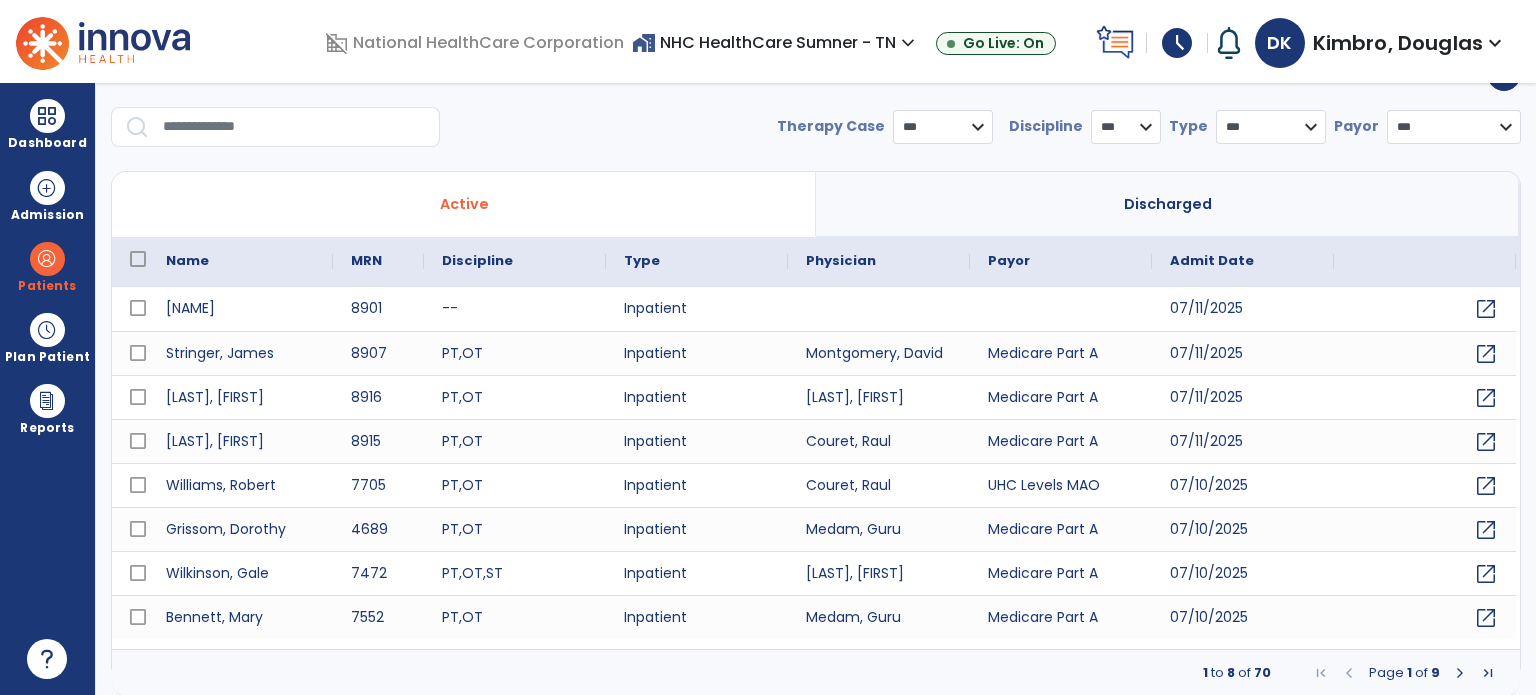 click at bounding box center (294, 127) 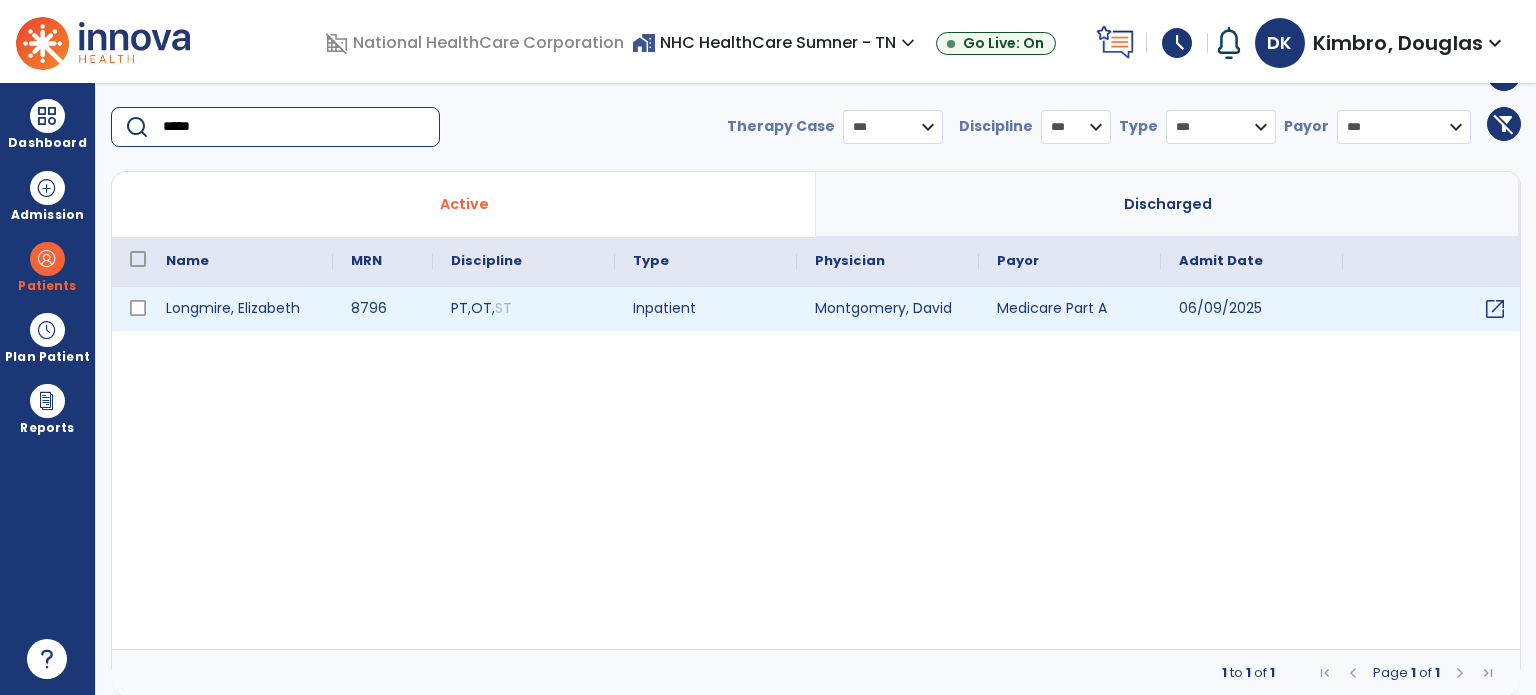 type on "*****" 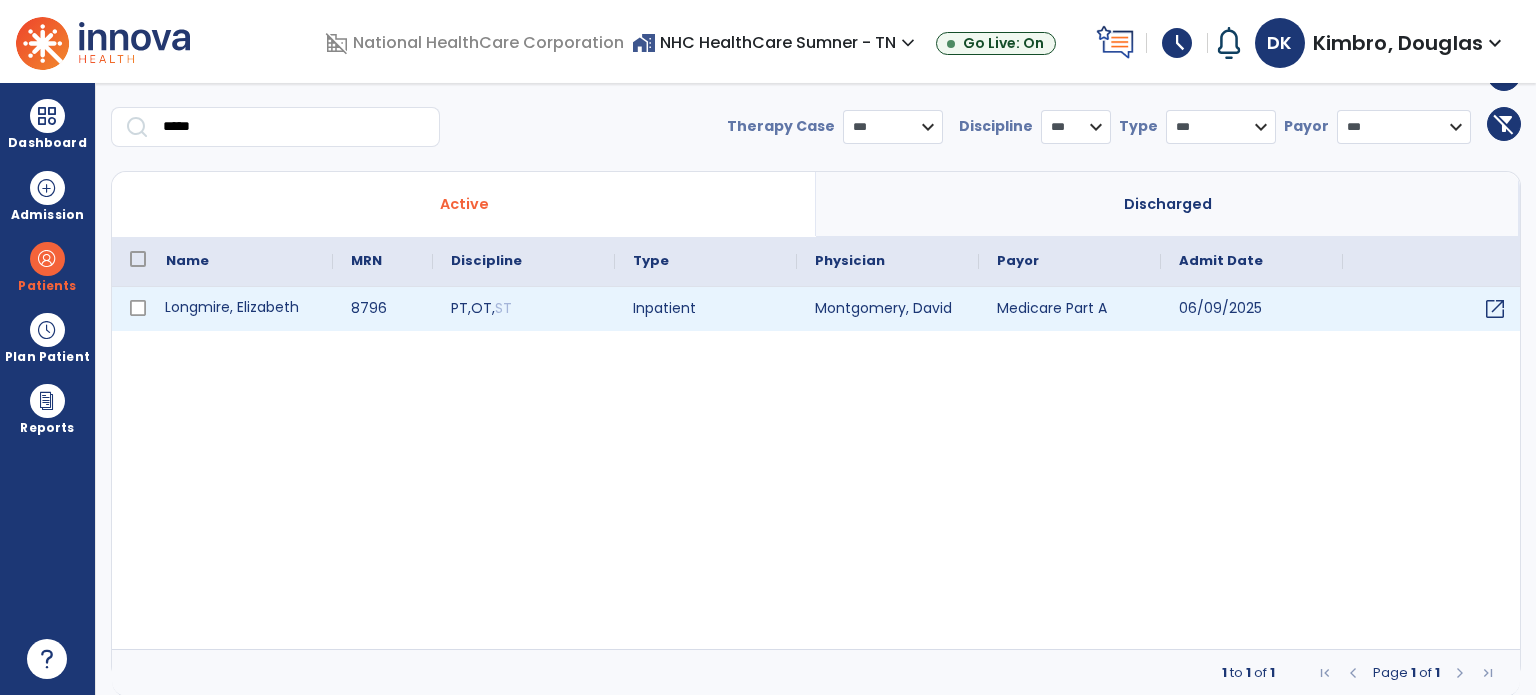 click on "Longmire, Elizabeth" at bounding box center (240, 309) 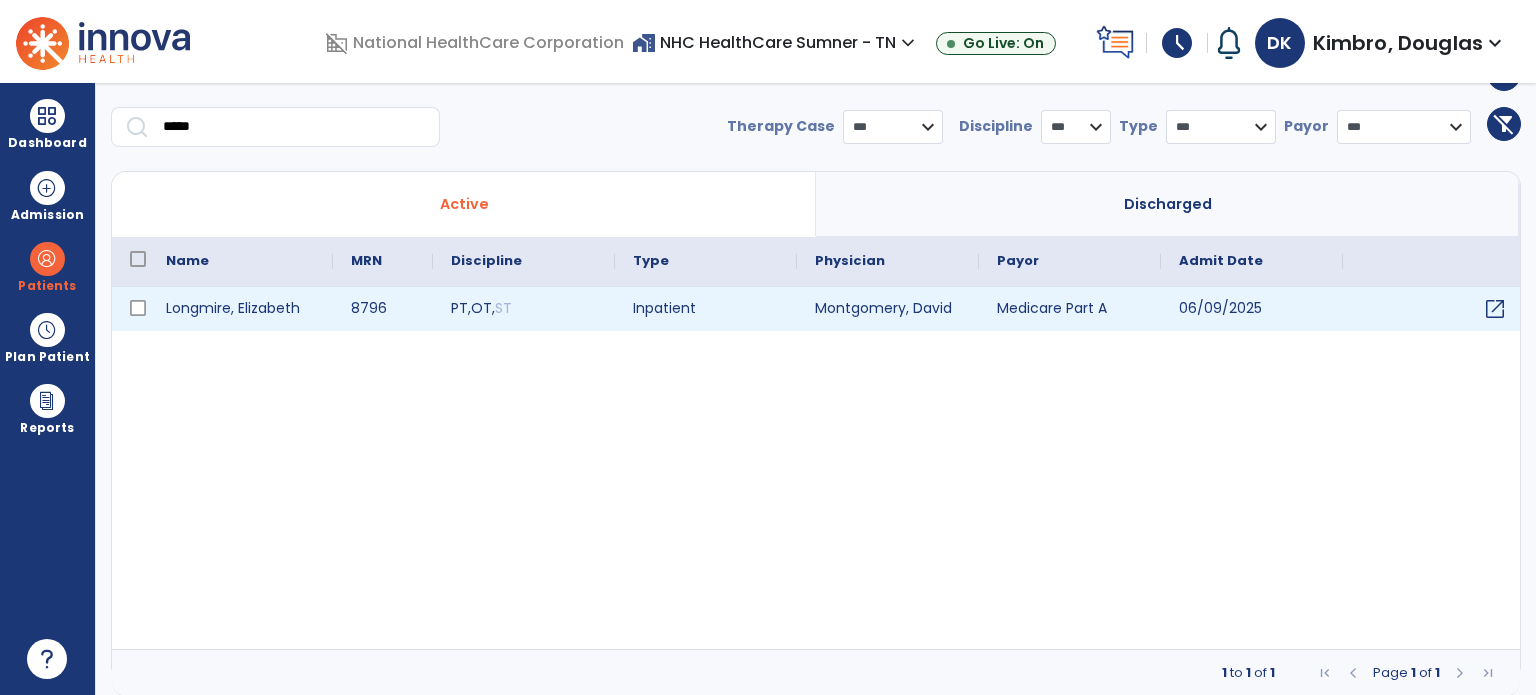 scroll, scrollTop: 0, scrollLeft: 0, axis: both 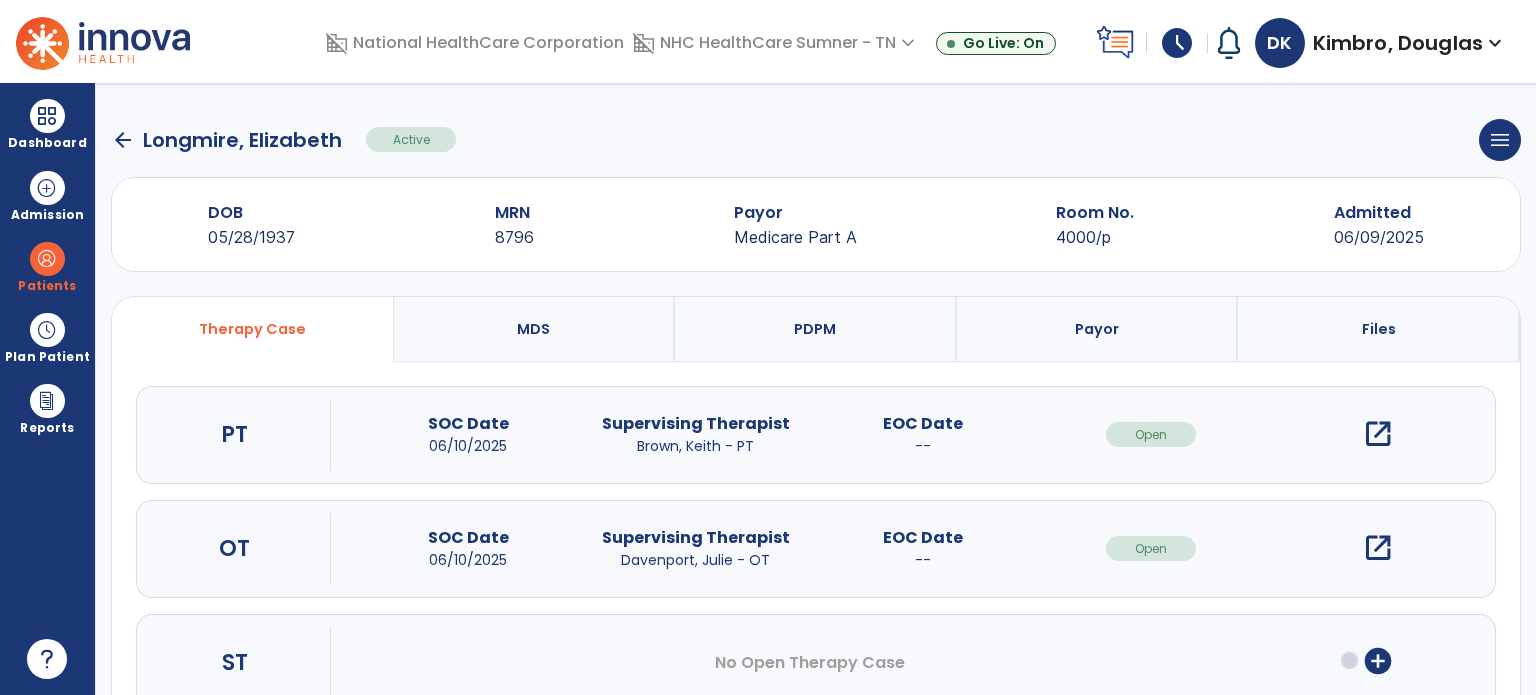 click on "open_in_new" at bounding box center (1378, 434) 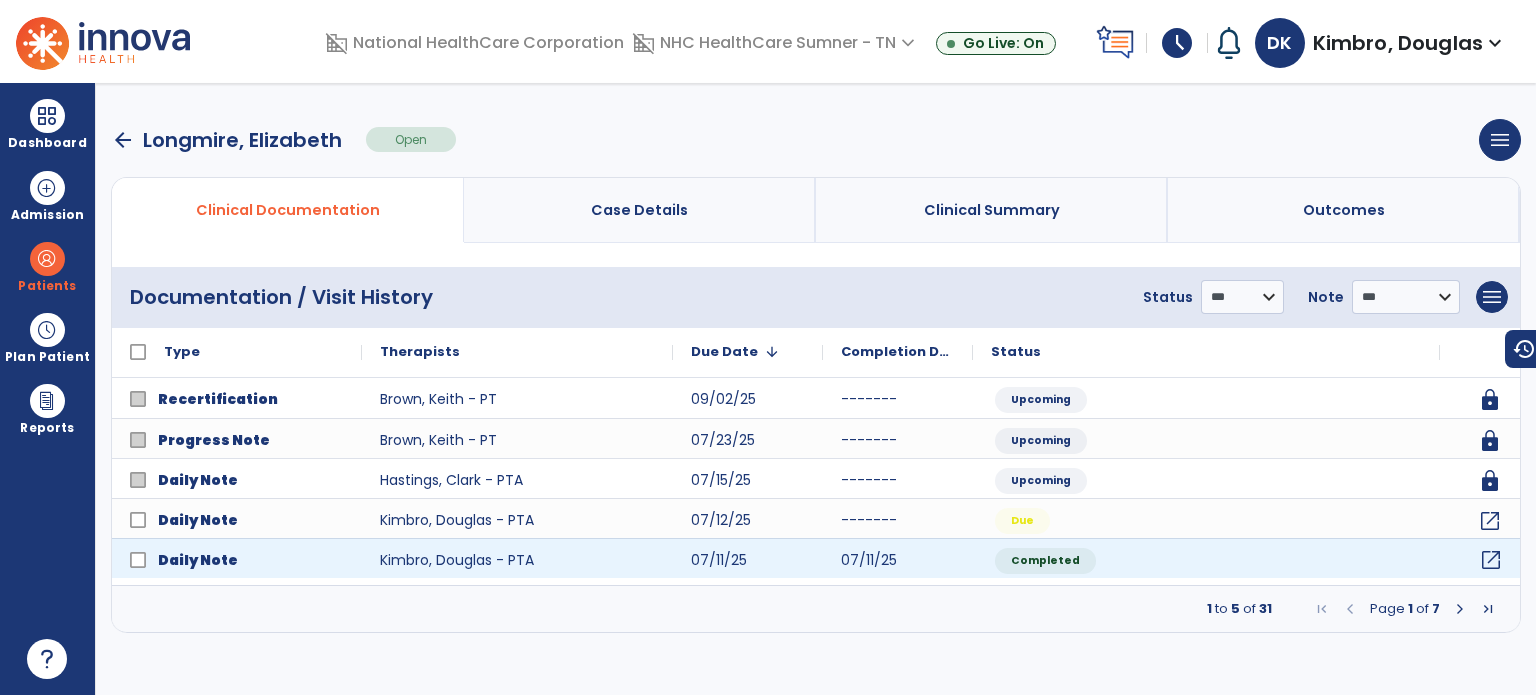 click on "open_in_new" 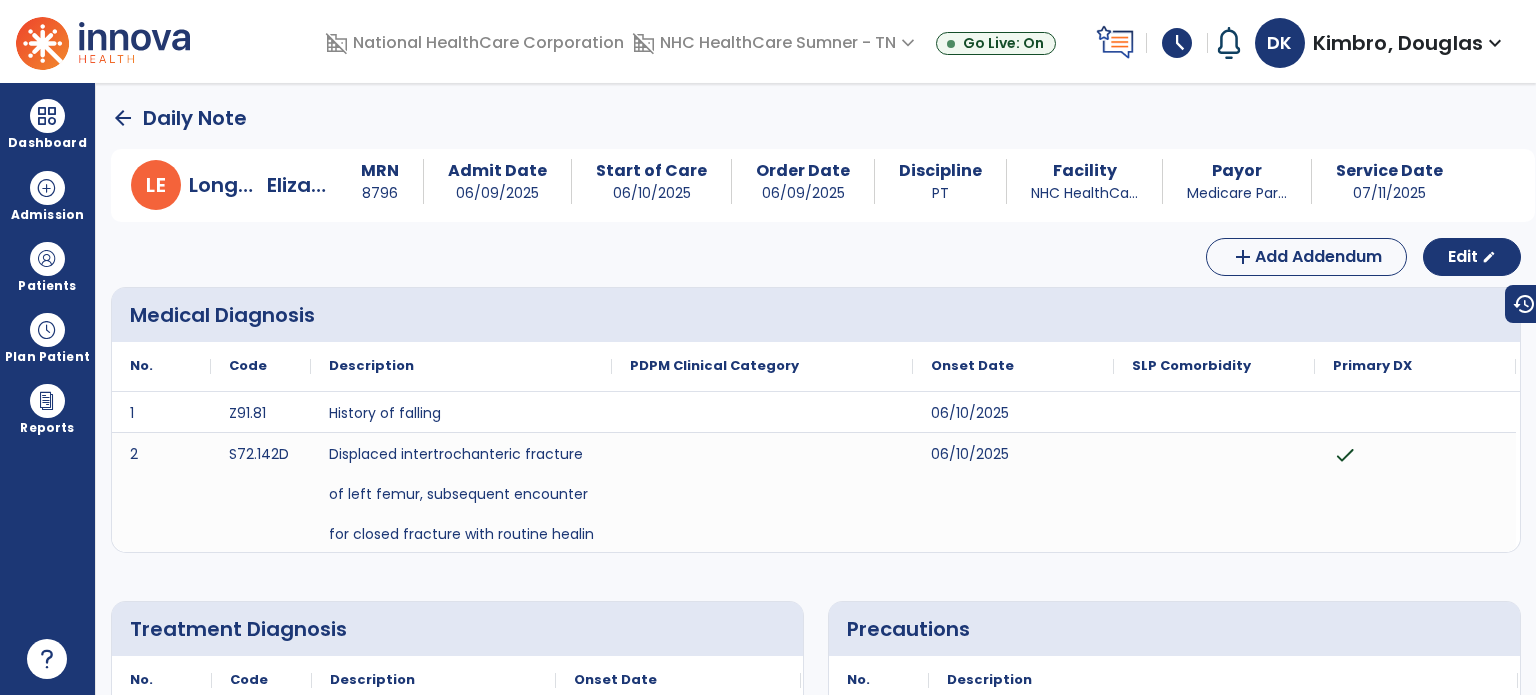 click on "arrow_back" 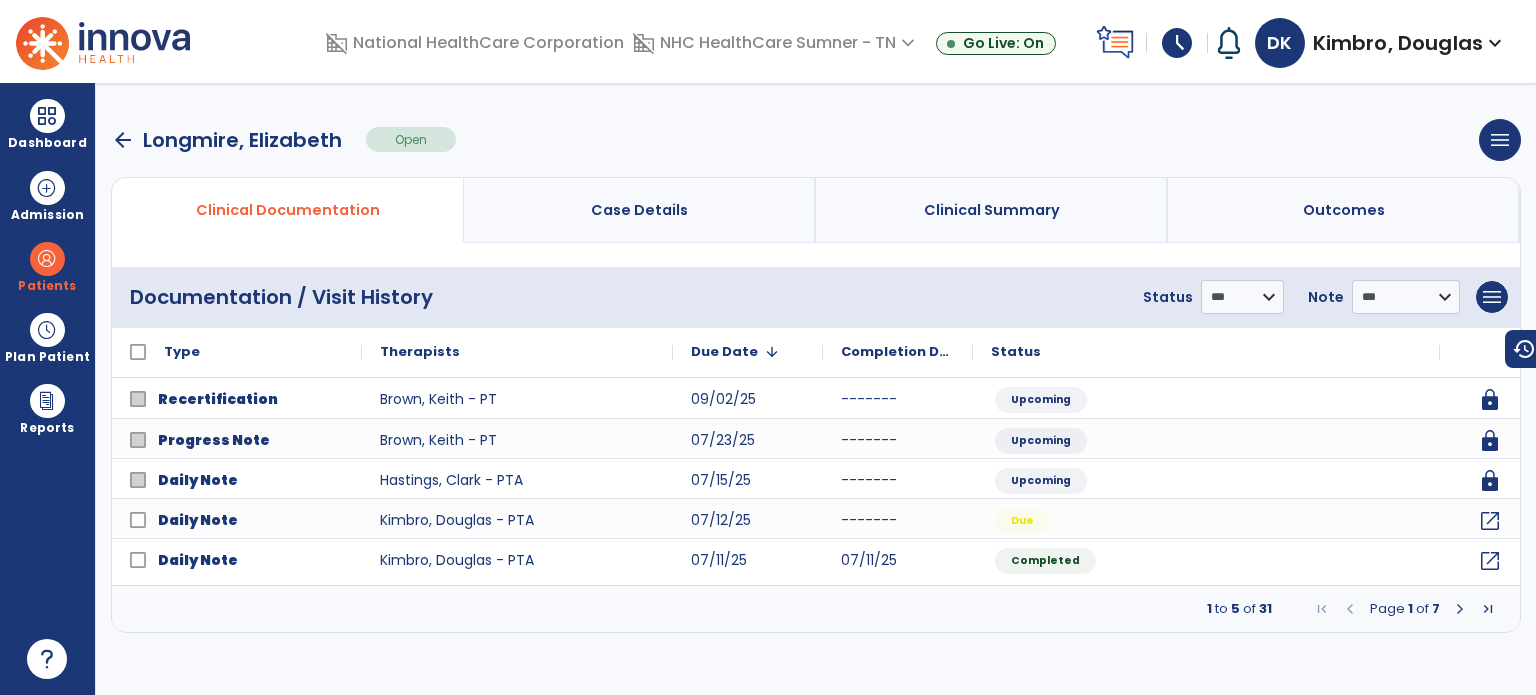 click at bounding box center (1460, 609) 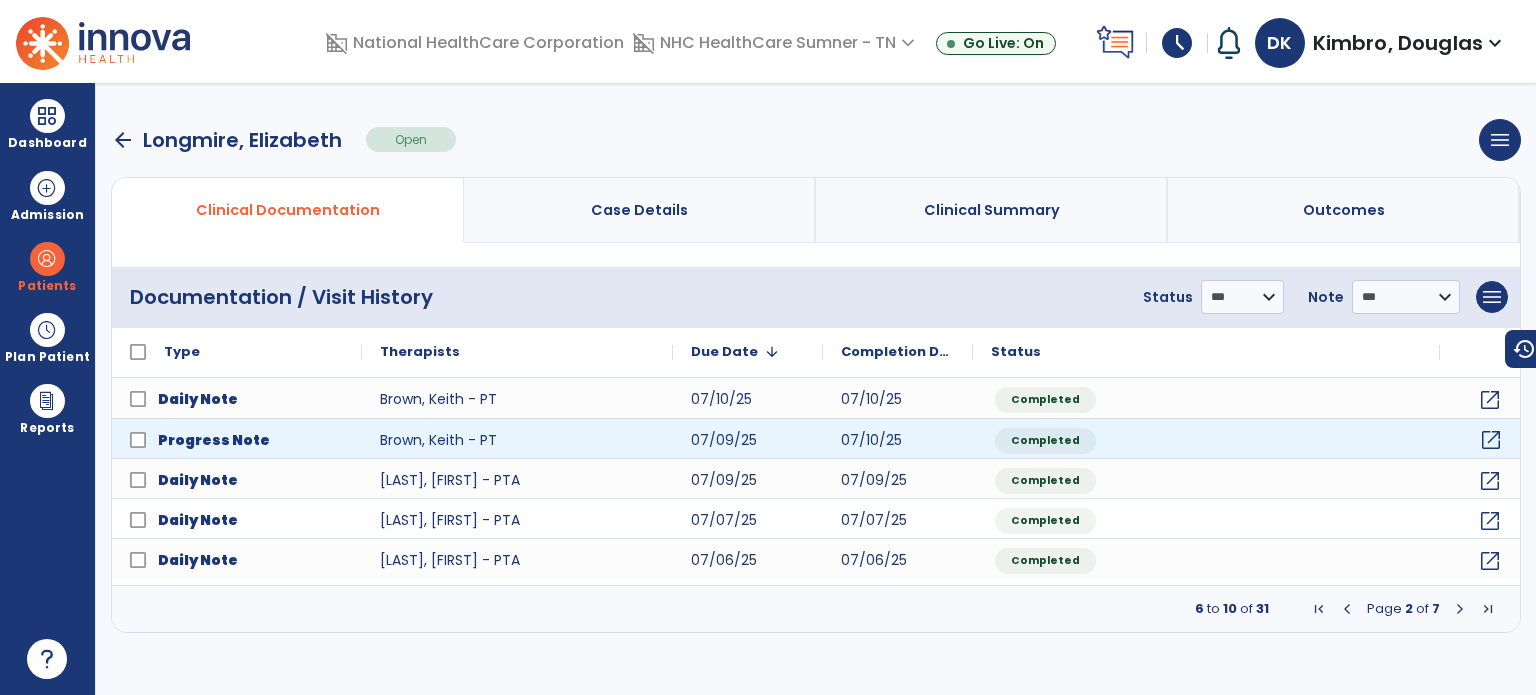 click on "open_in_new" 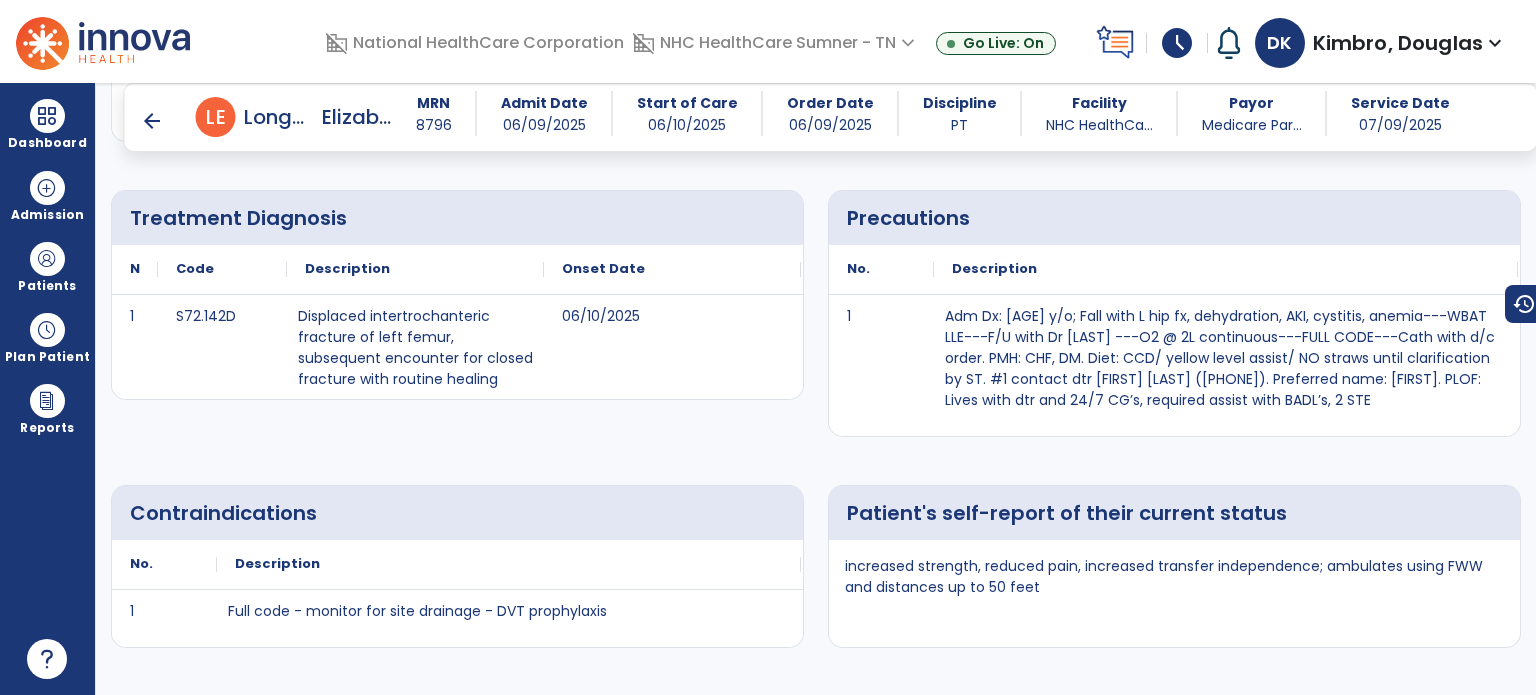 scroll, scrollTop: 400, scrollLeft: 0, axis: vertical 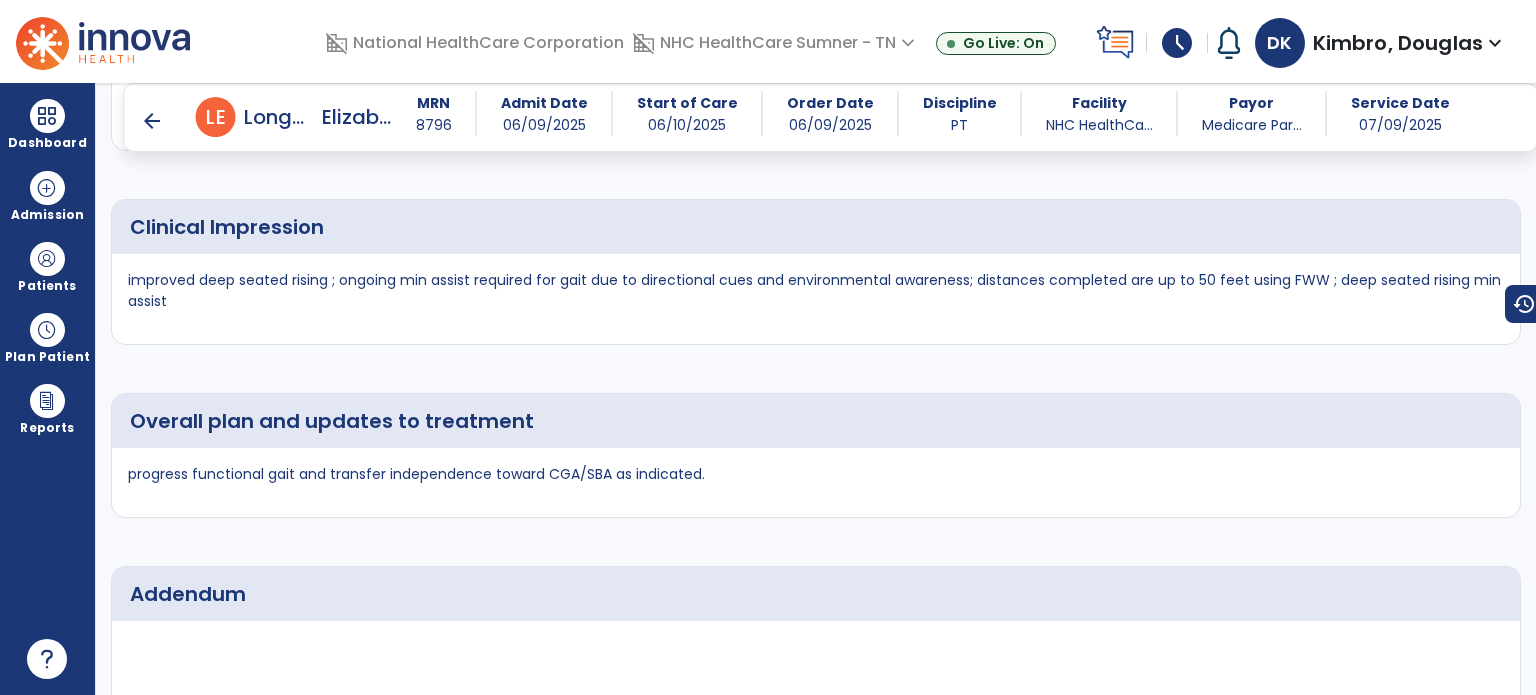 click at bounding box center [47, 259] 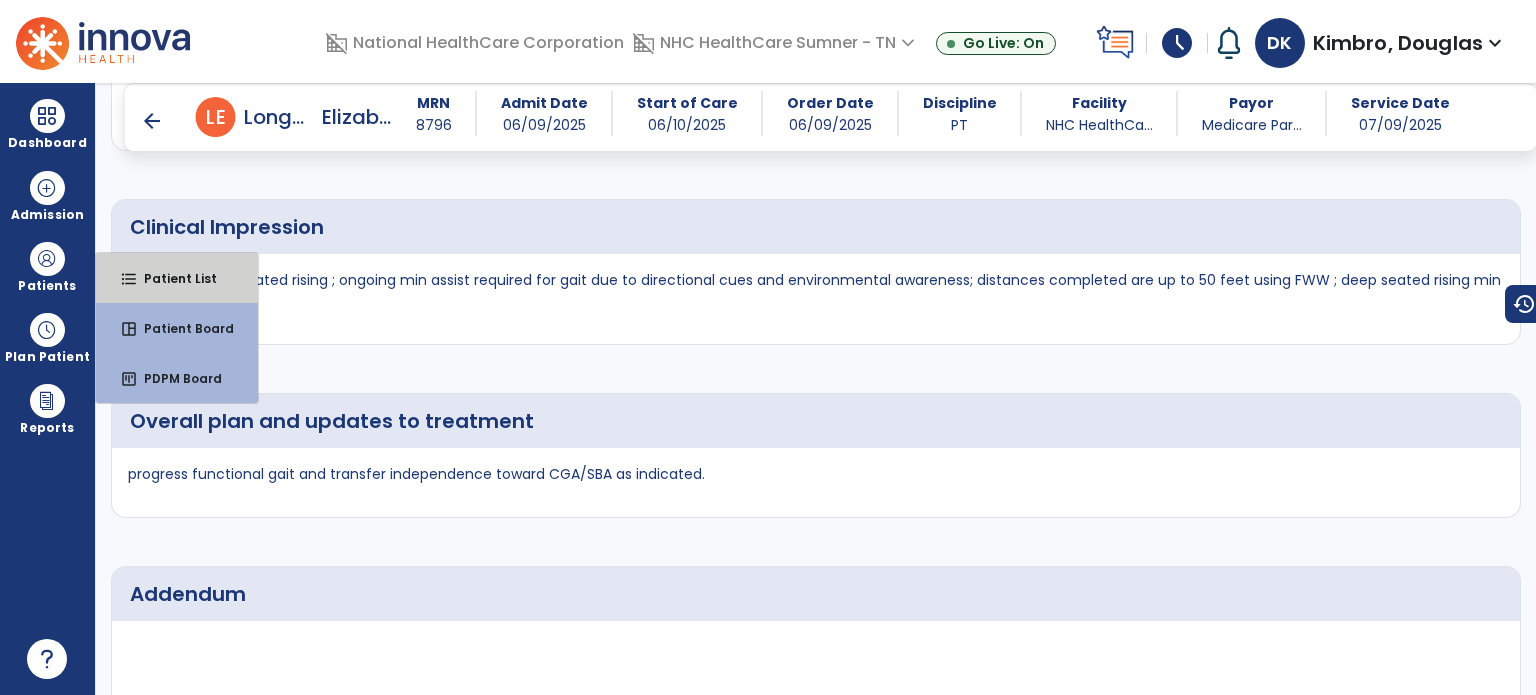 click on "Patient List" at bounding box center [172, 278] 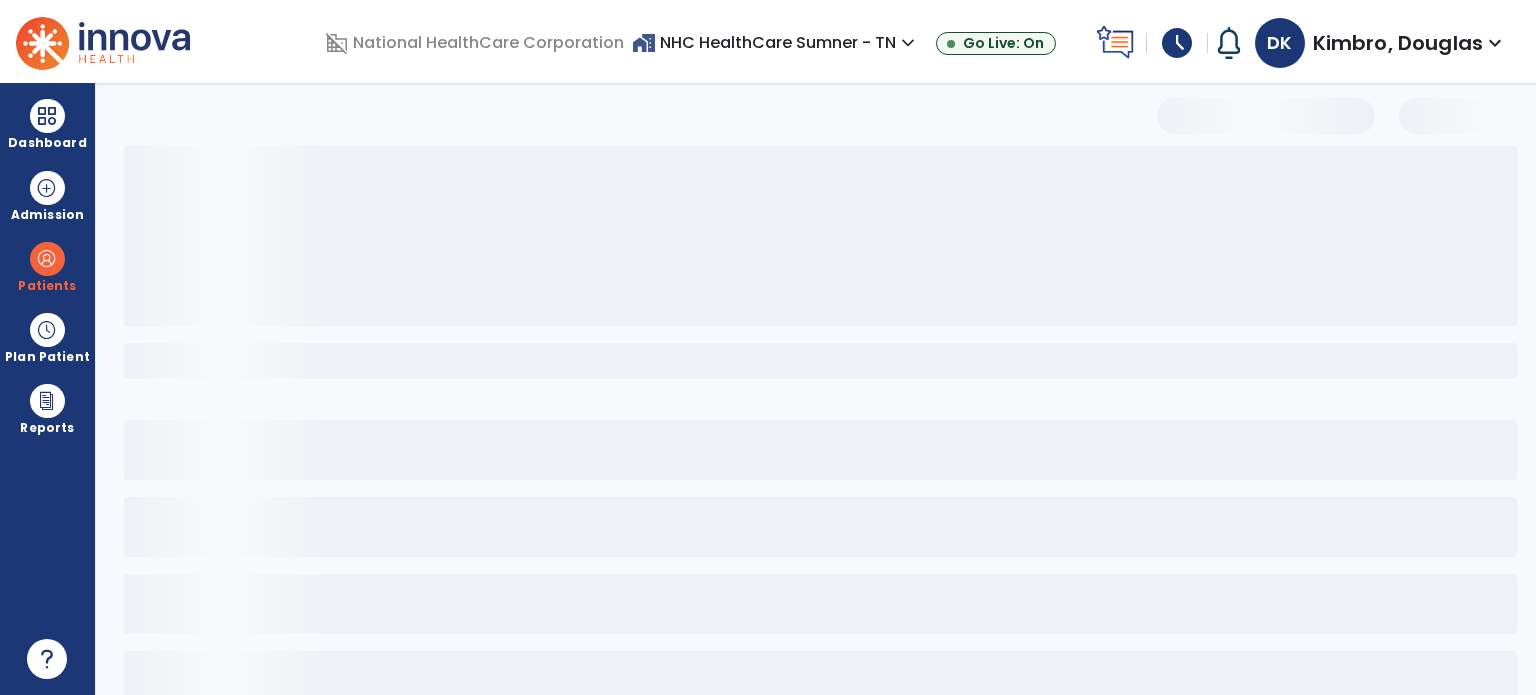 scroll, scrollTop: 46, scrollLeft: 0, axis: vertical 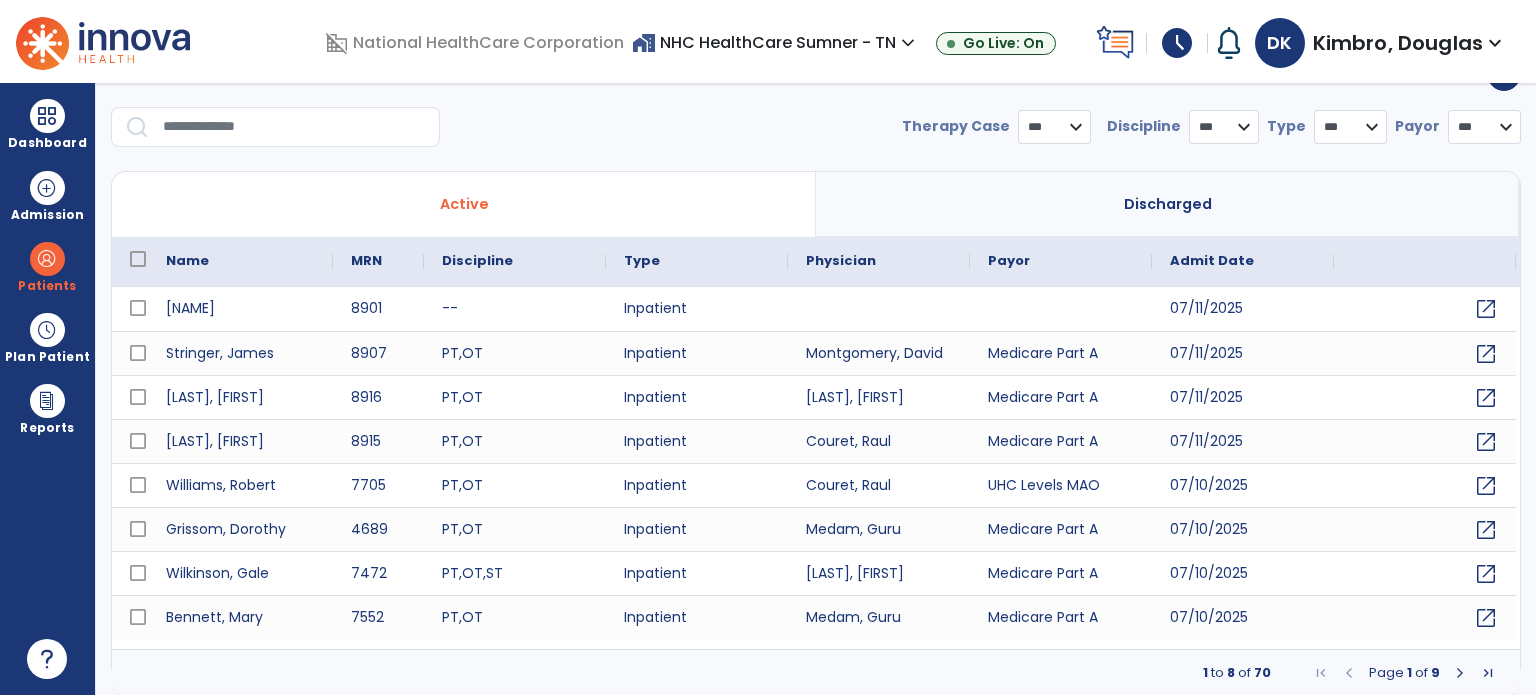 select on "***" 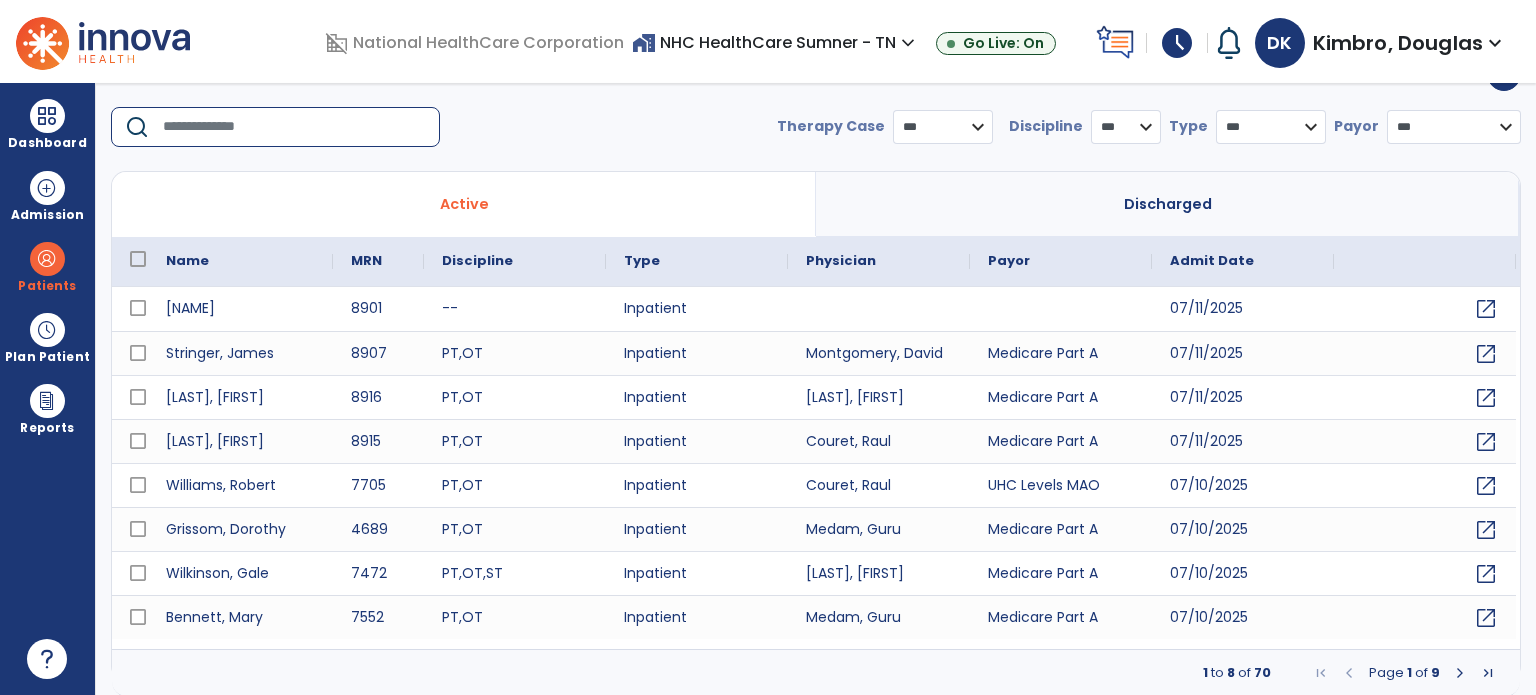 click at bounding box center [294, 127] 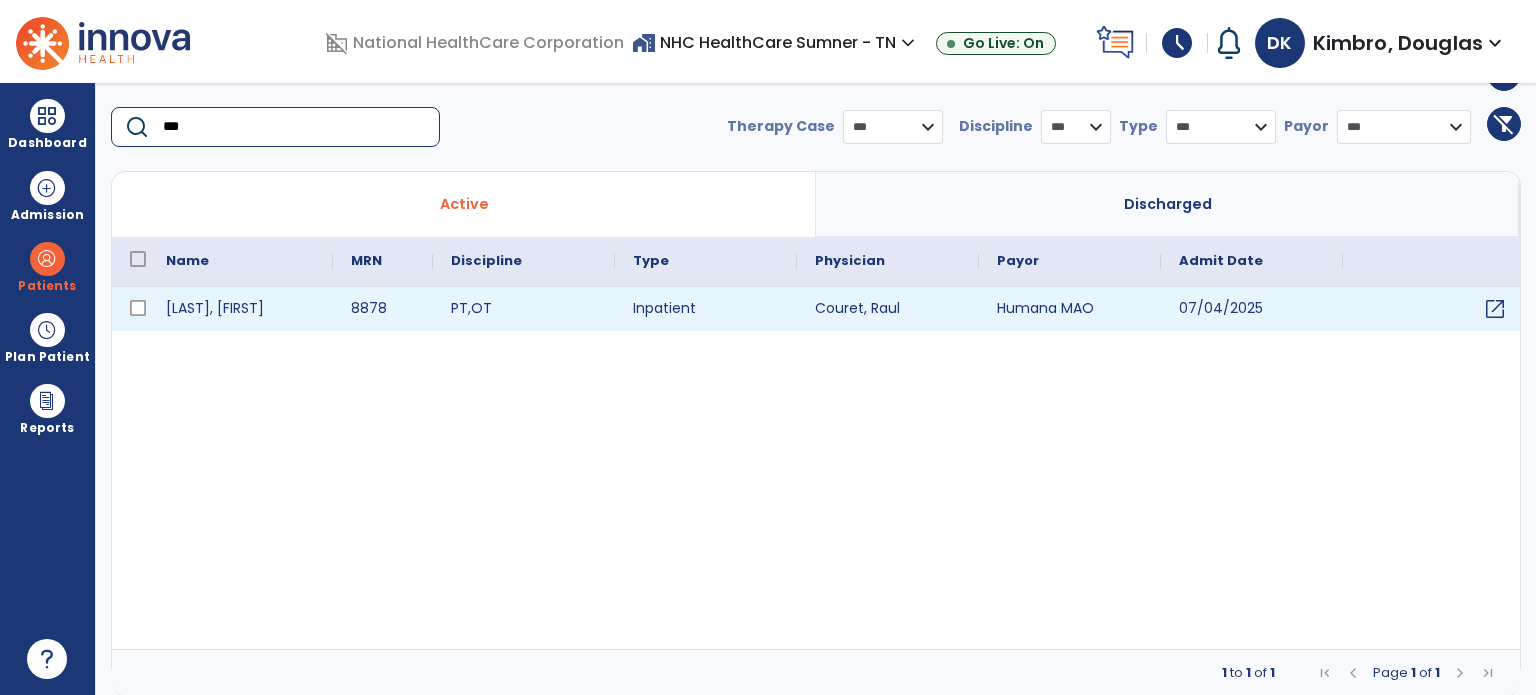 type on "***" 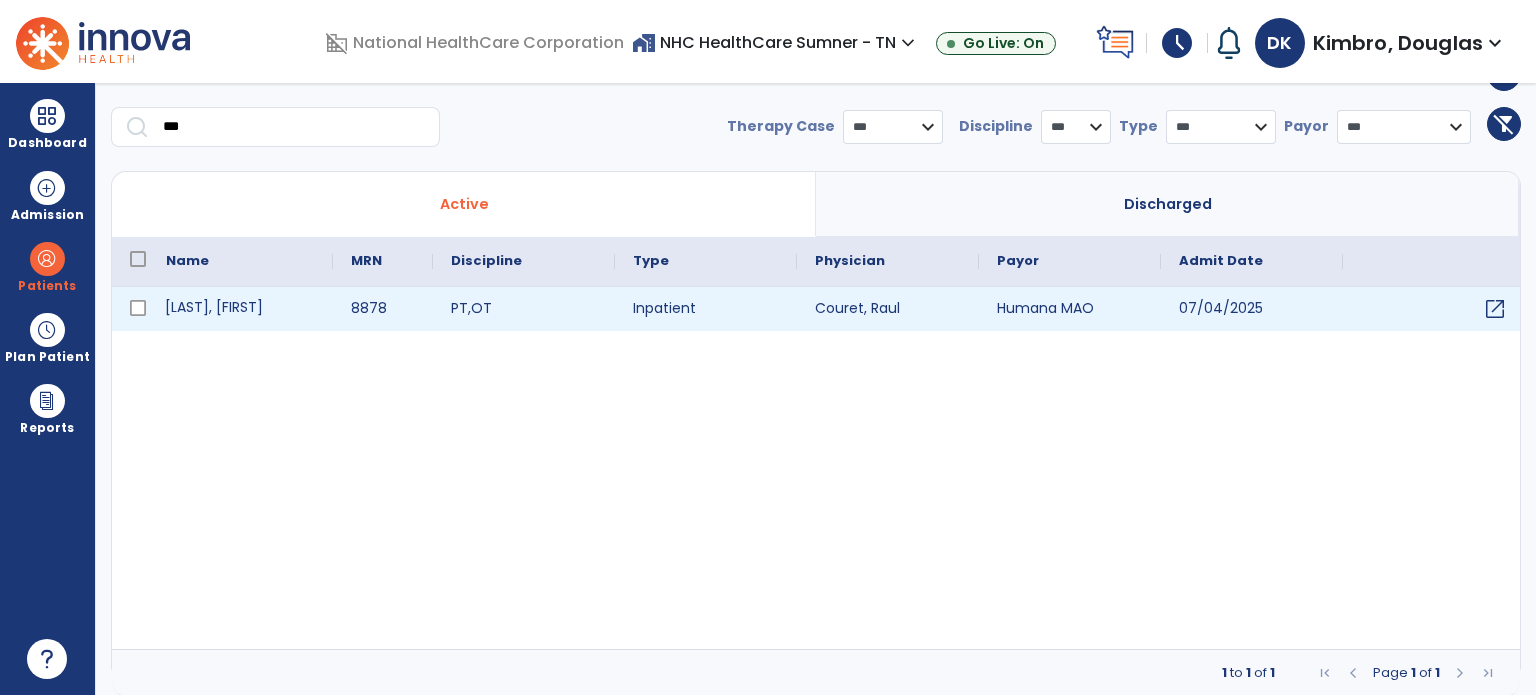 click on "[LAST], [FIRST]" at bounding box center [240, 309] 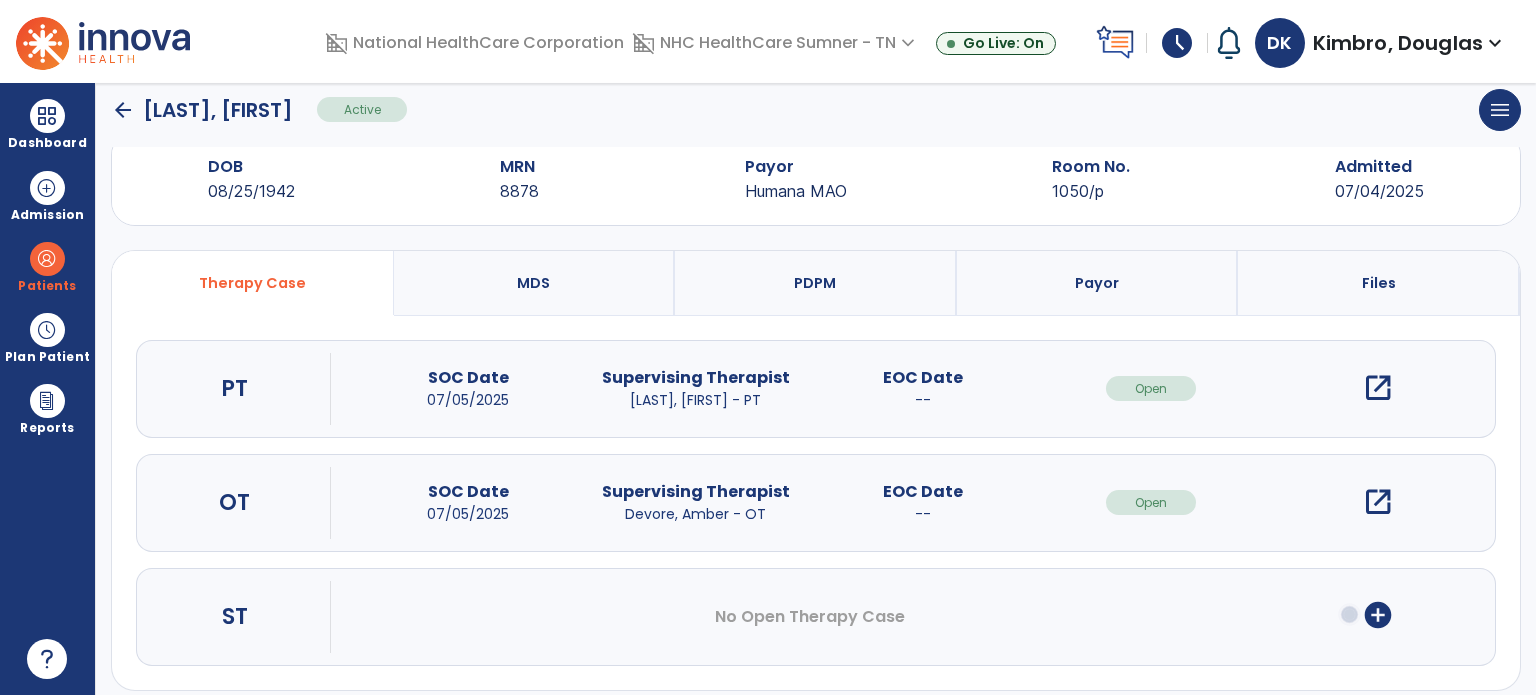 click on "open_in_new" at bounding box center (1378, 388) 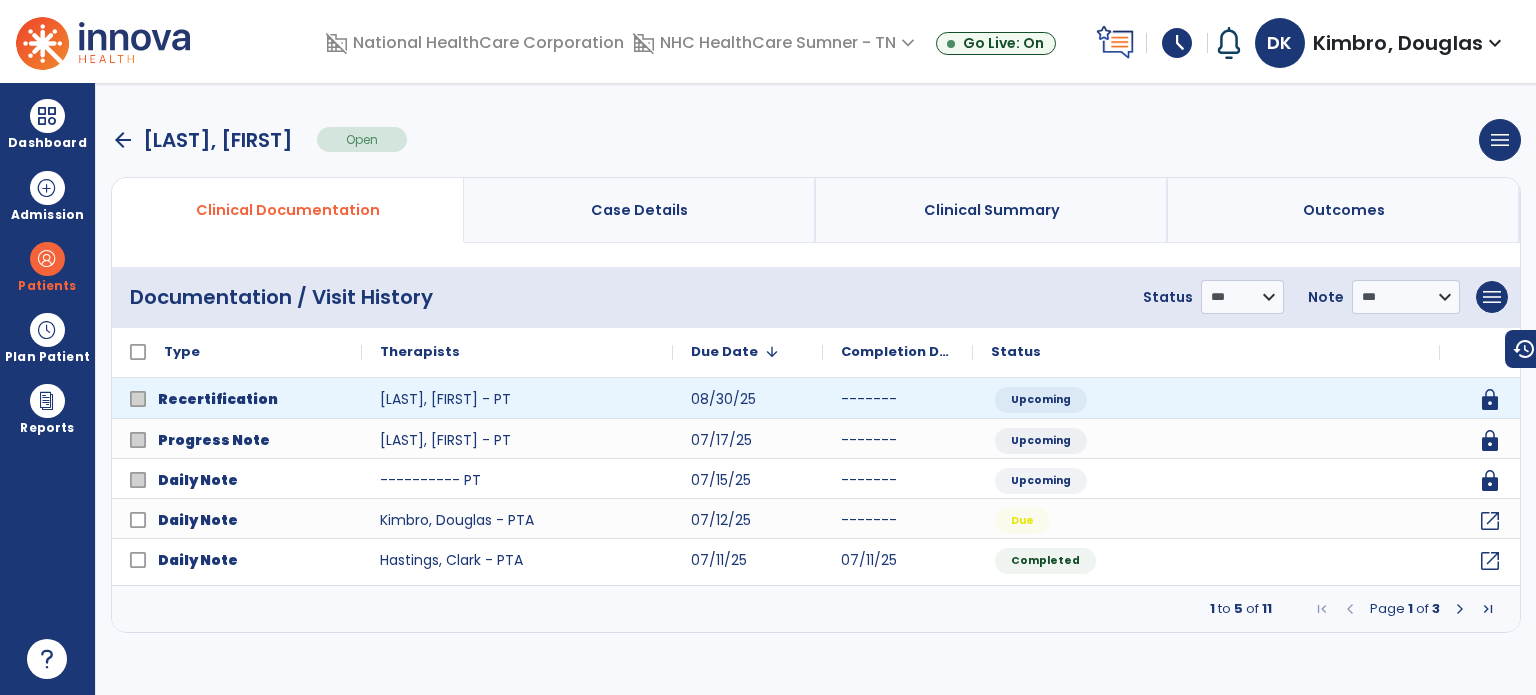scroll, scrollTop: 0, scrollLeft: 0, axis: both 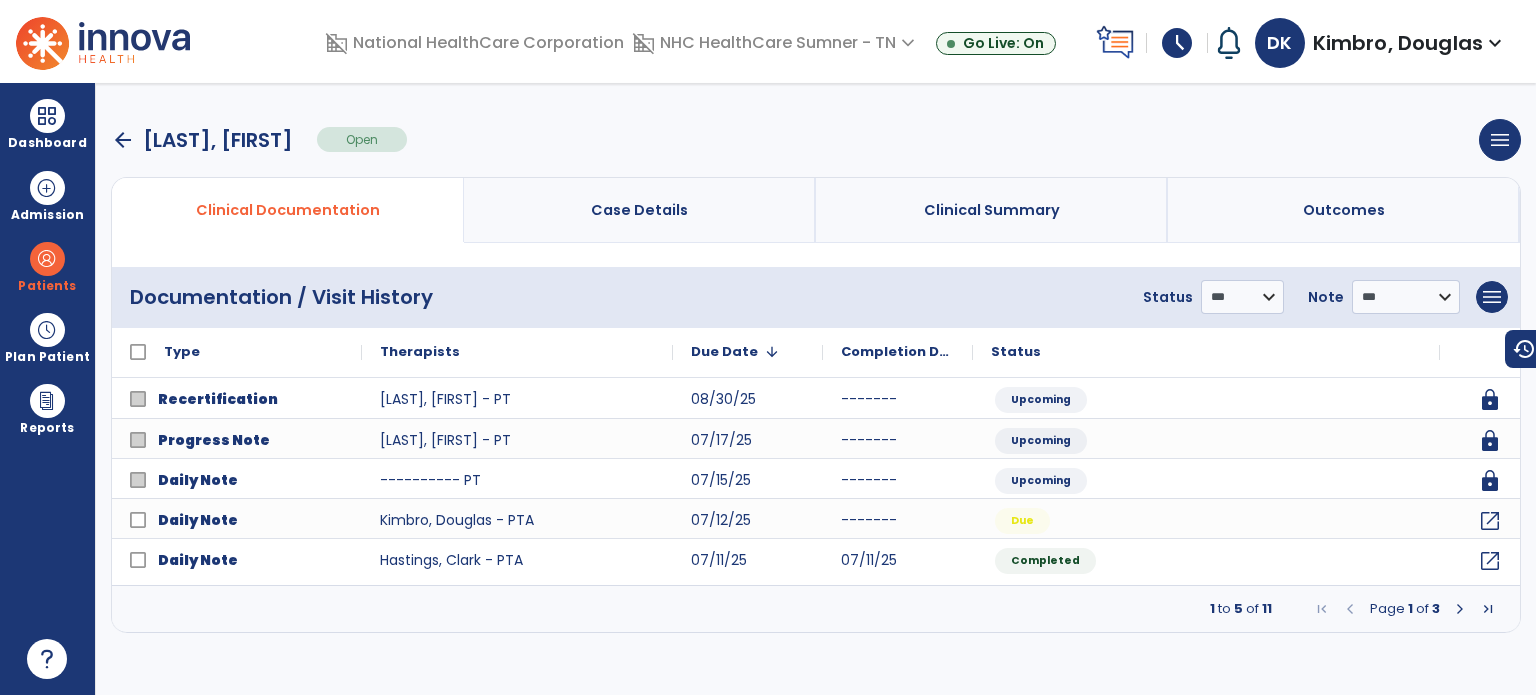 click at bounding box center [1460, 609] 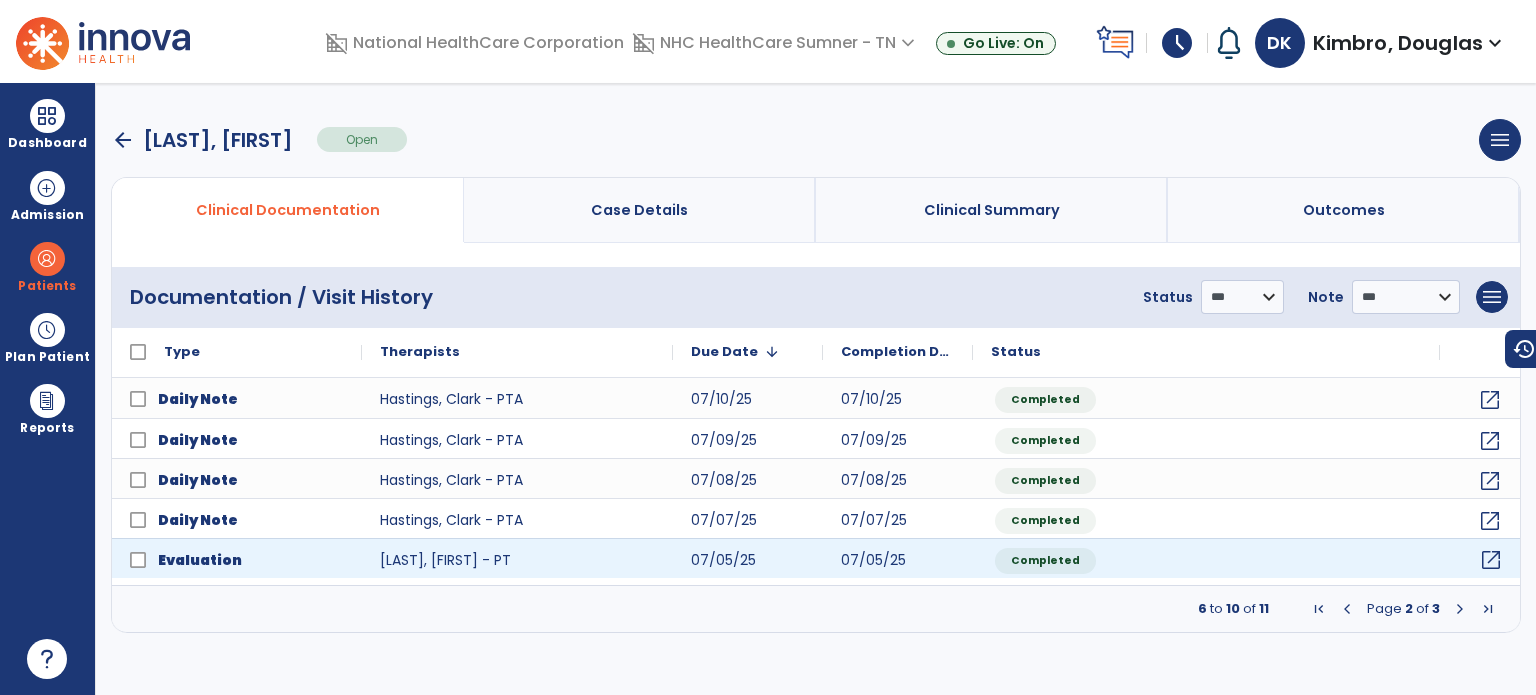 click on "open_in_new" 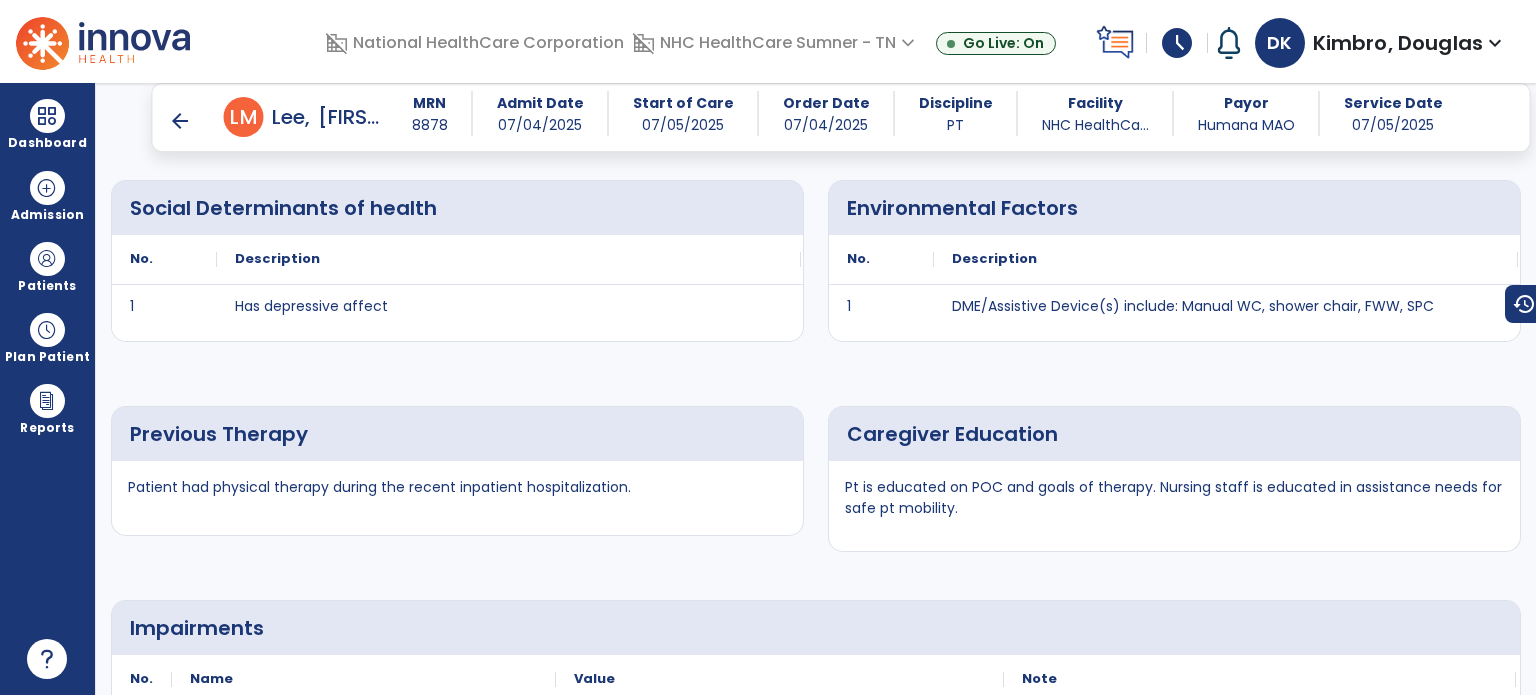 scroll, scrollTop: 2000, scrollLeft: 0, axis: vertical 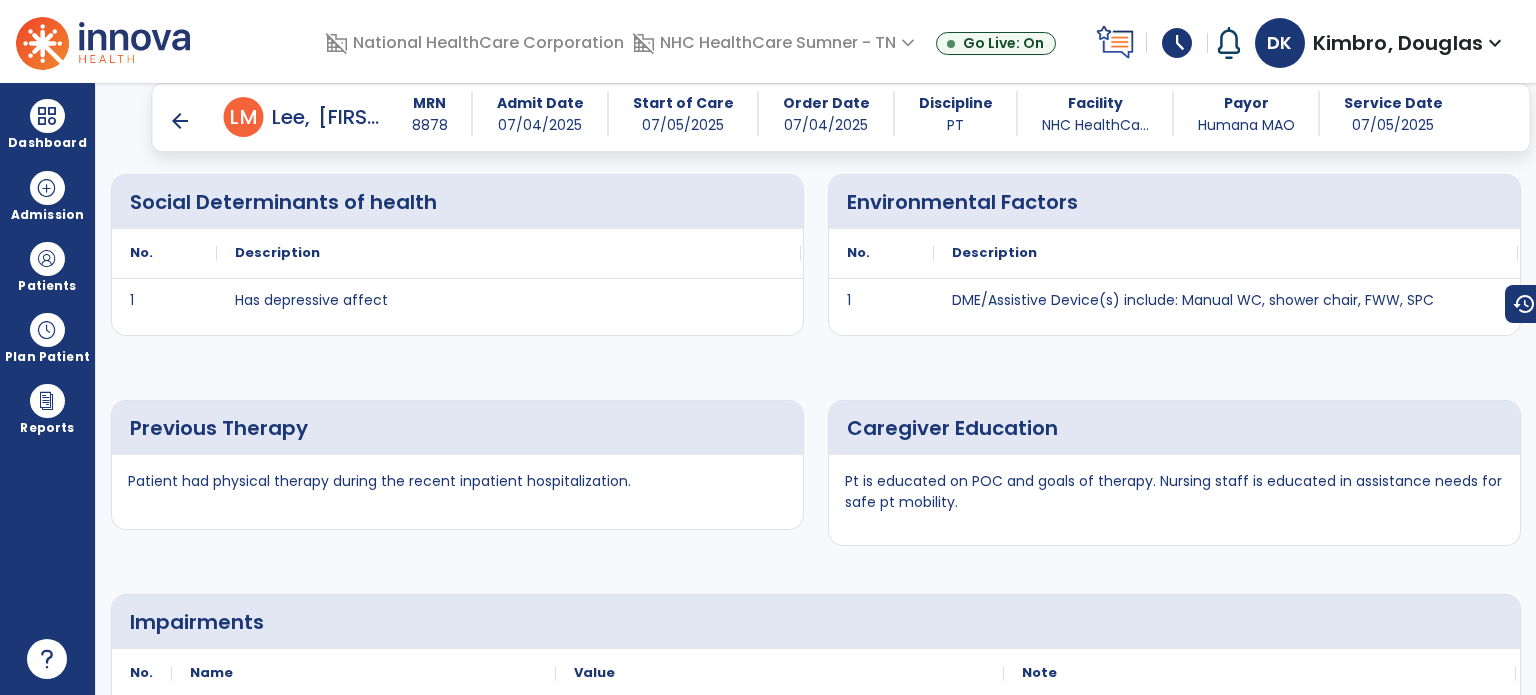 click on "arrow_back" at bounding box center [180, 121] 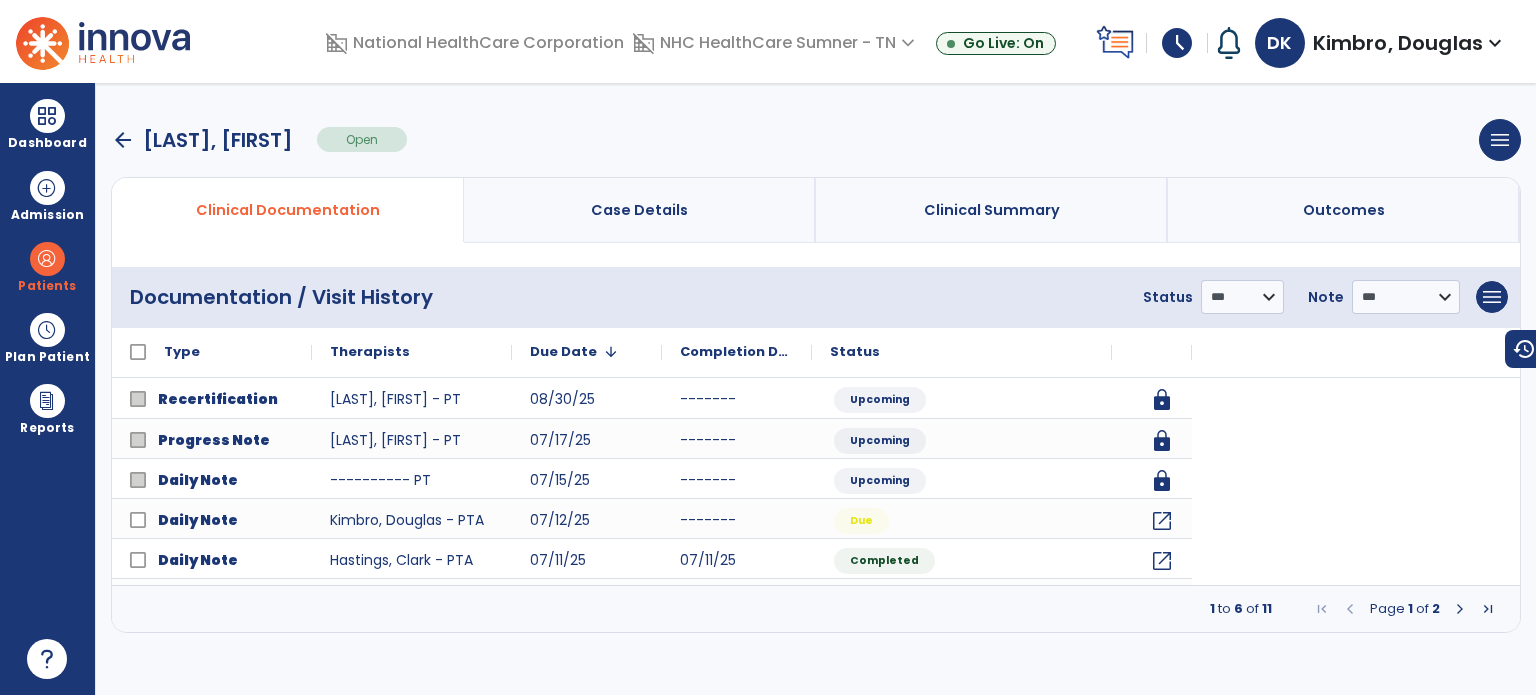 scroll, scrollTop: 0, scrollLeft: 0, axis: both 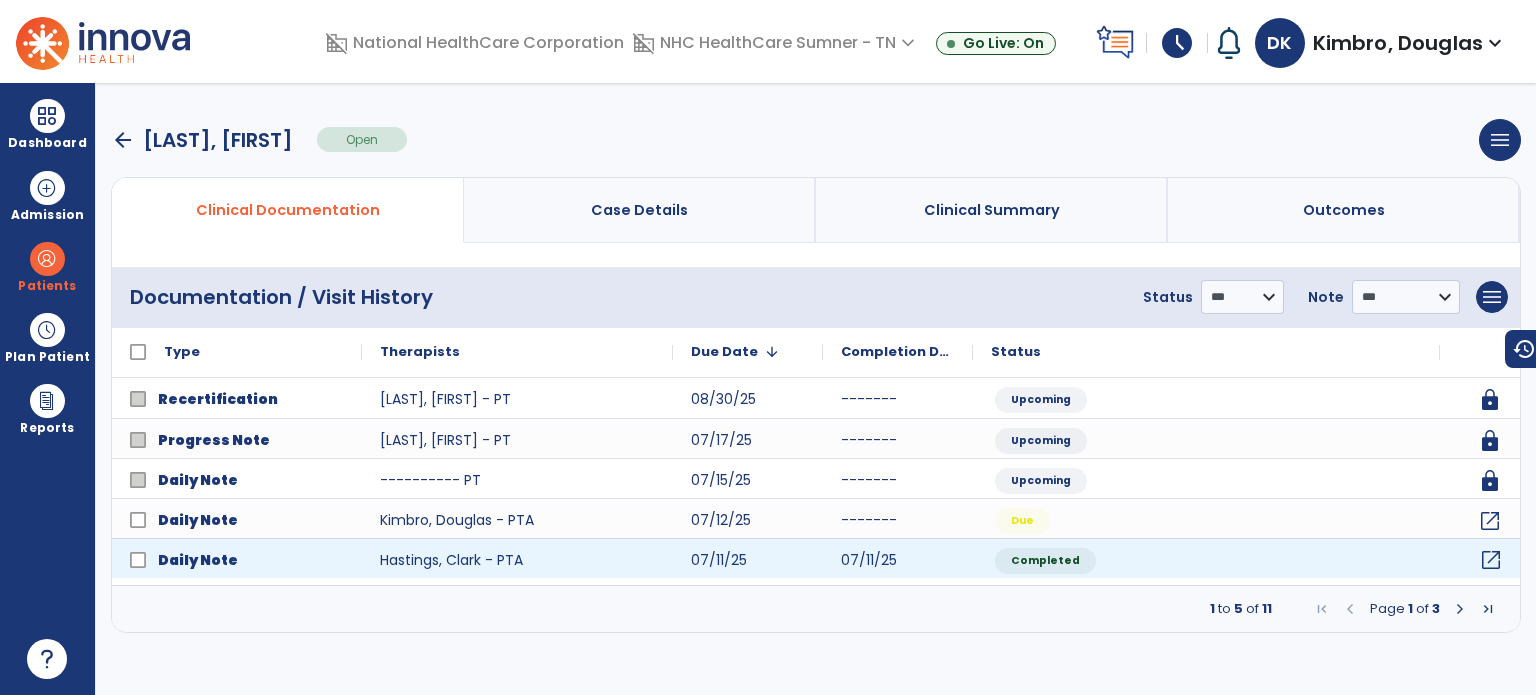 click on "open_in_new" 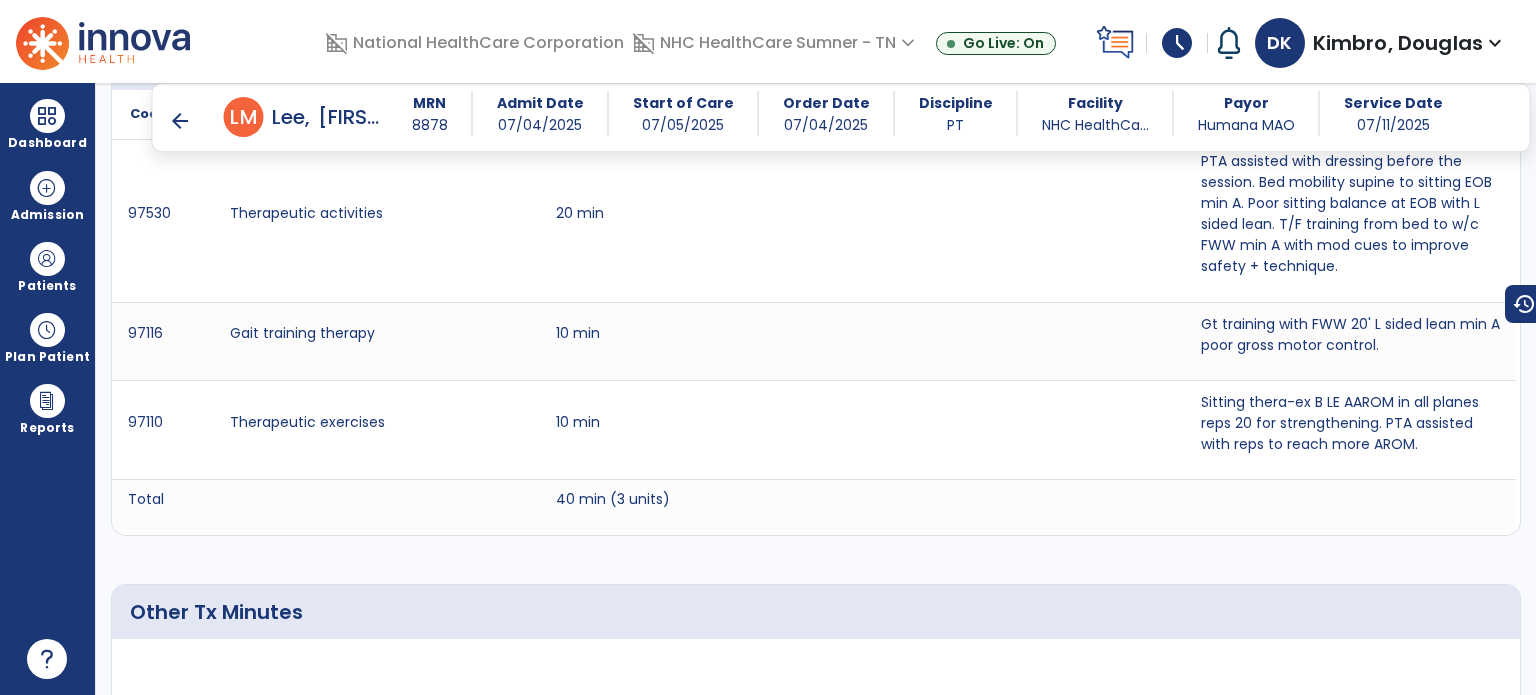 scroll, scrollTop: 1400, scrollLeft: 0, axis: vertical 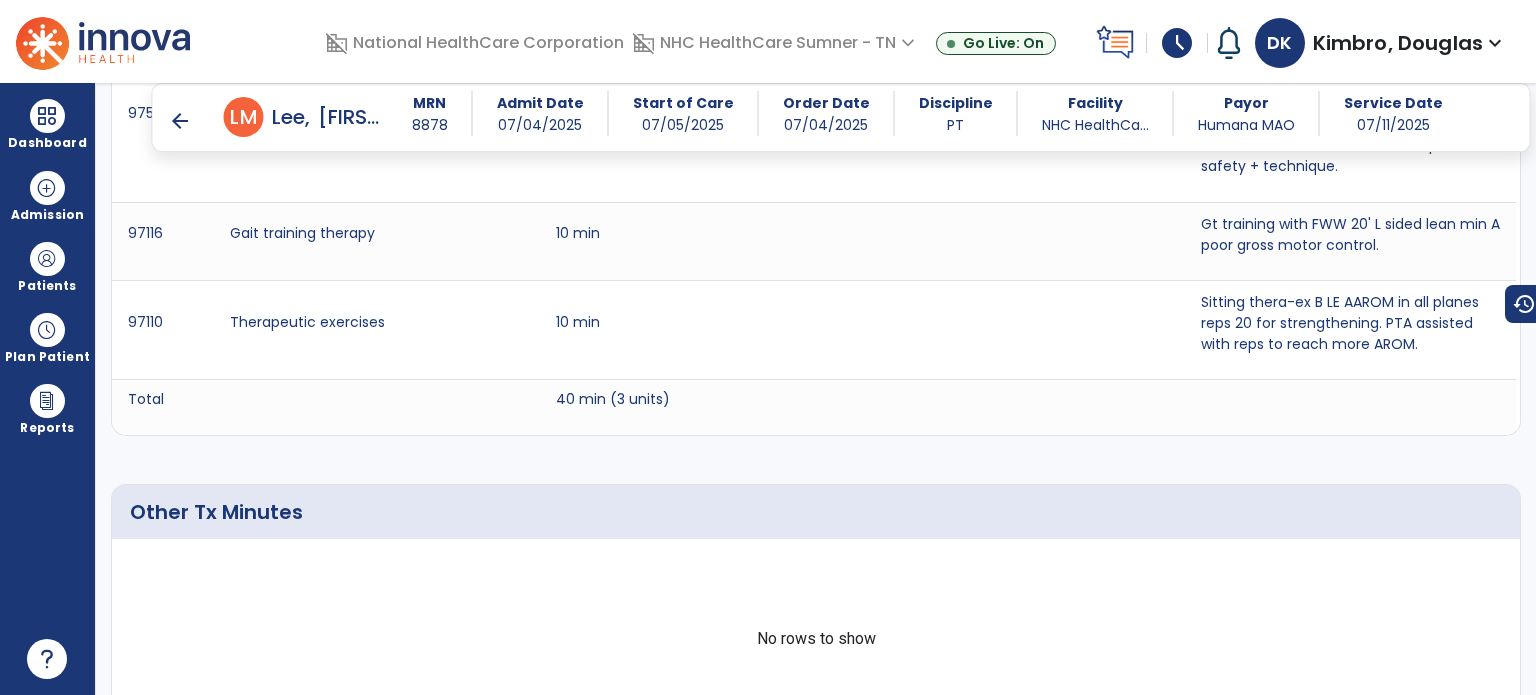 click on "arrow_back" at bounding box center (180, 121) 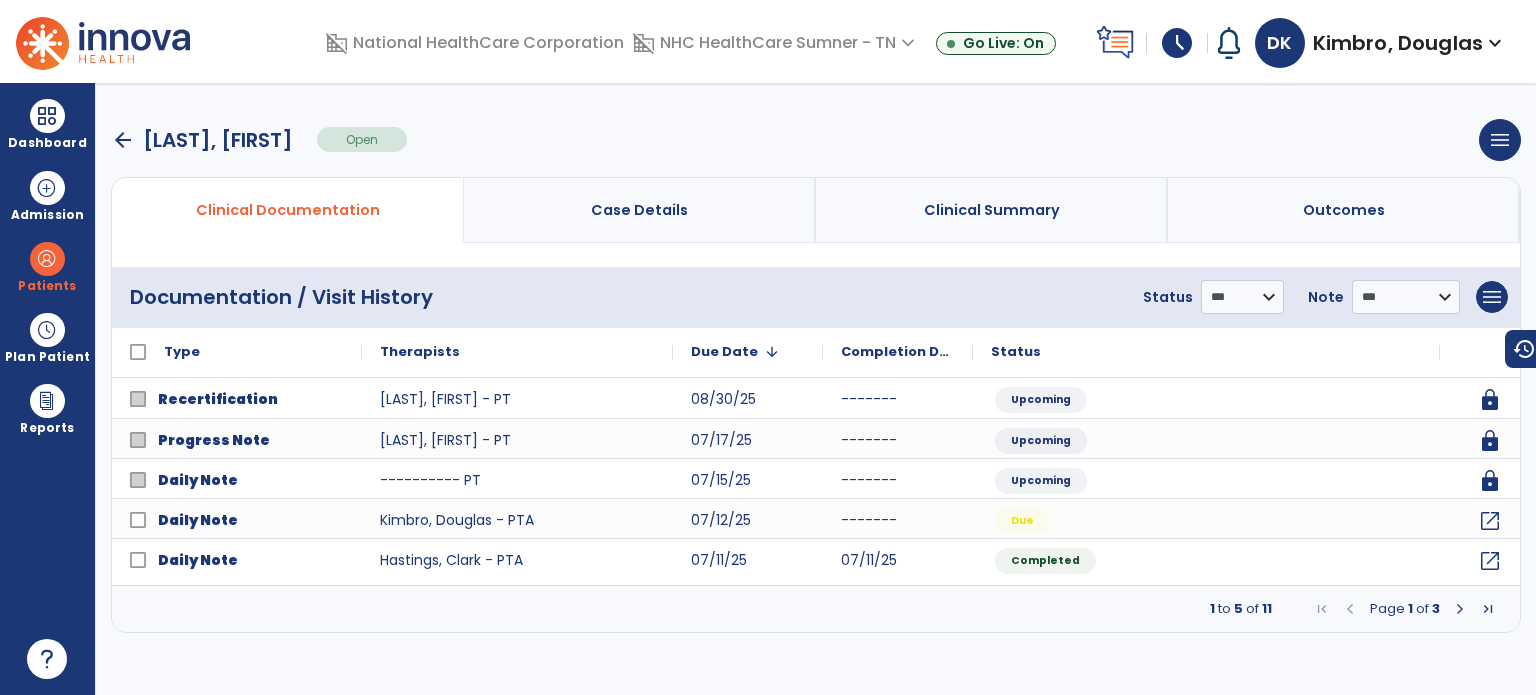 click at bounding box center (1460, 609) 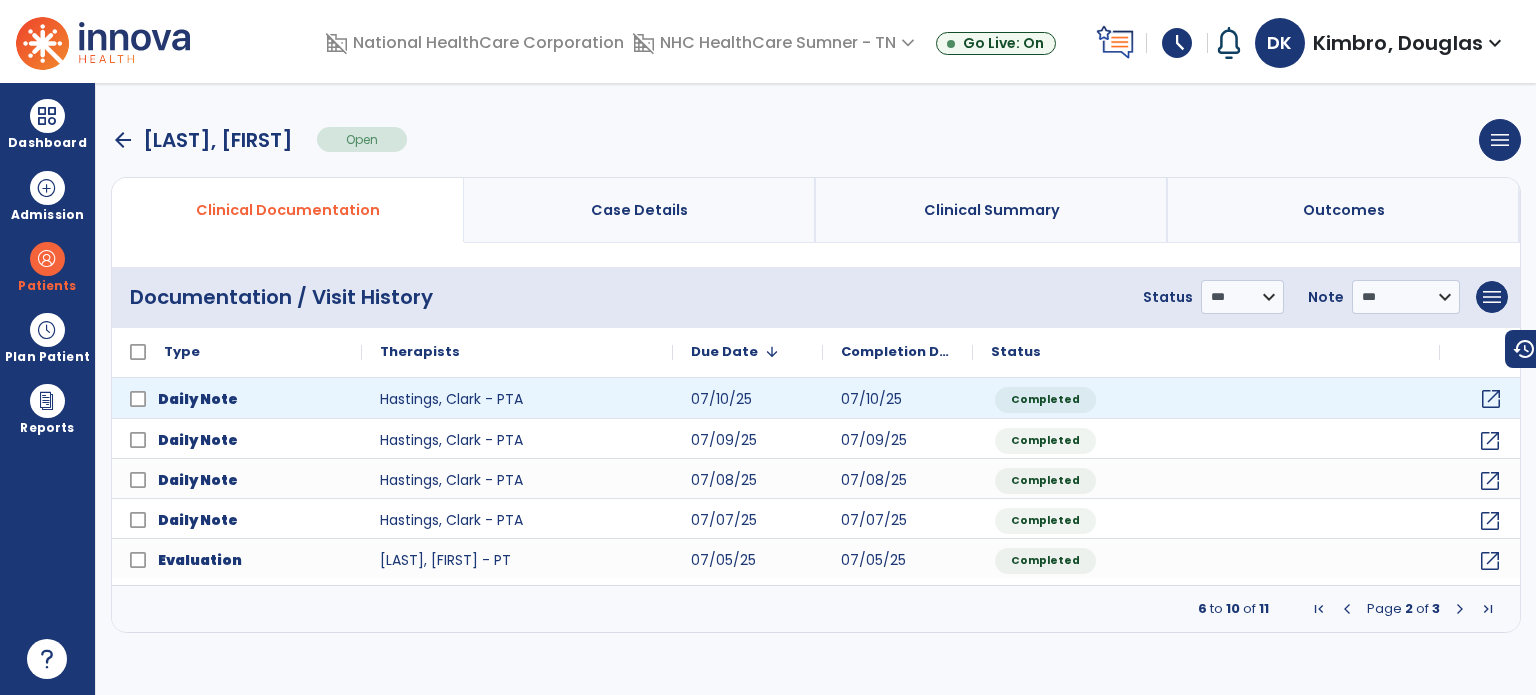 click on "open_in_new" 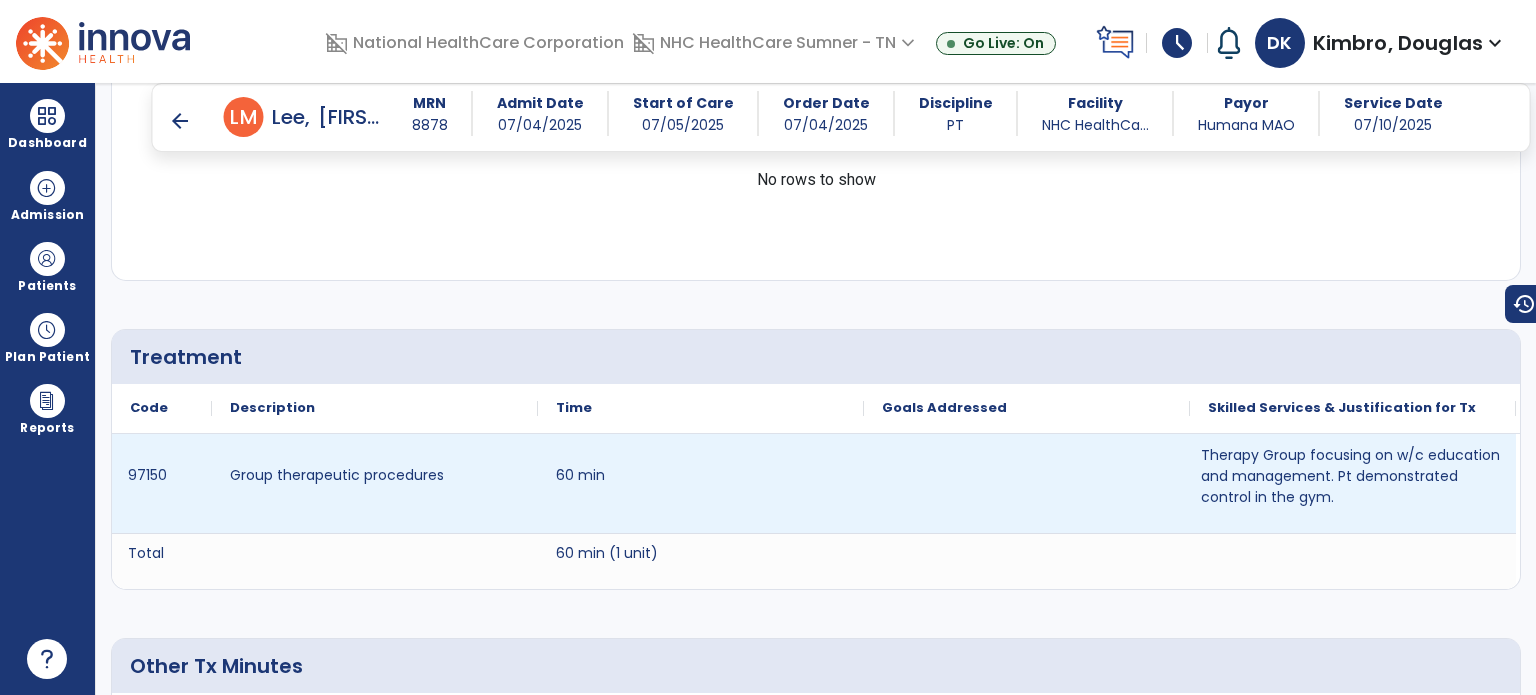 scroll, scrollTop: 1300, scrollLeft: 0, axis: vertical 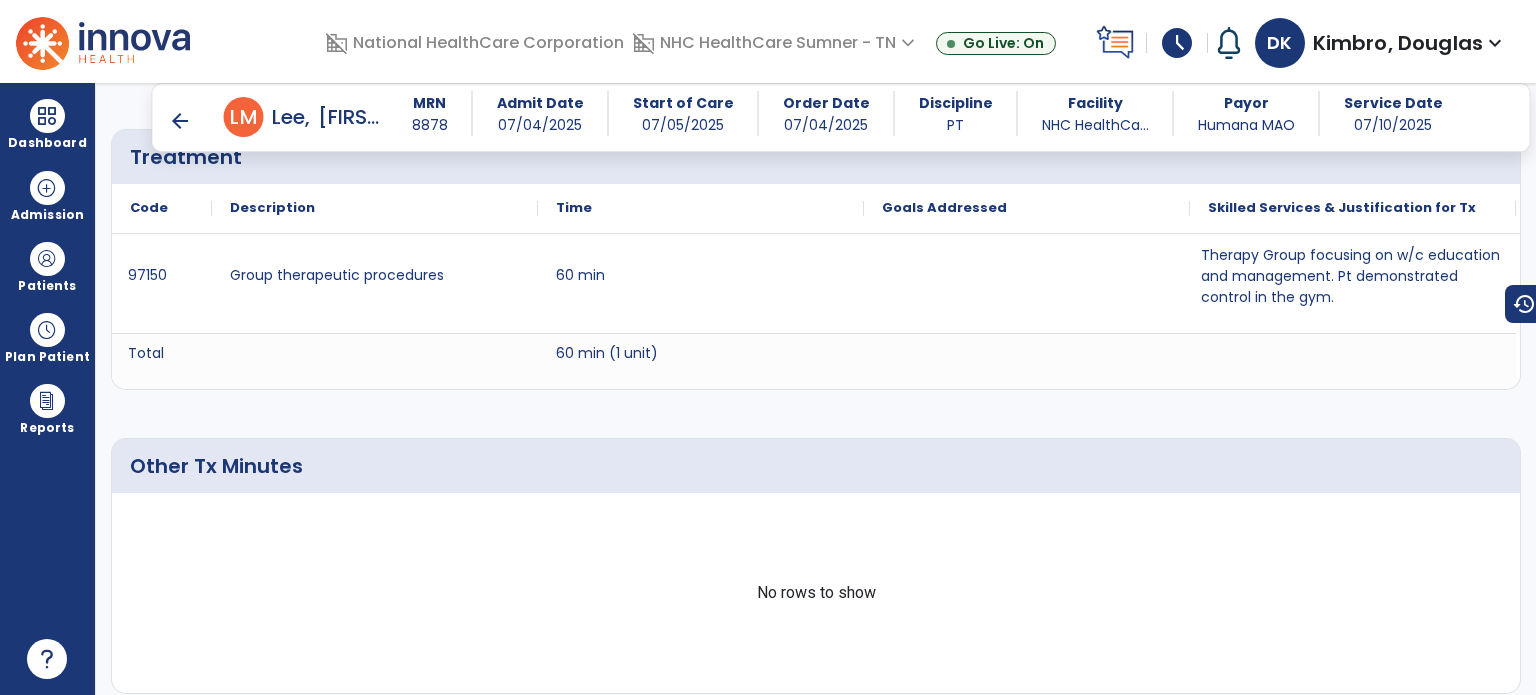 click on "arrow_back" at bounding box center [180, 121] 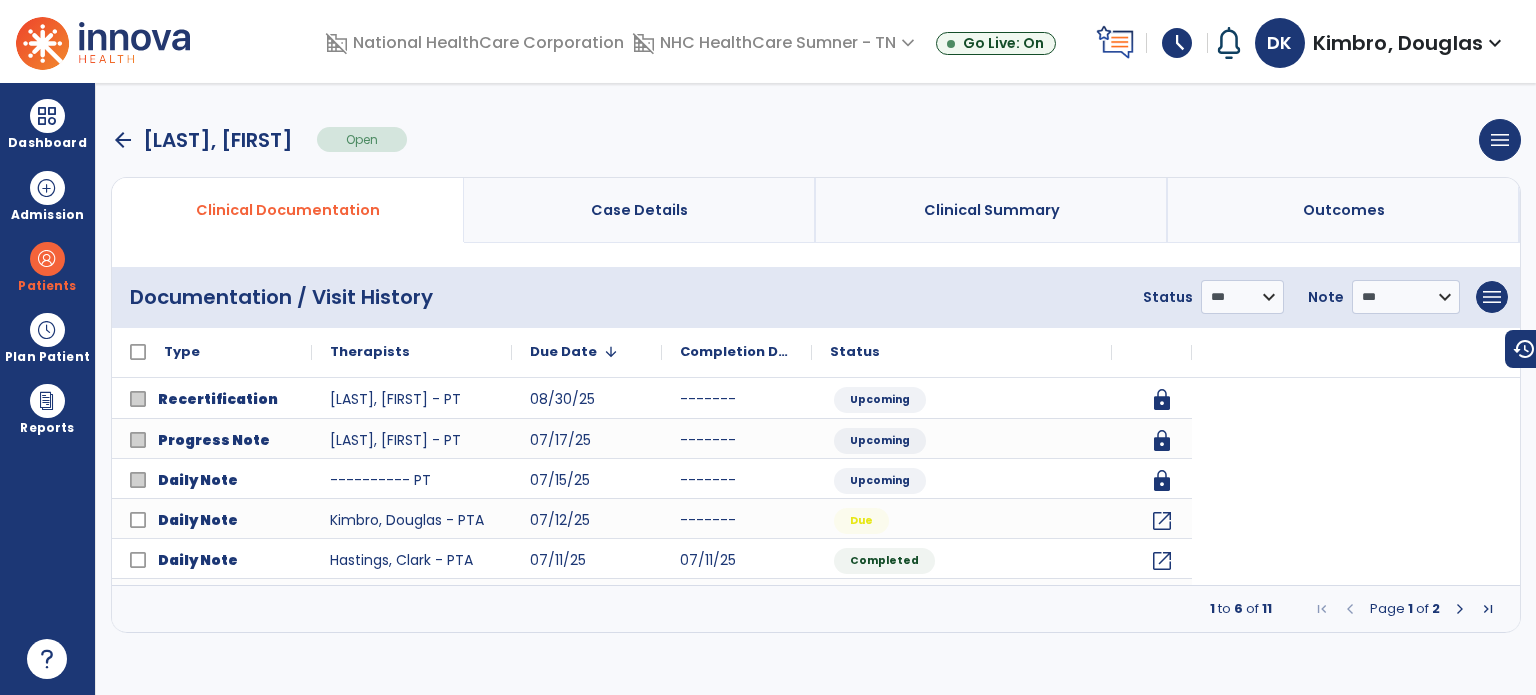 scroll, scrollTop: 0, scrollLeft: 0, axis: both 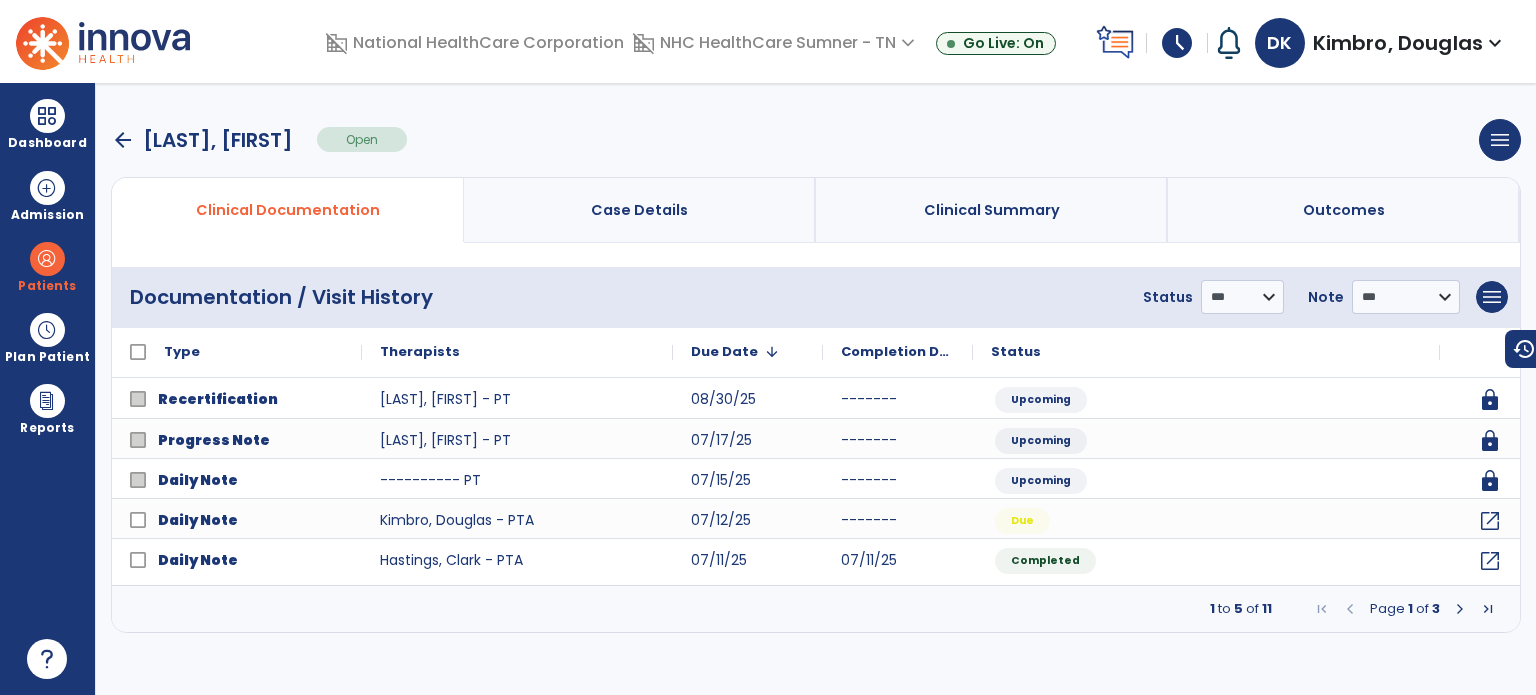 click at bounding box center [1460, 609] 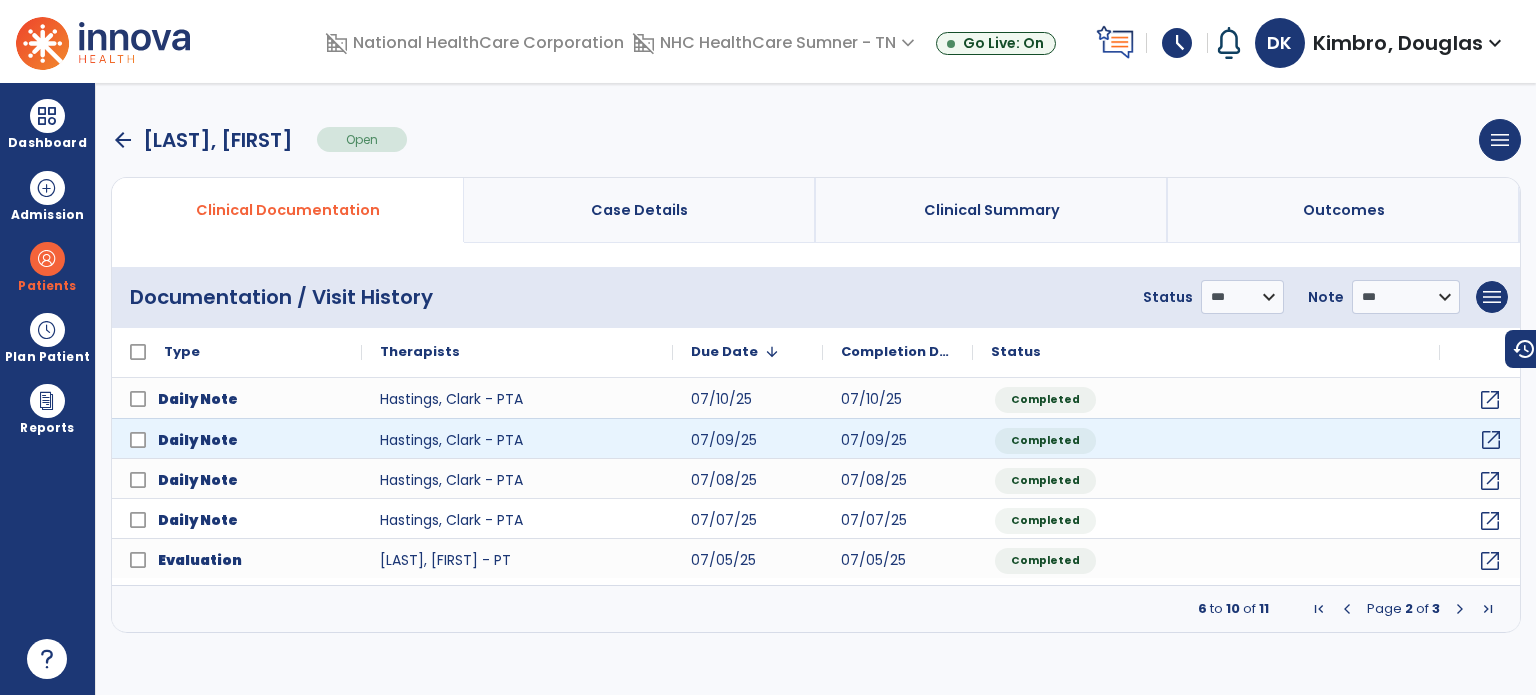 click on "open_in_new" 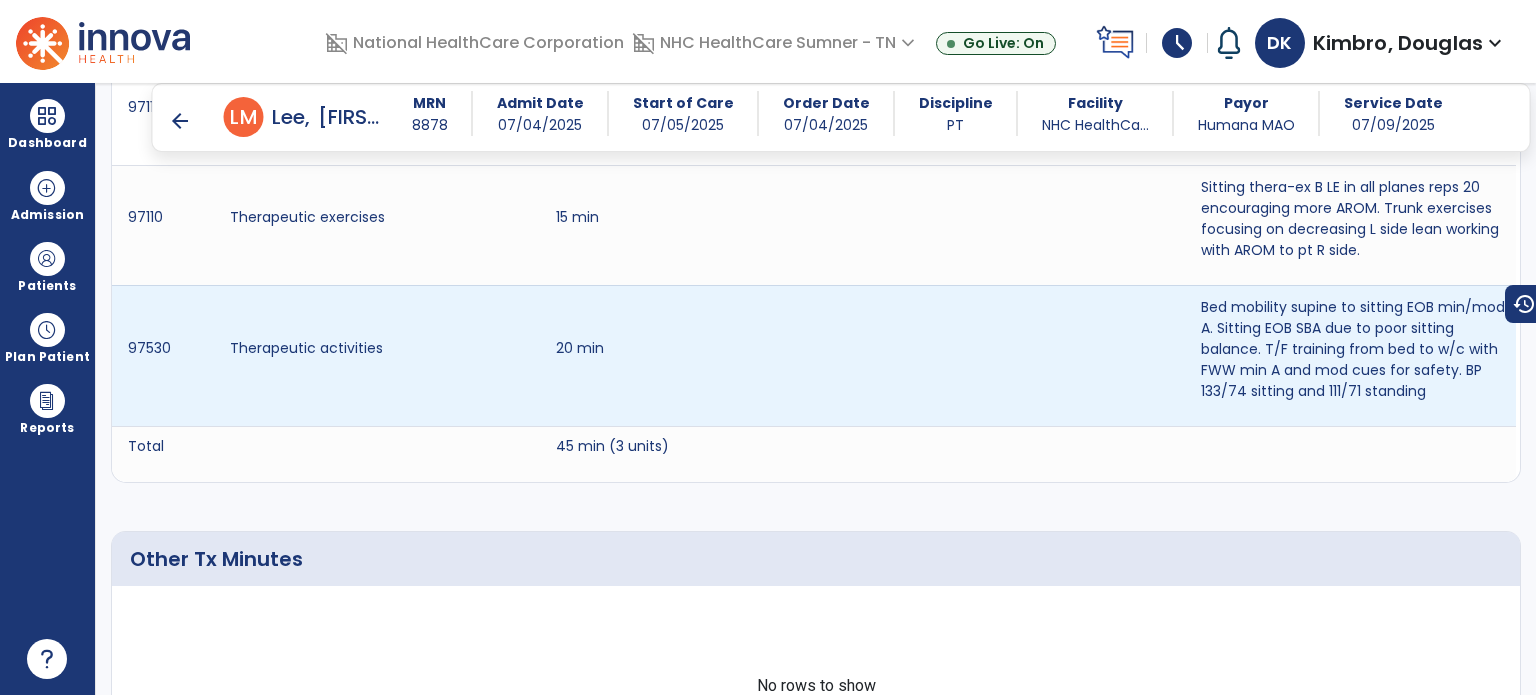 scroll, scrollTop: 1500, scrollLeft: 0, axis: vertical 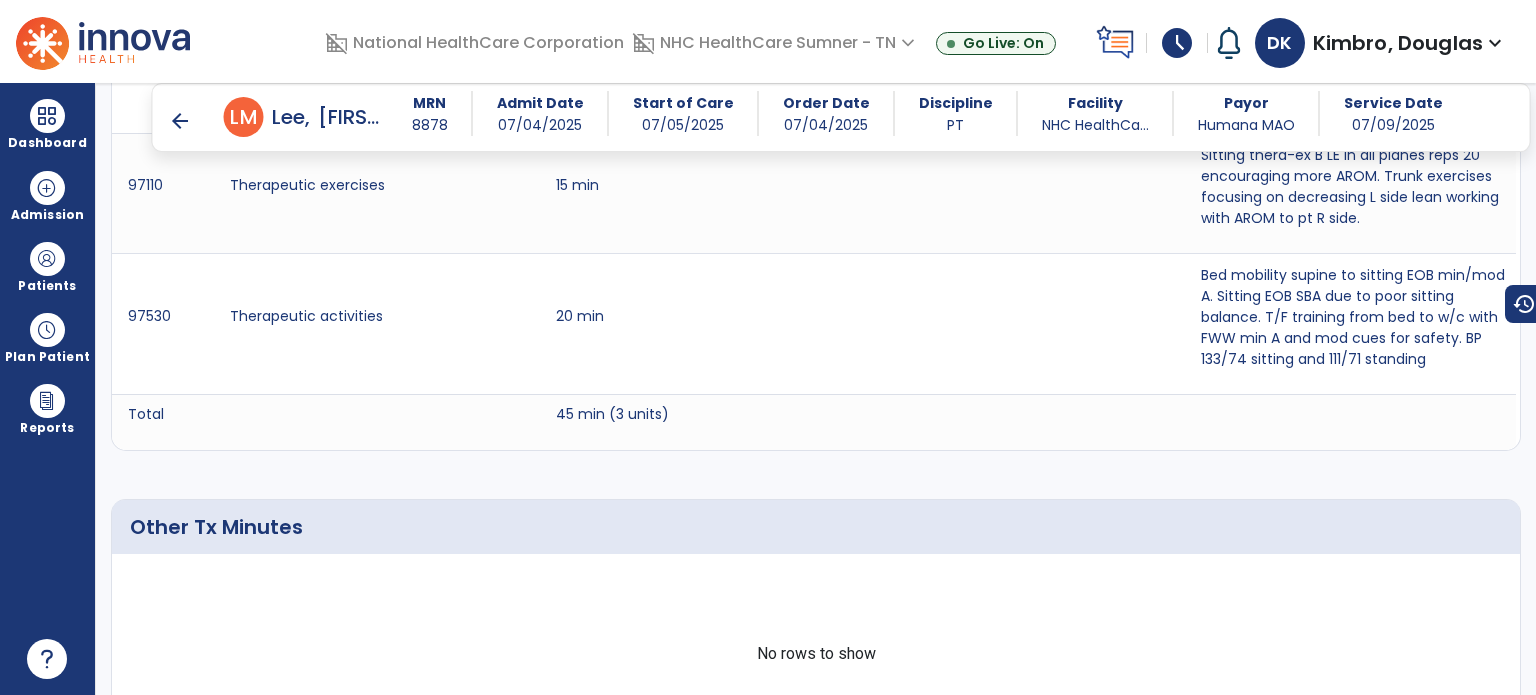 click on "Patients" at bounding box center (47, 266) 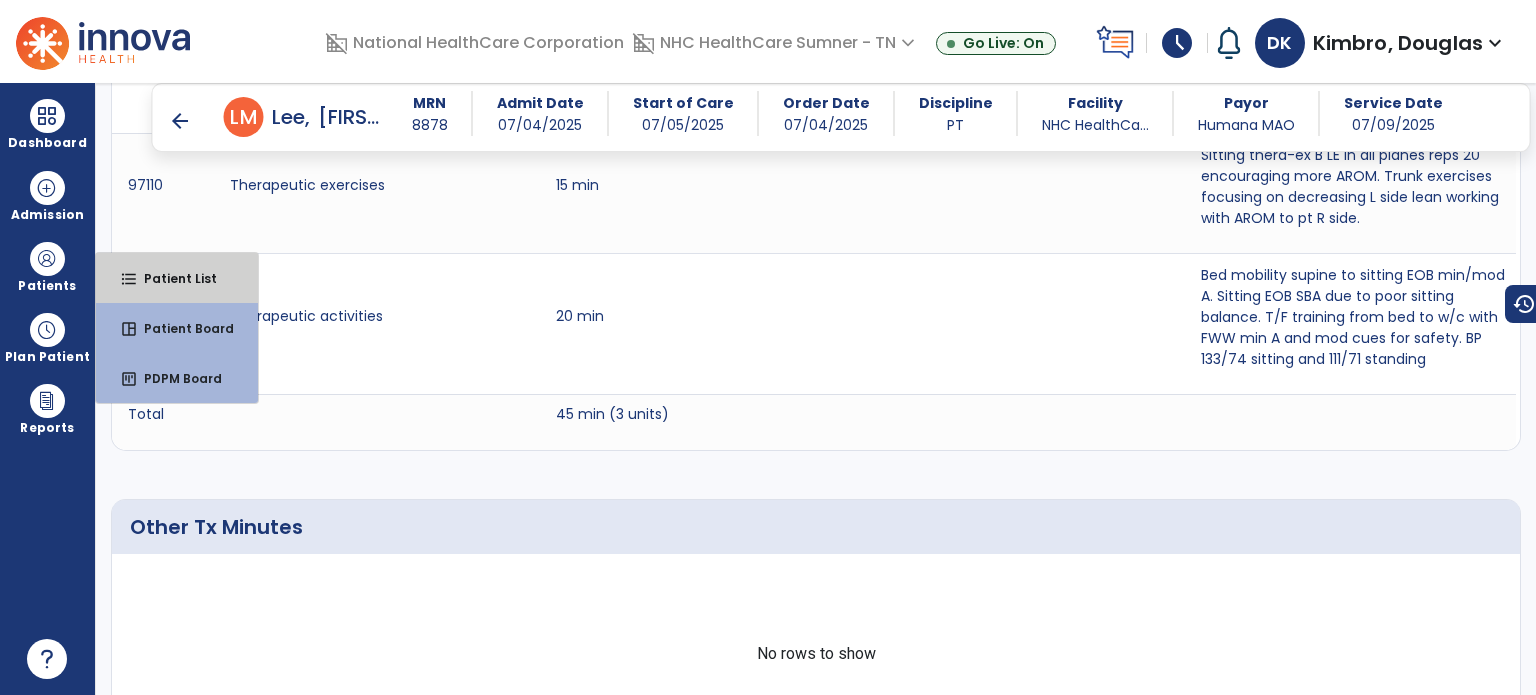 click on "format_list_bulleted  Patient List" at bounding box center [177, 278] 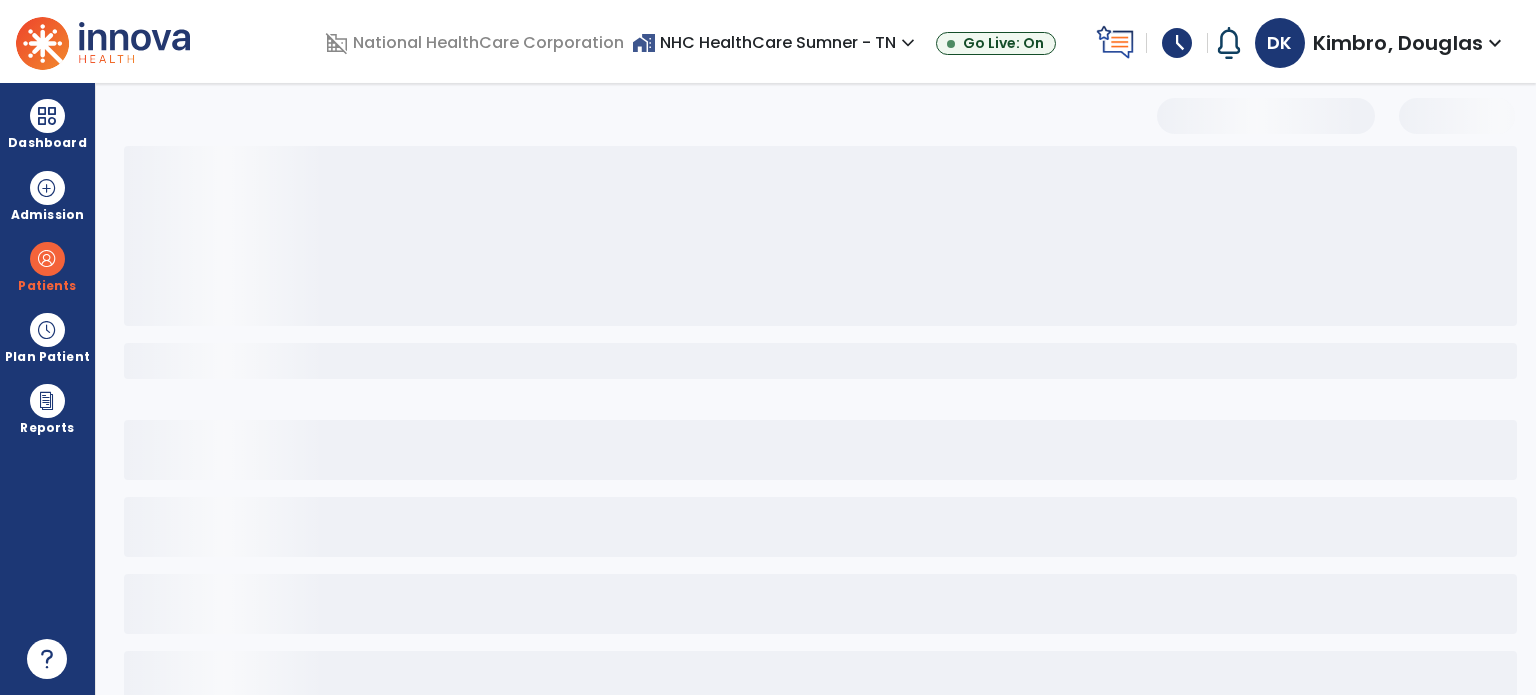 scroll, scrollTop: 46, scrollLeft: 0, axis: vertical 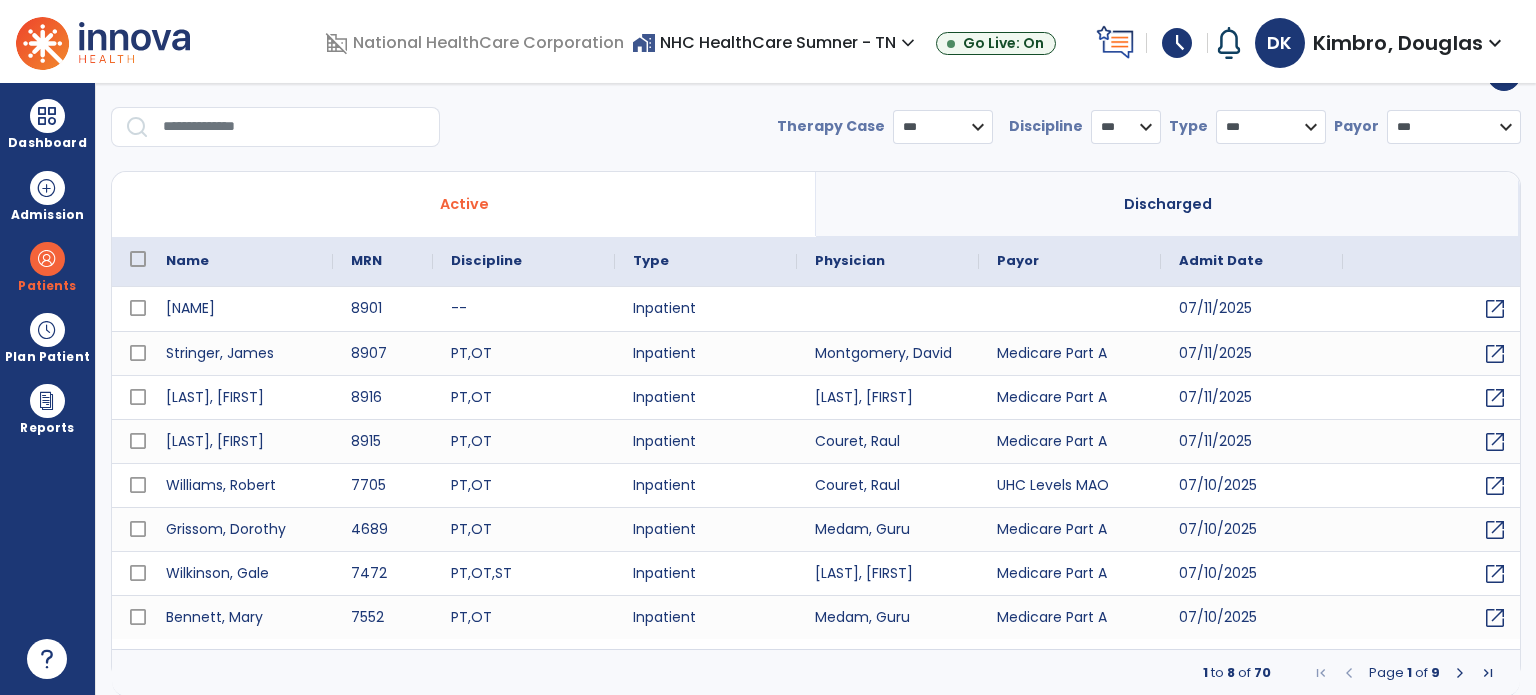 select on "***" 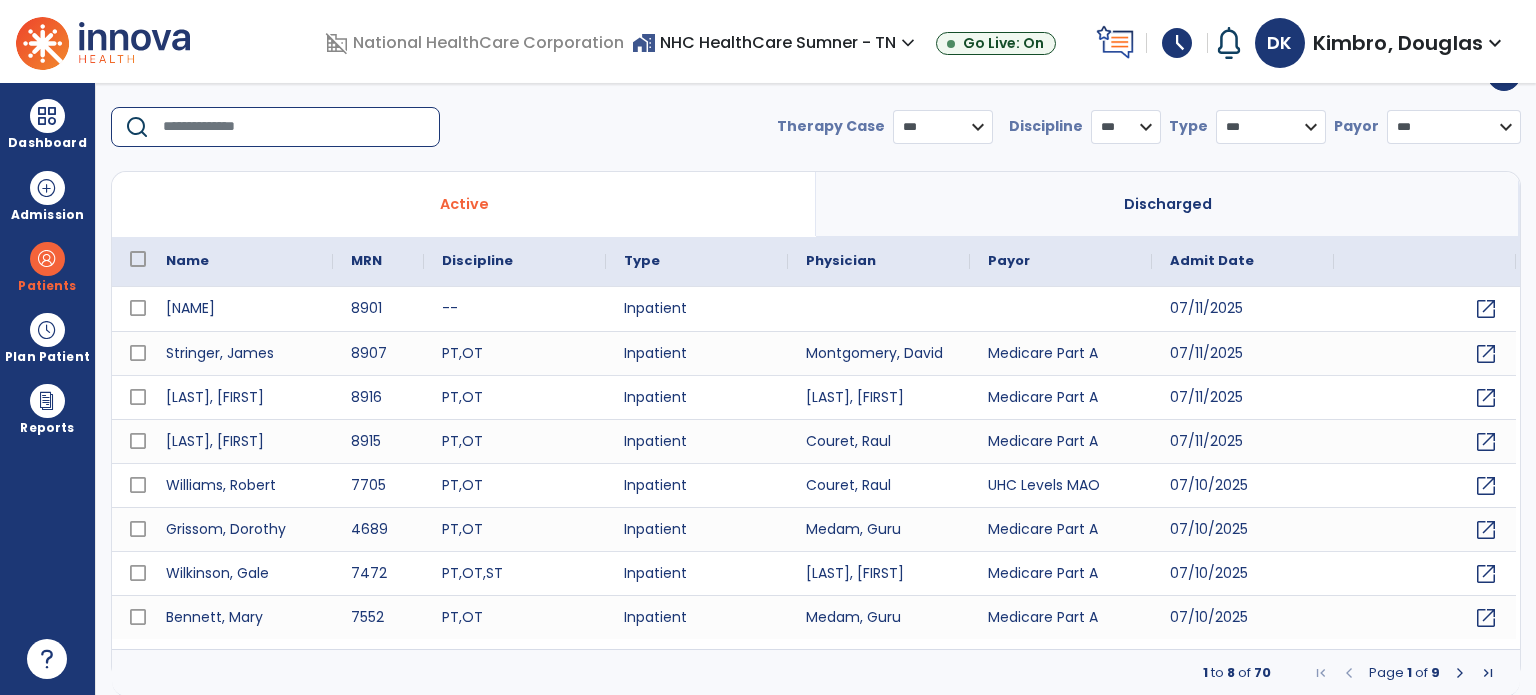 click at bounding box center [294, 127] 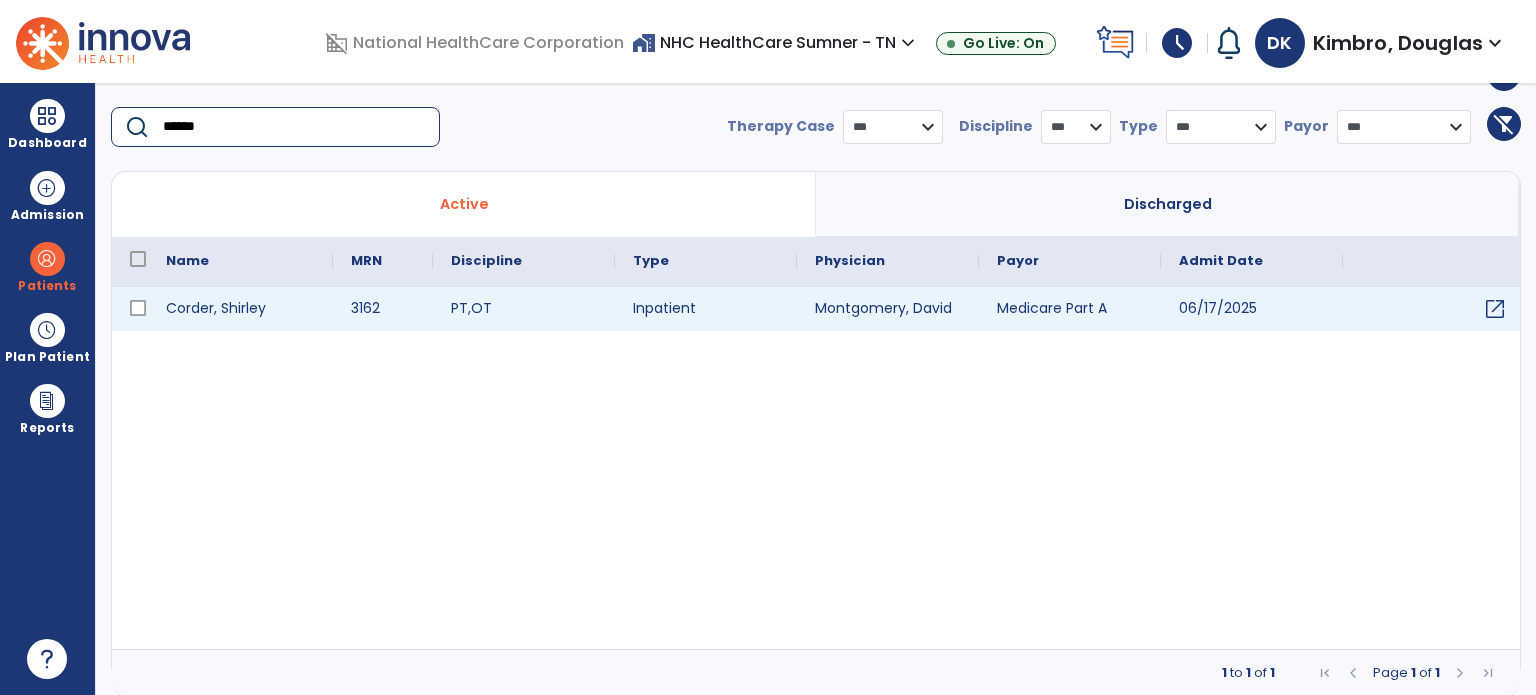 type on "******" 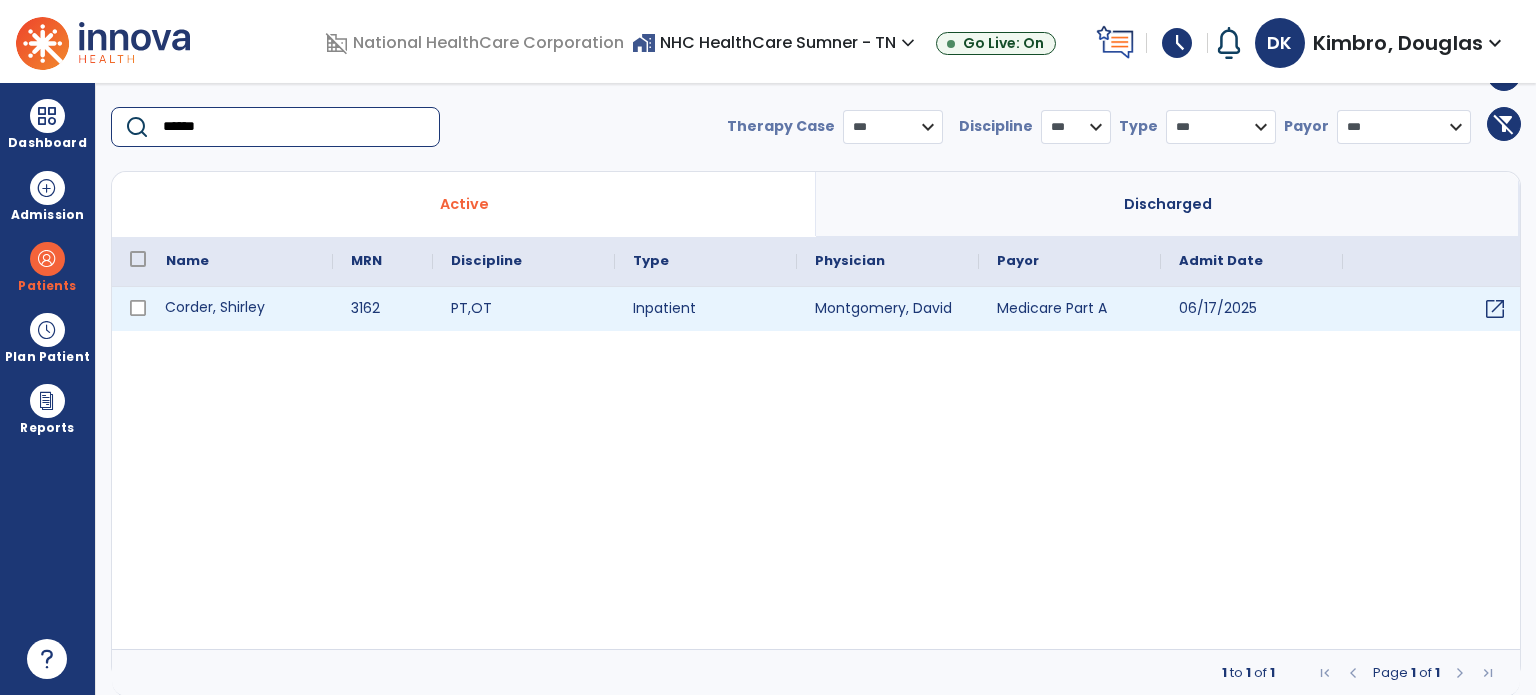 click on "Corder, Shirley" at bounding box center (240, 309) 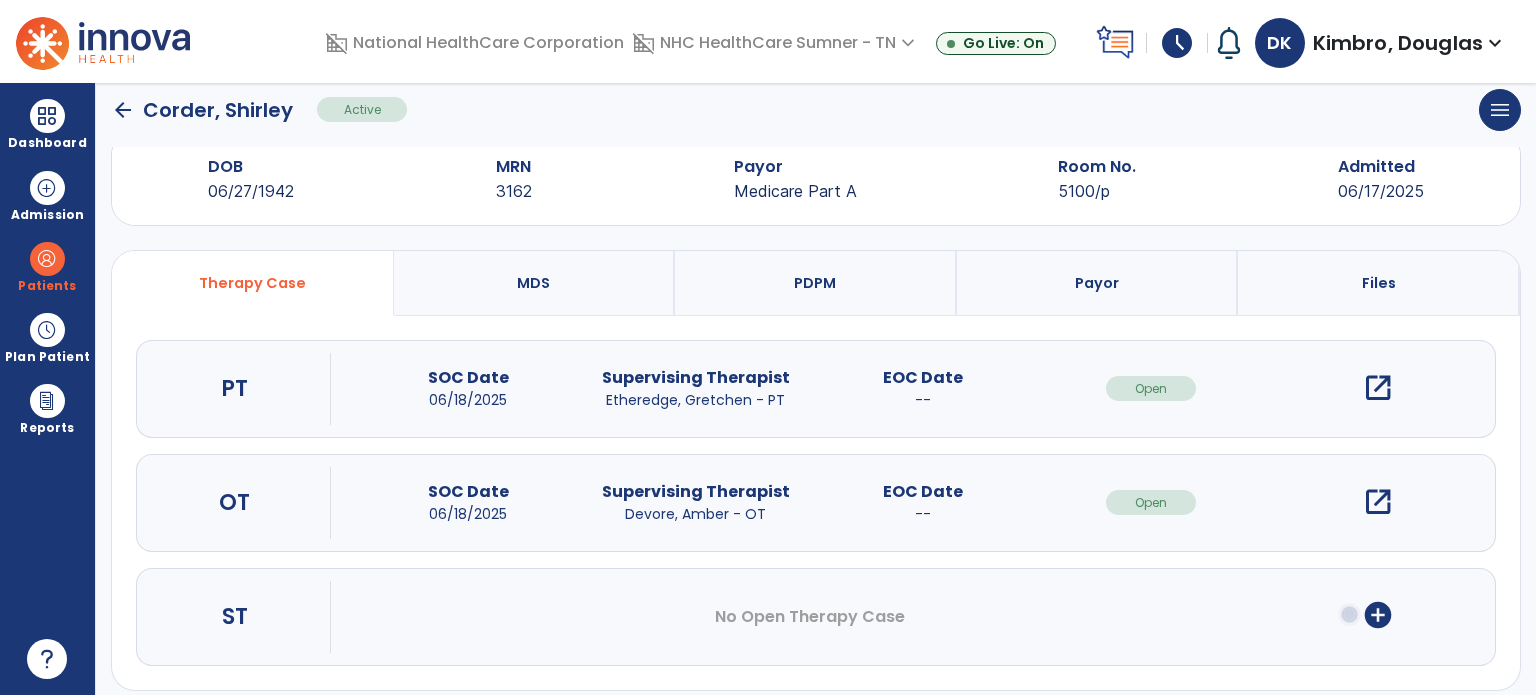 click on "open_in_new" at bounding box center (1378, 388) 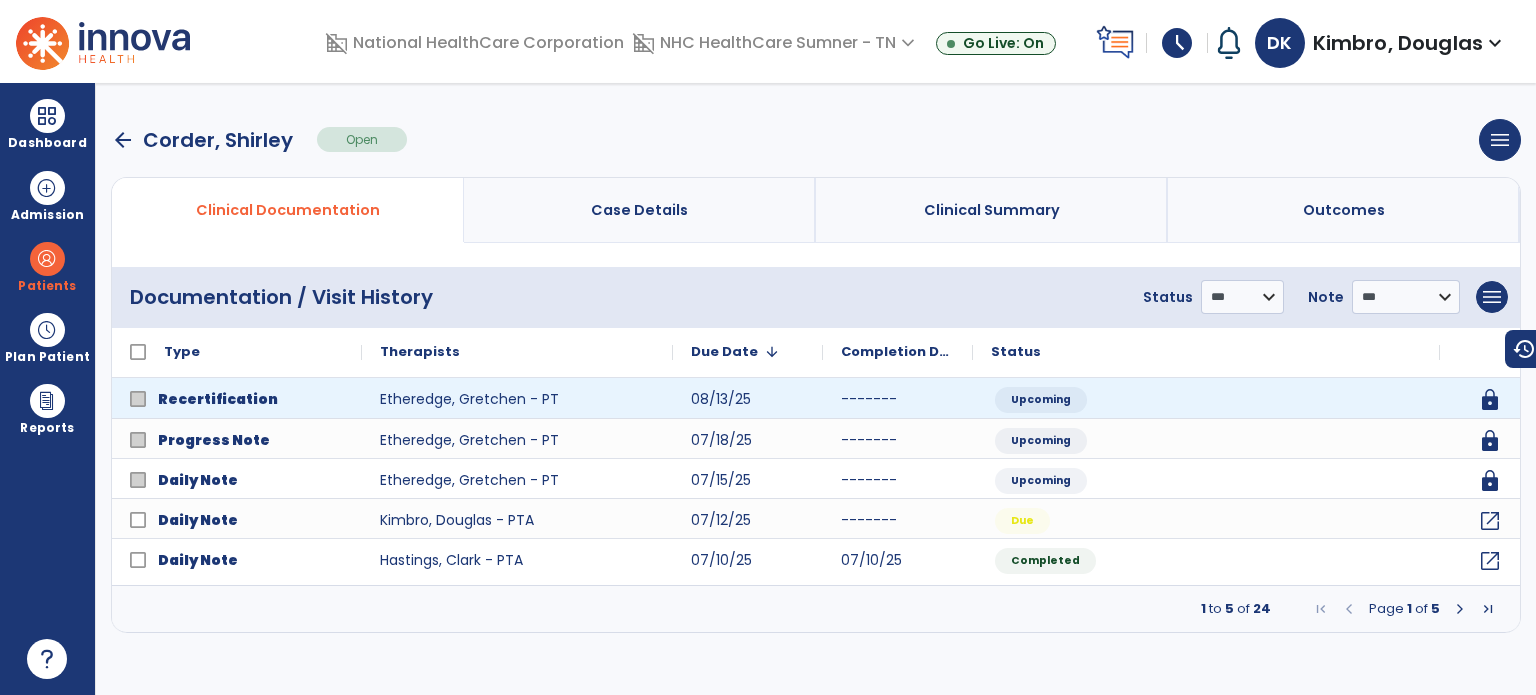 scroll, scrollTop: 0, scrollLeft: 0, axis: both 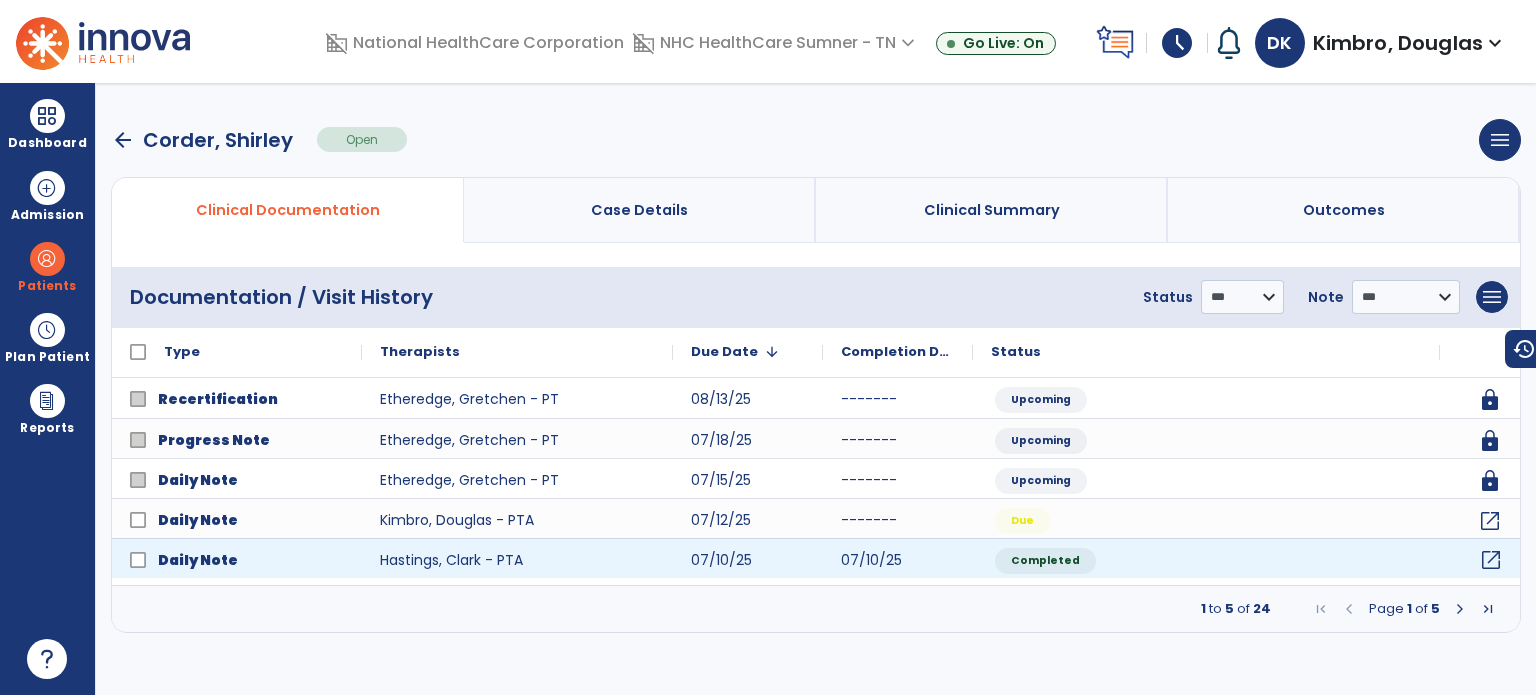 click on "open_in_new" 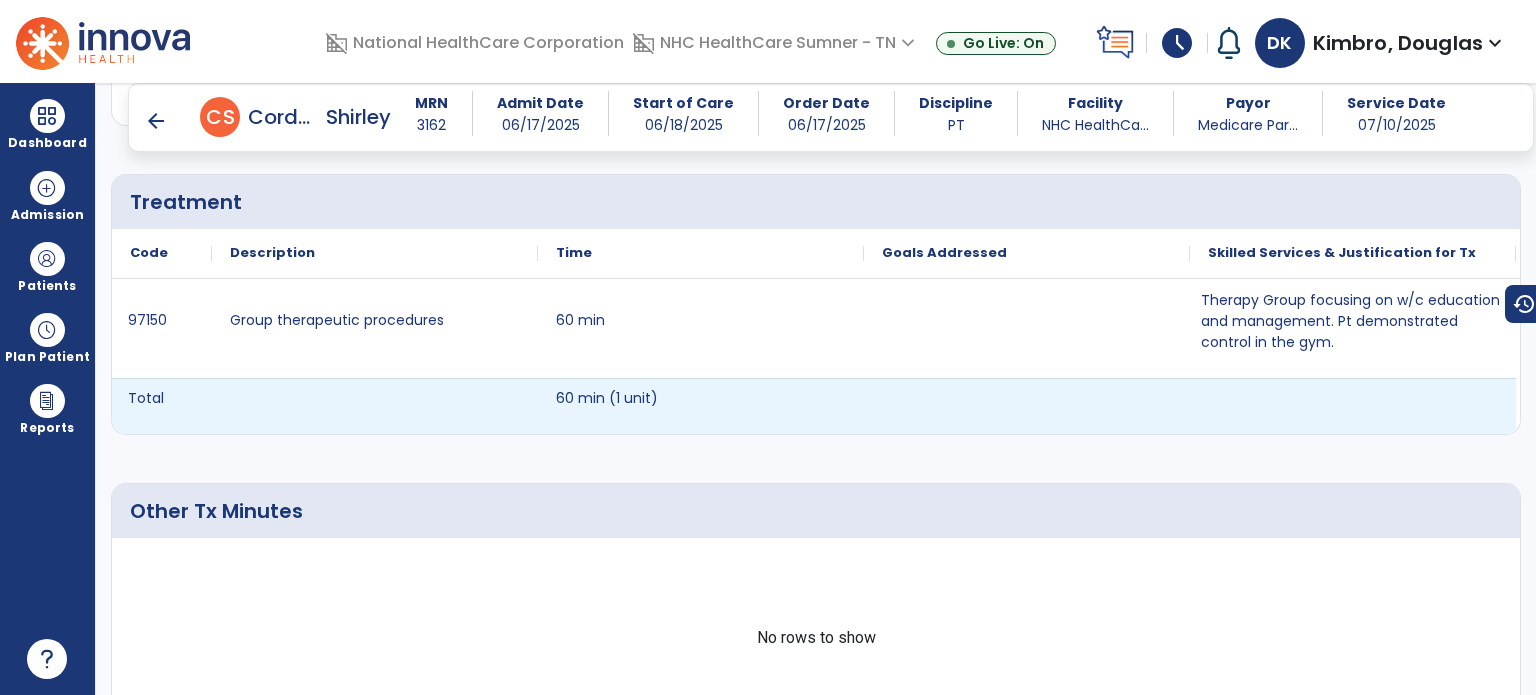 scroll, scrollTop: 1500, scrollLeft: 0, axis: vertical 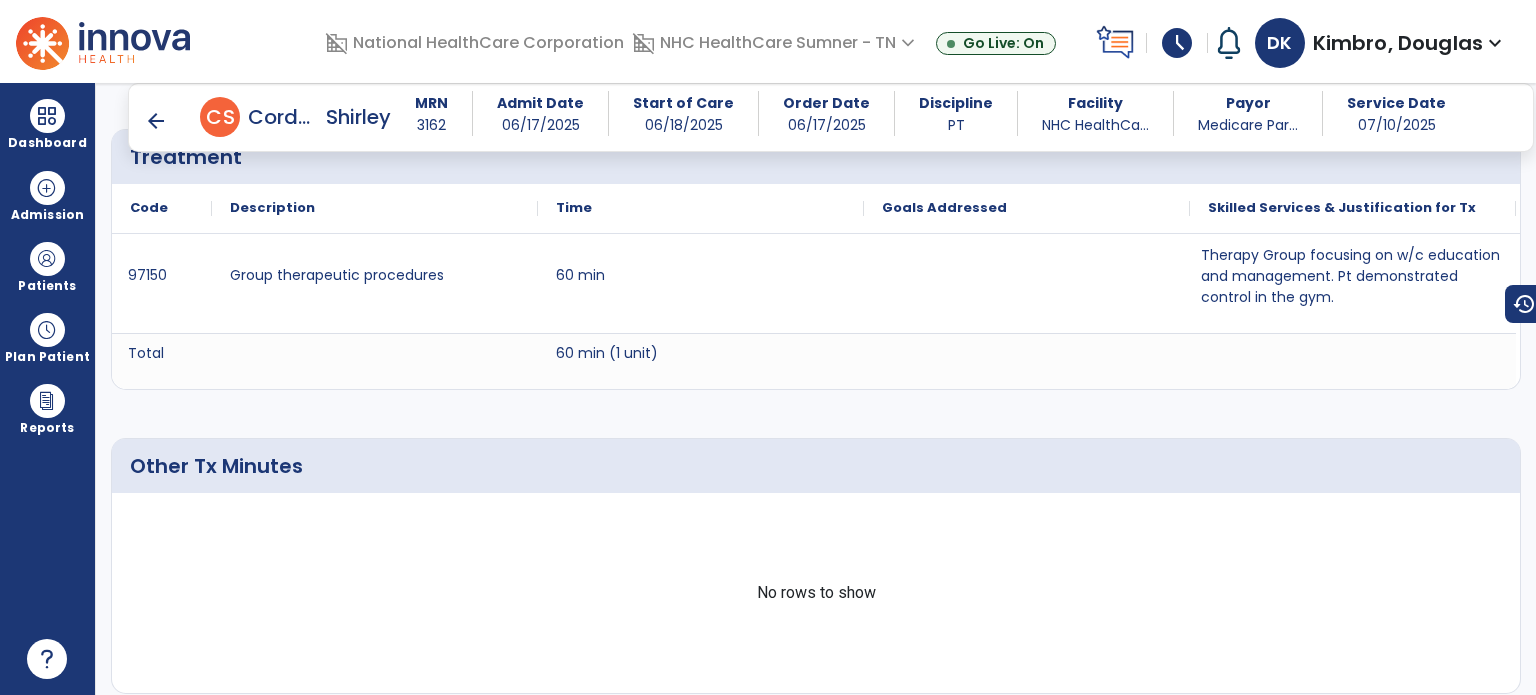 click on "arrow_back" at bounding box center (156, 121) 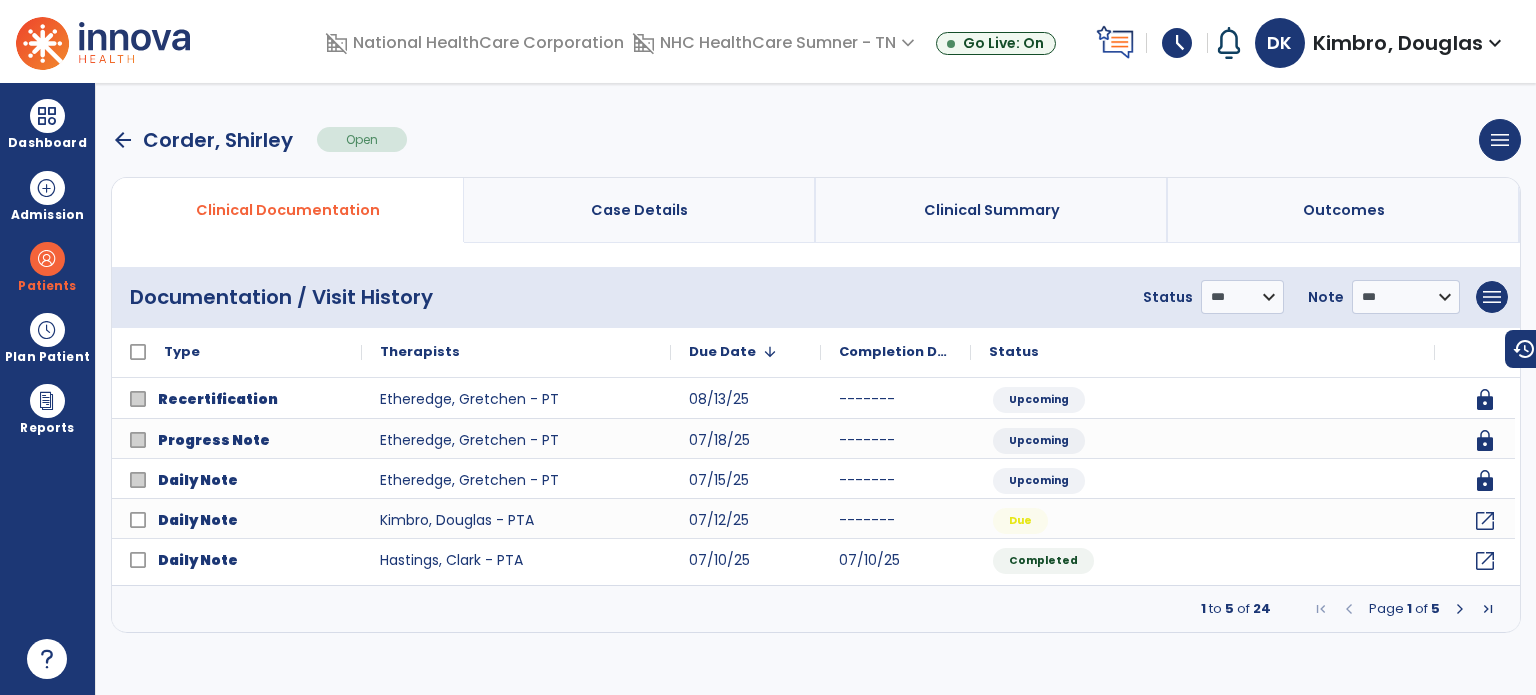 scroll, scrollTop: 0, scrollLeft: 0, axis: both 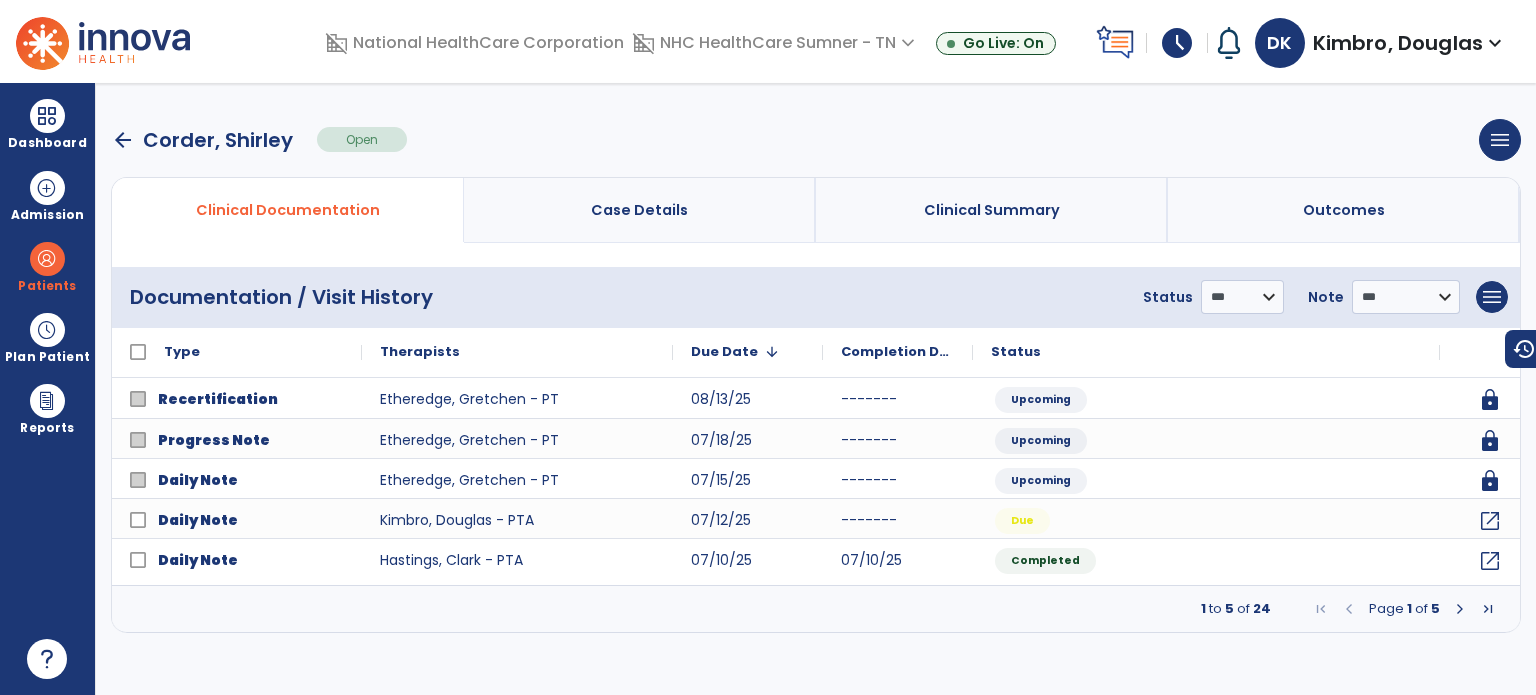 click at bounding box center [1460, 609] 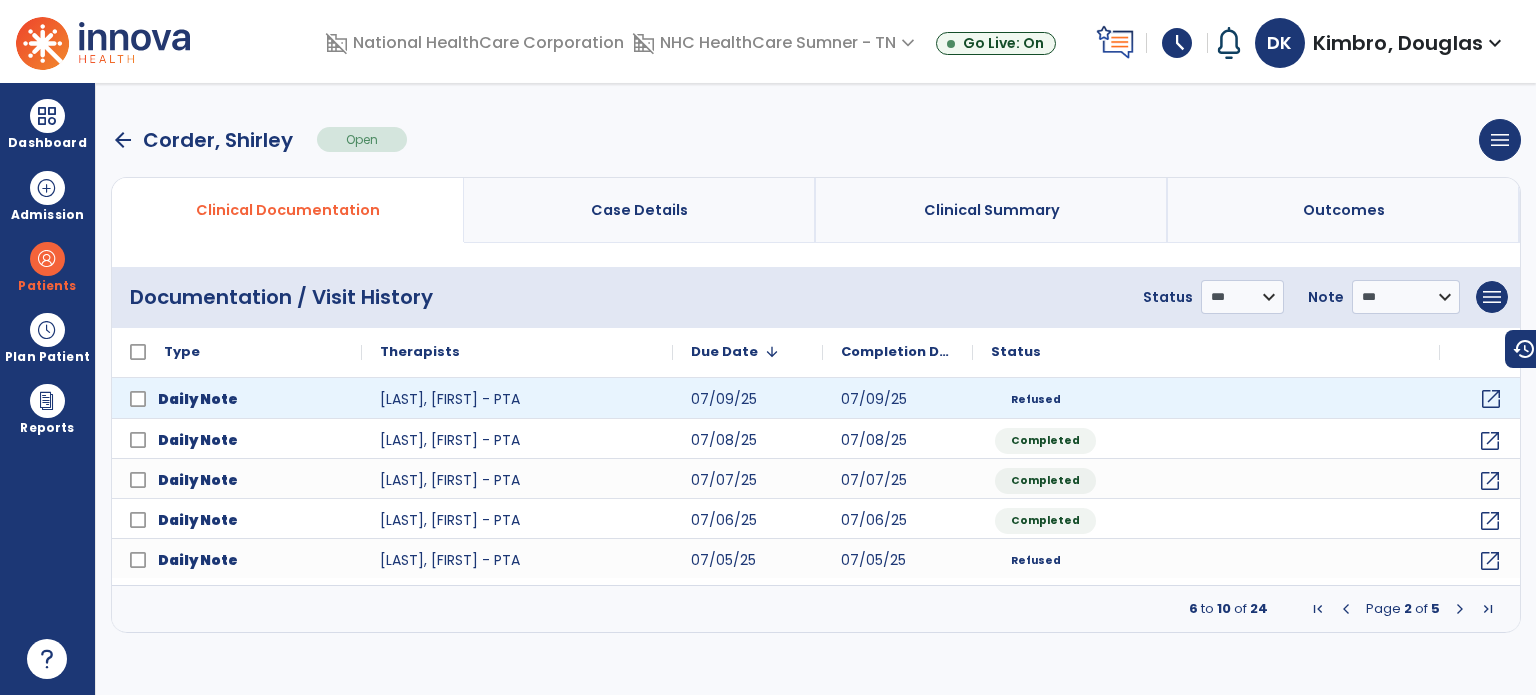 click on "open_in_new" 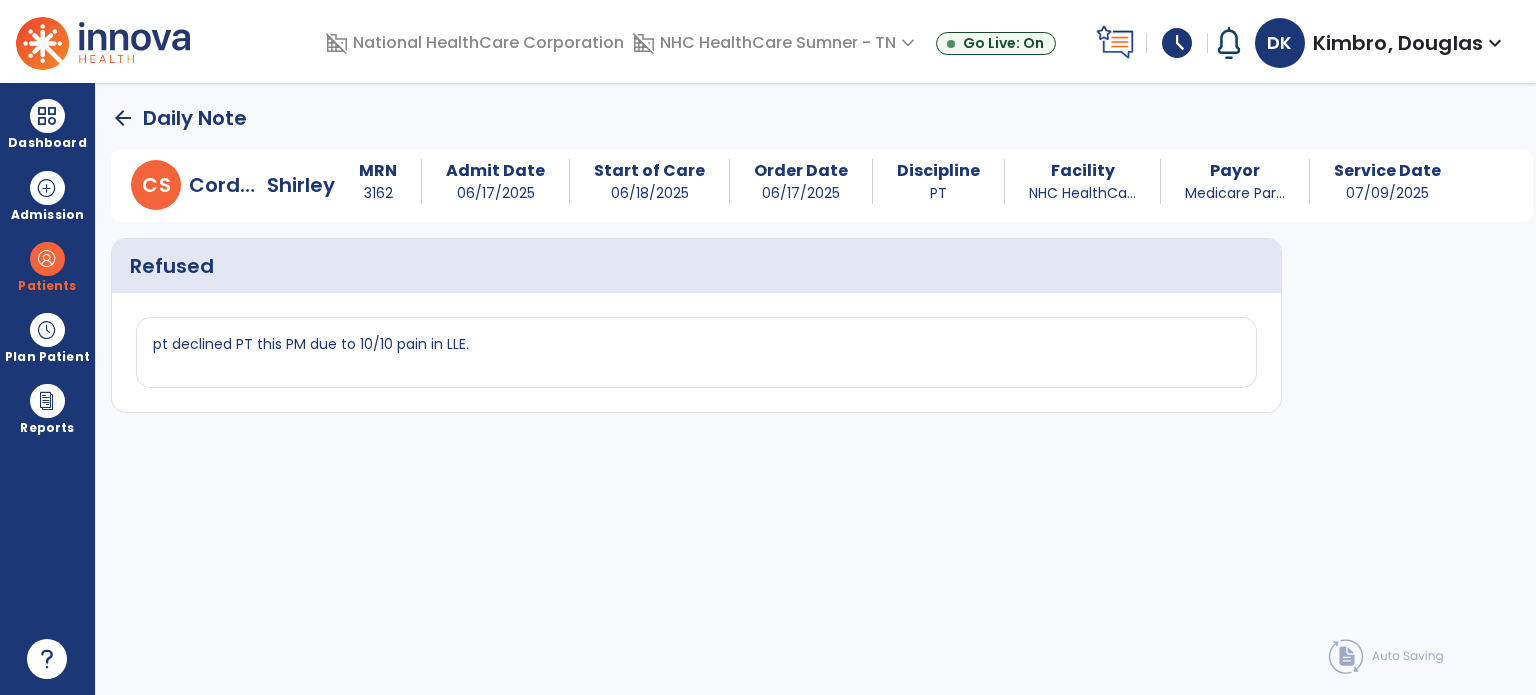 click on "arrow_back" 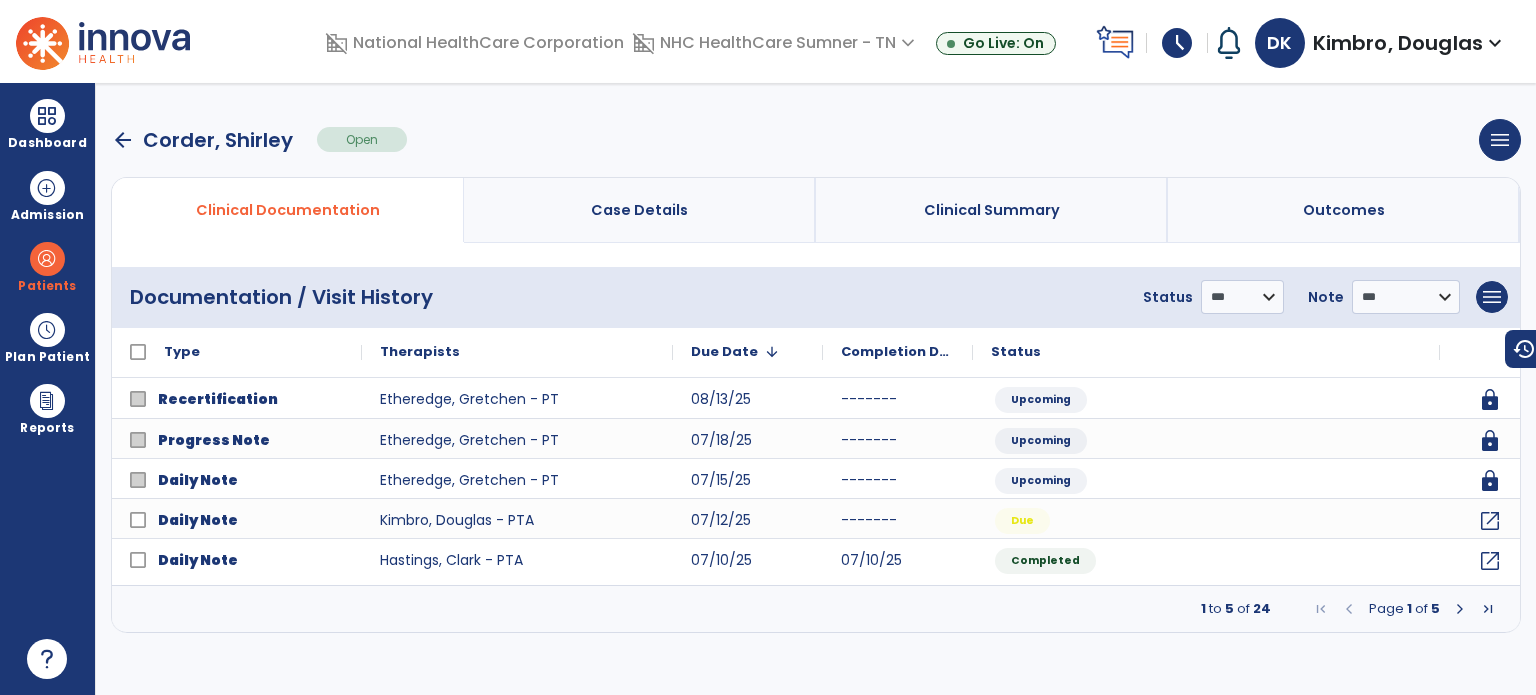 click at bounding box center (1460, 609) 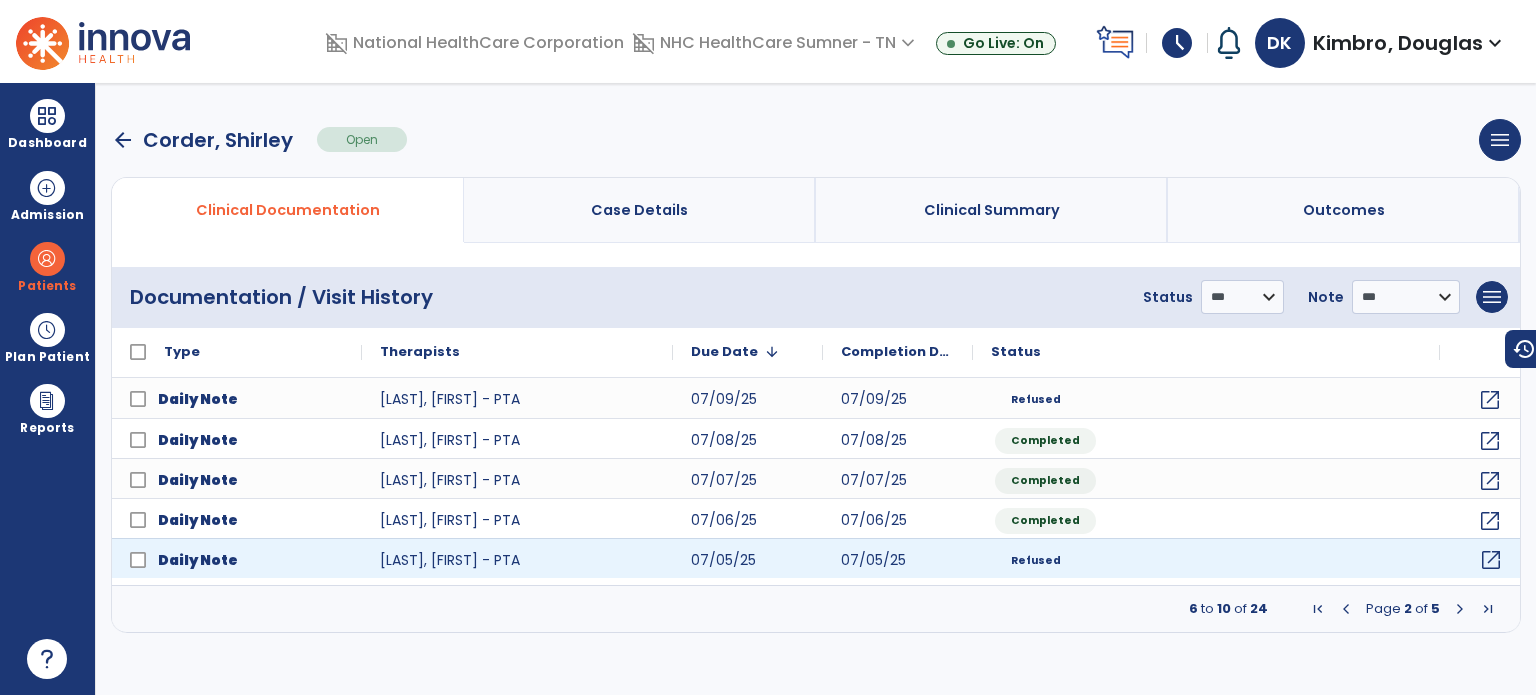 click on "open_in_new" 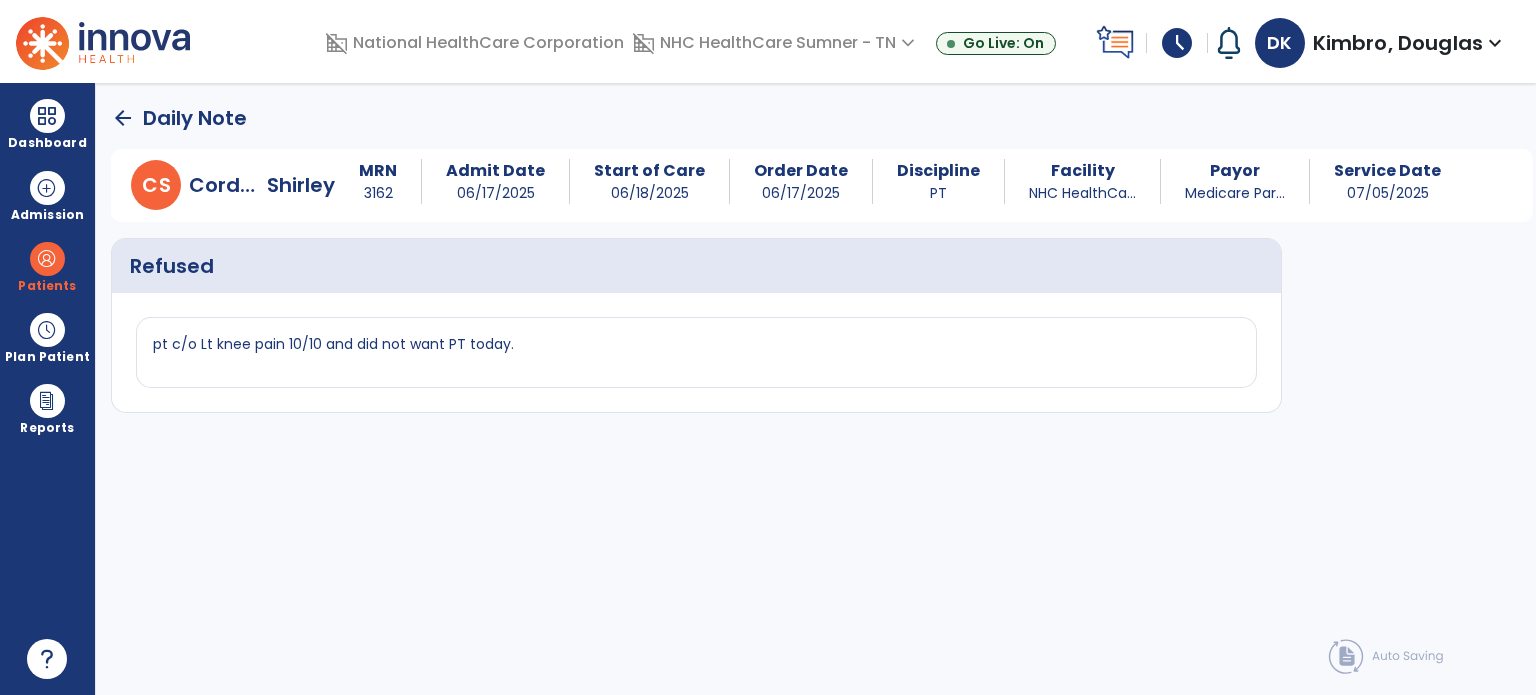 click on "arrow_back" 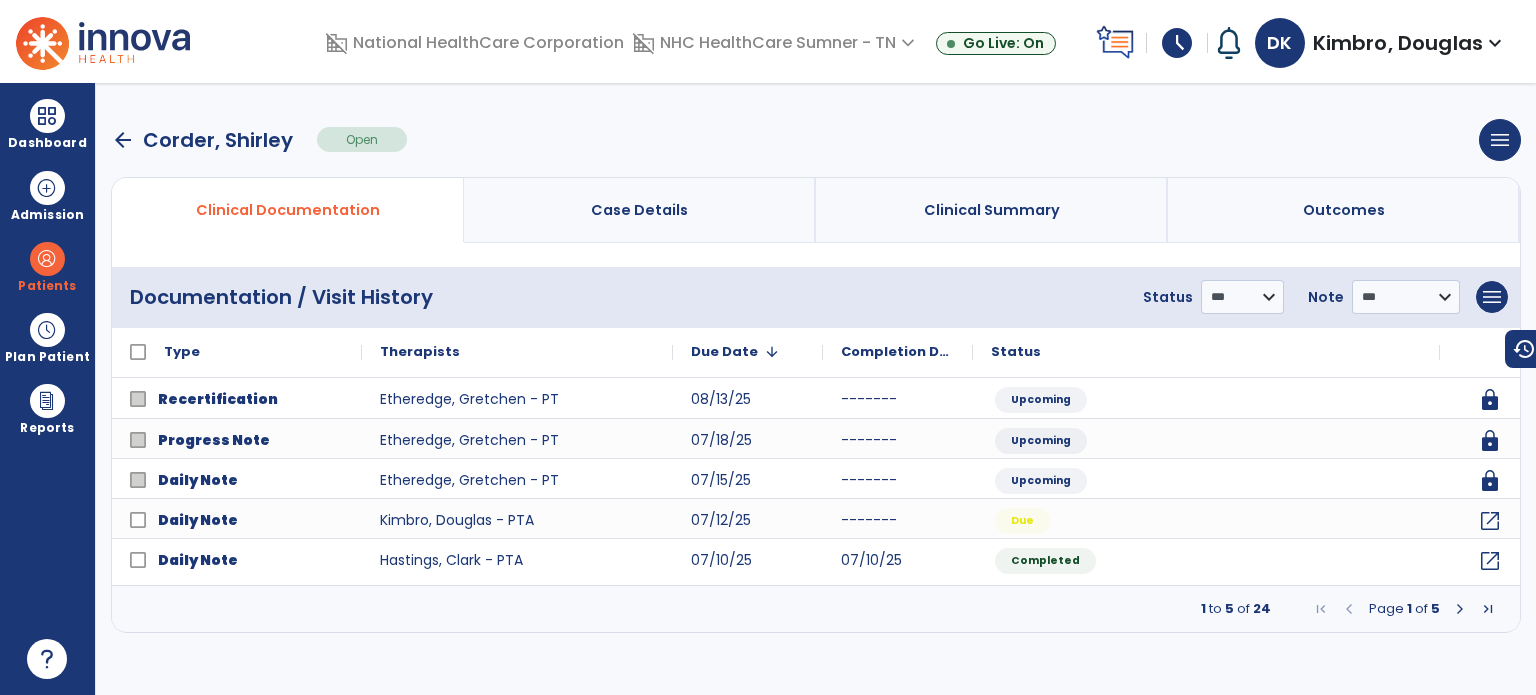 click at bounding box center [1460, 609] 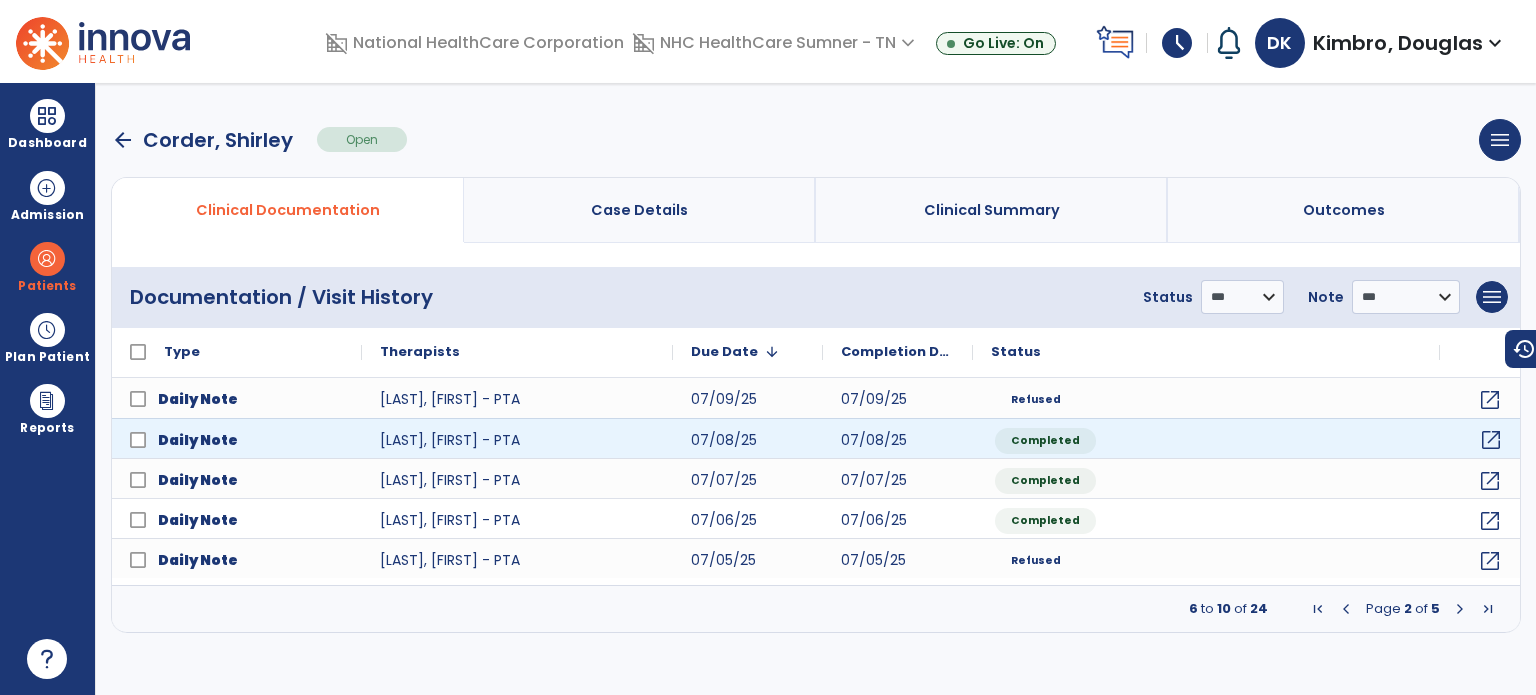 click on "open_in_new" 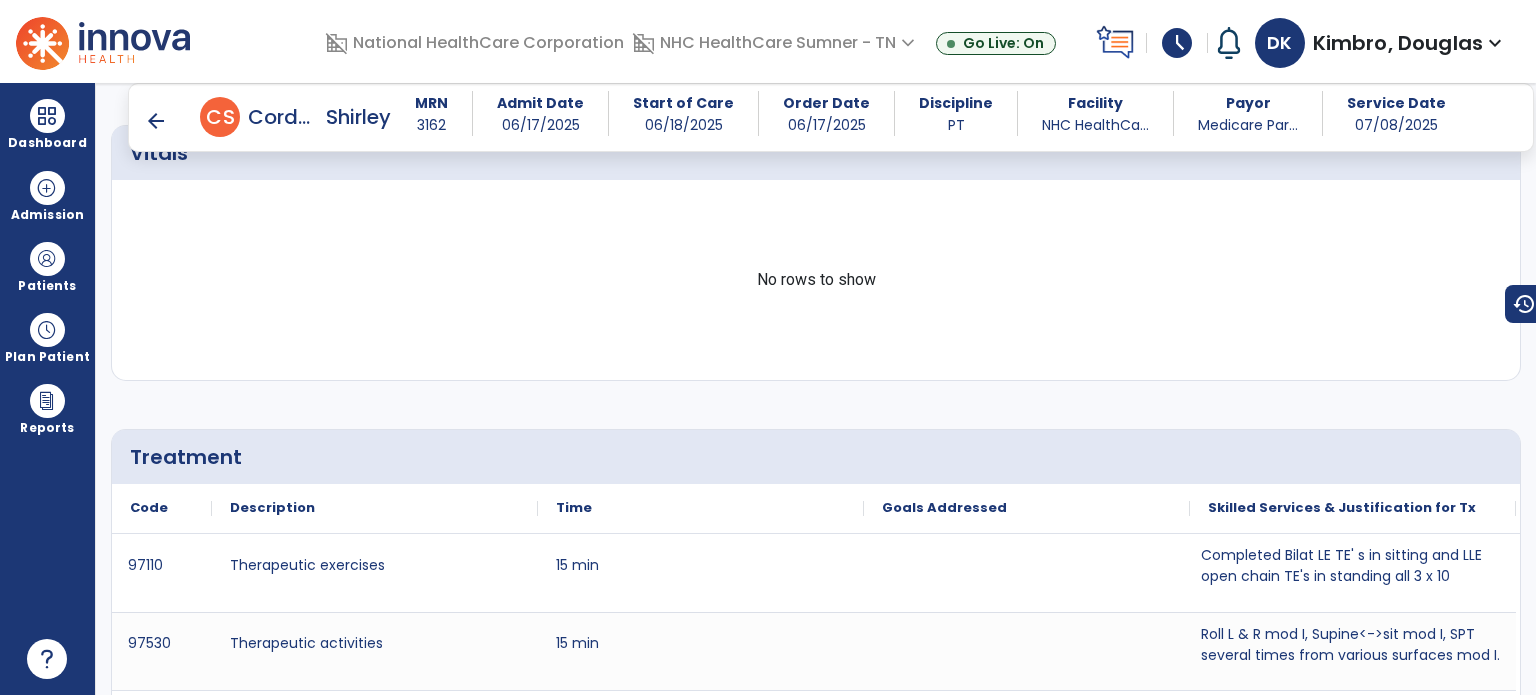 scroll, scrollTop: 1500, scrollLeft: 0, axis: vertical 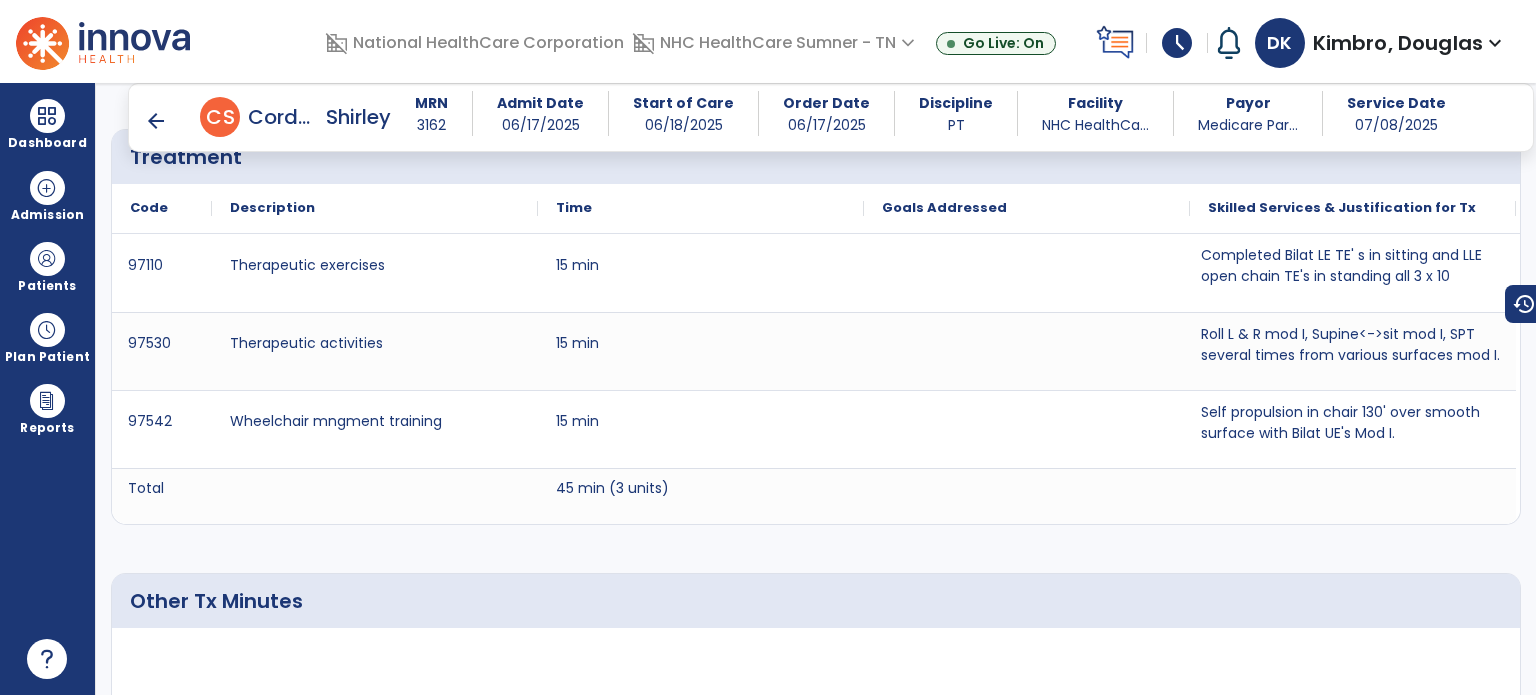 click at bounding box center (47, 259) 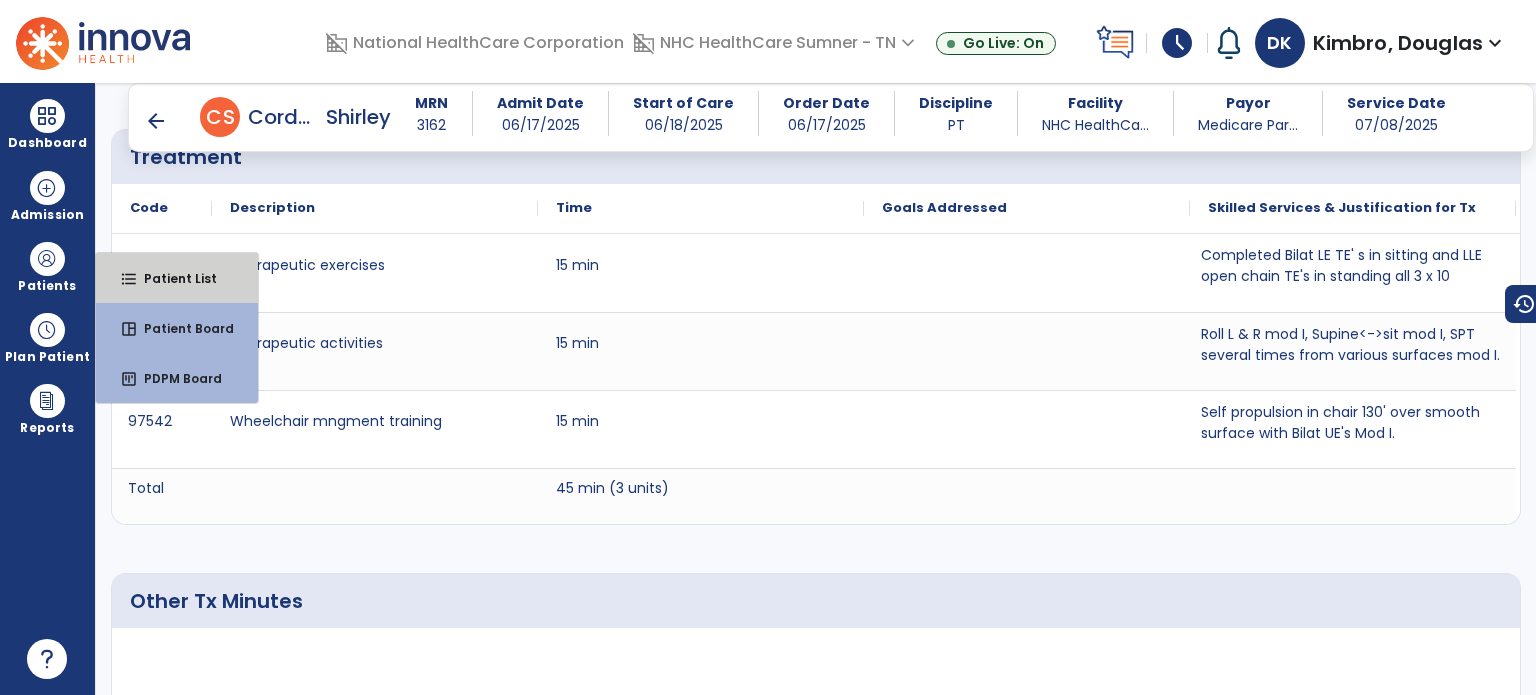 click on "format_list_bulleted  Patient List" at bounding box center (177, 278) 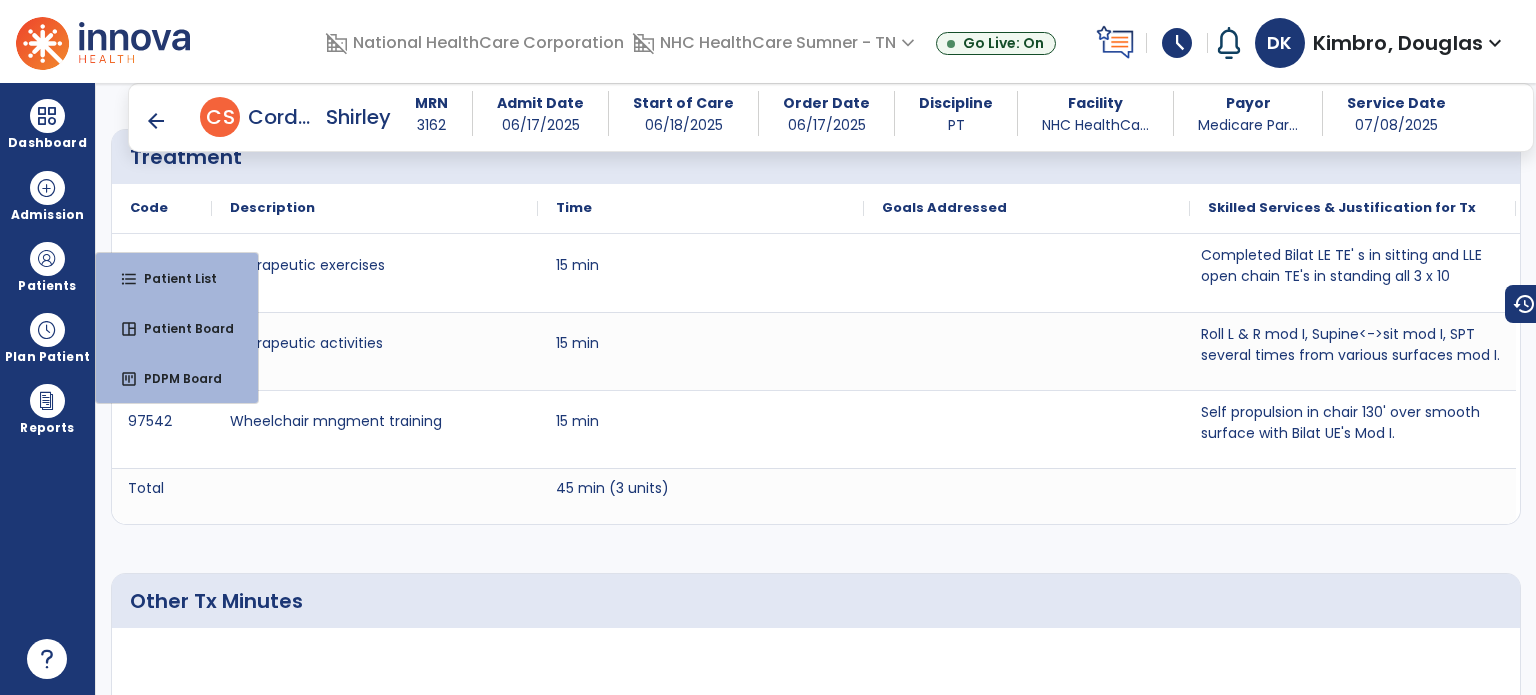 scroll, scrollTop: 46, scrollLeft: 0, axis: vertical 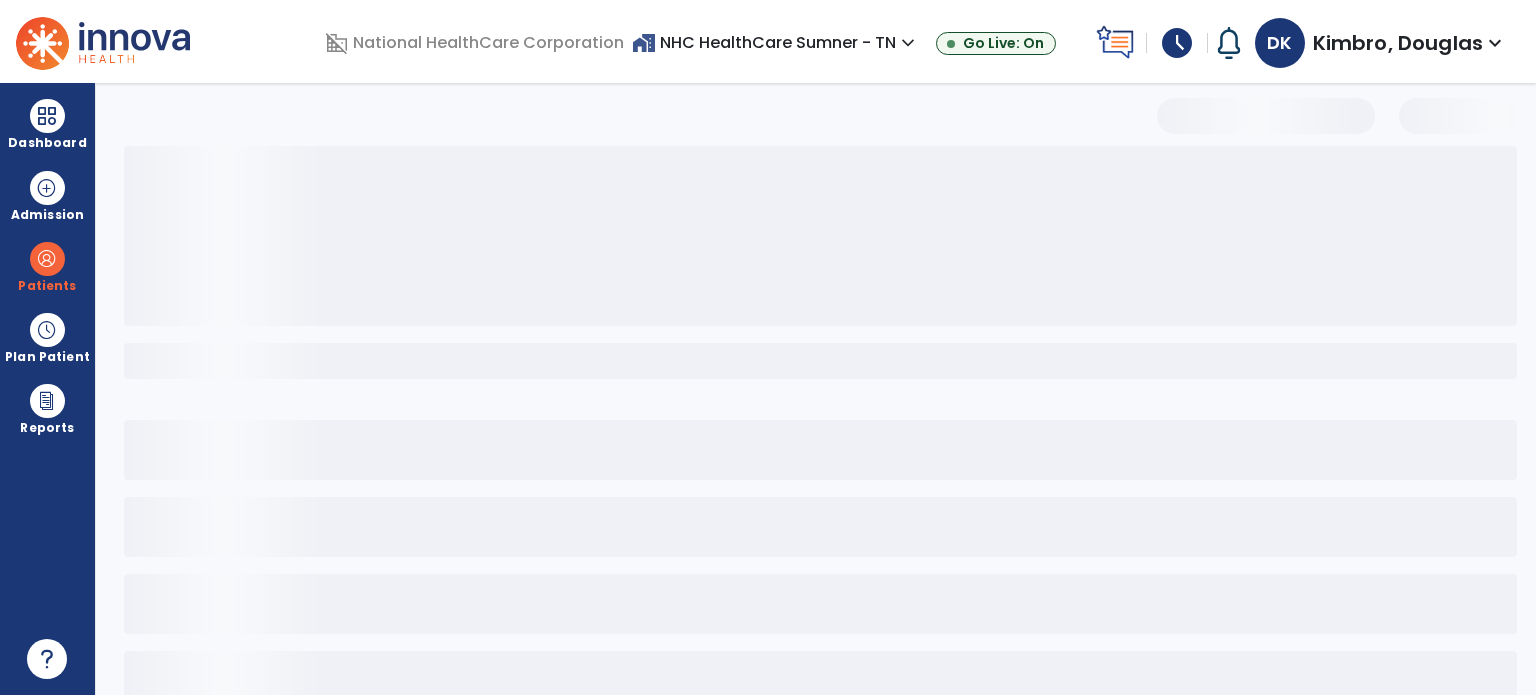 select on "***" 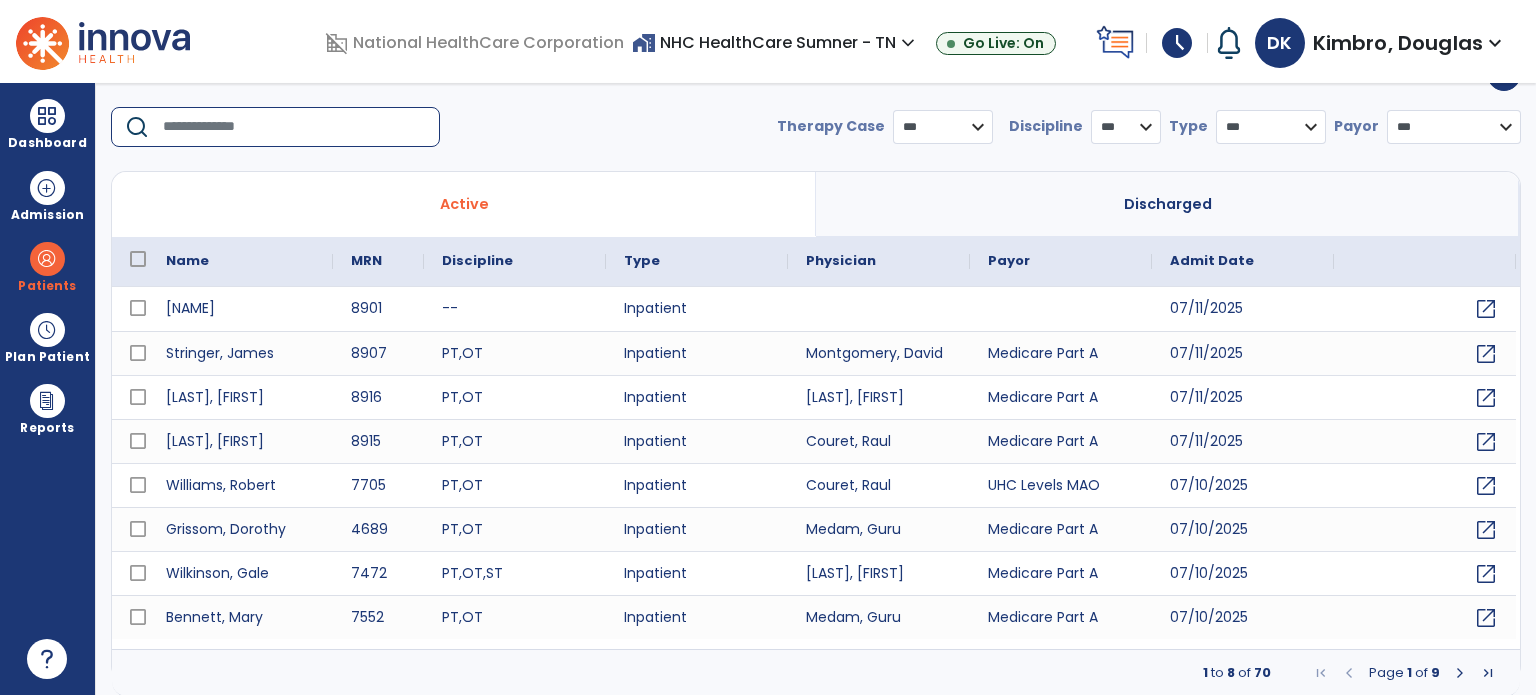 click at bounding box center [294, 127] 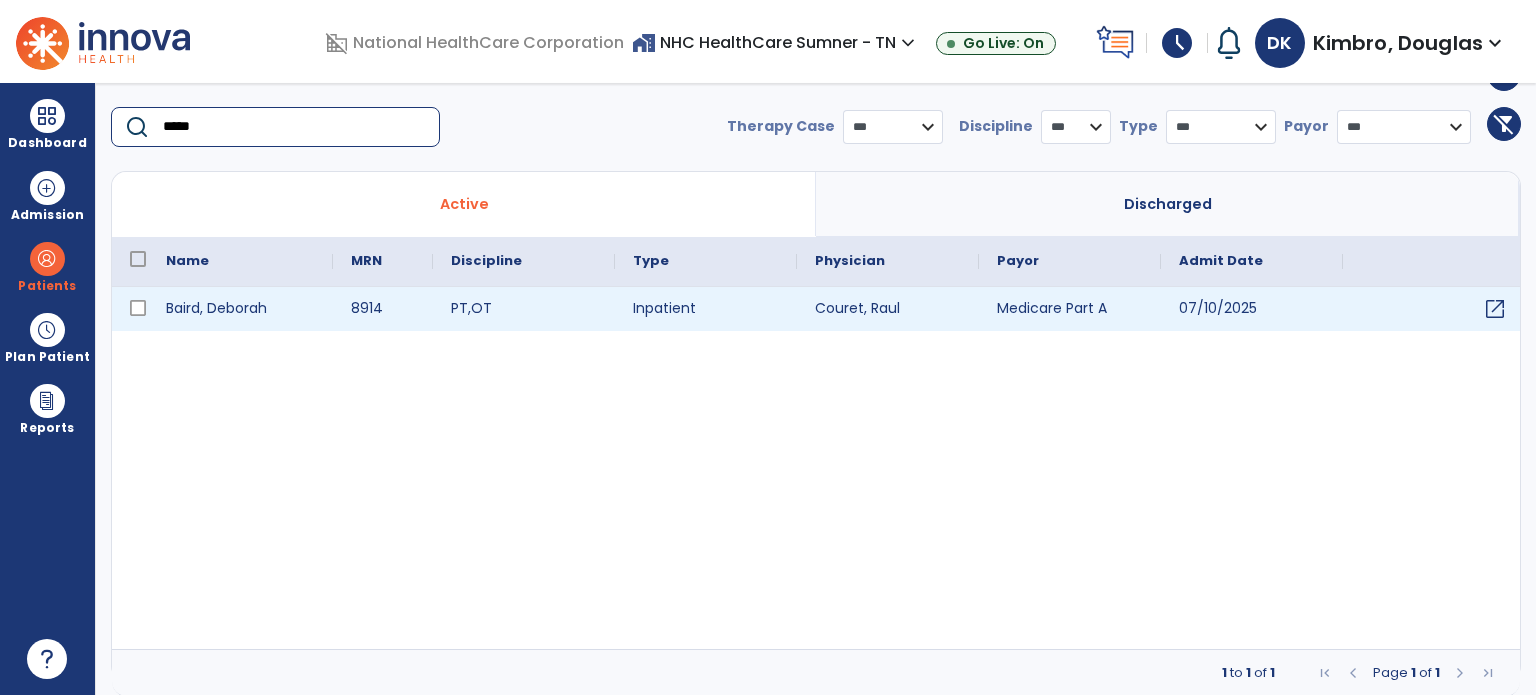 type on "*****" 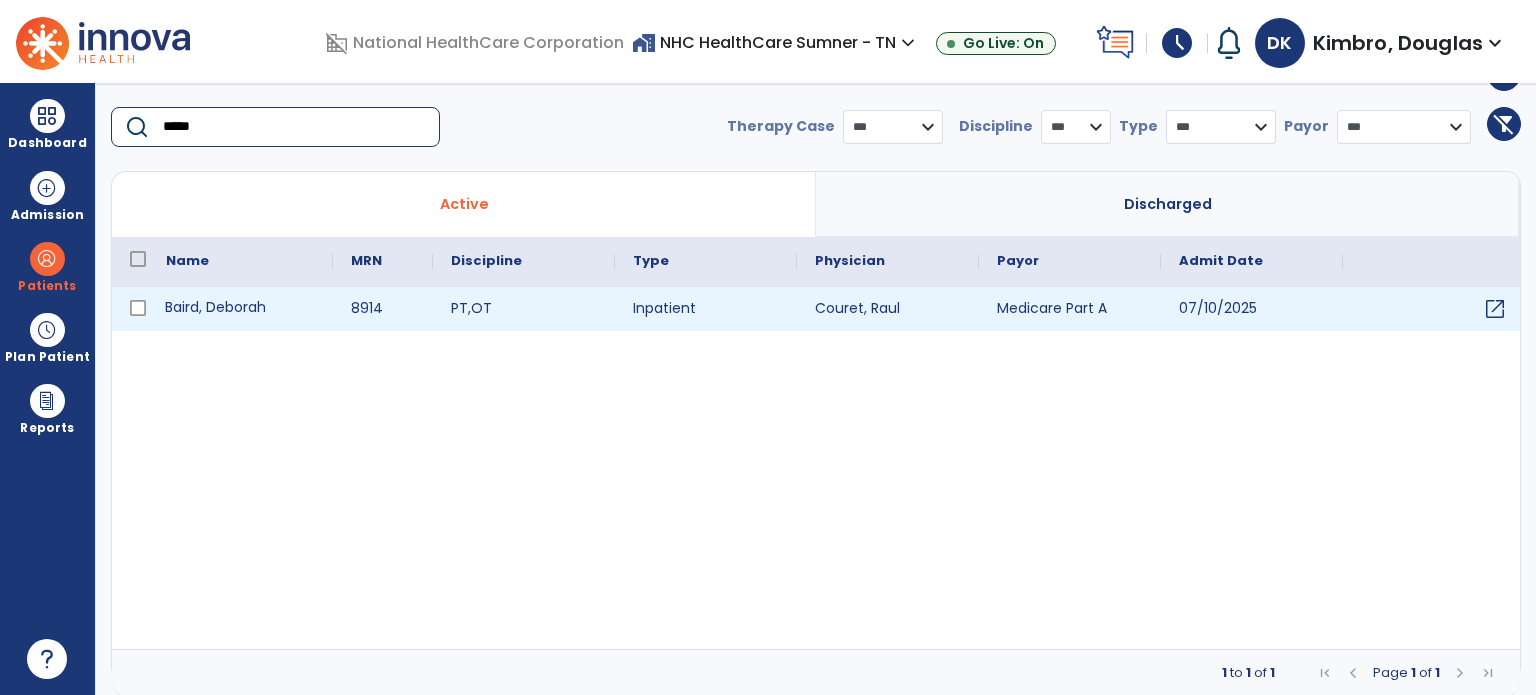 click on "Baird, Deborah" at bounding box center [240, 309] 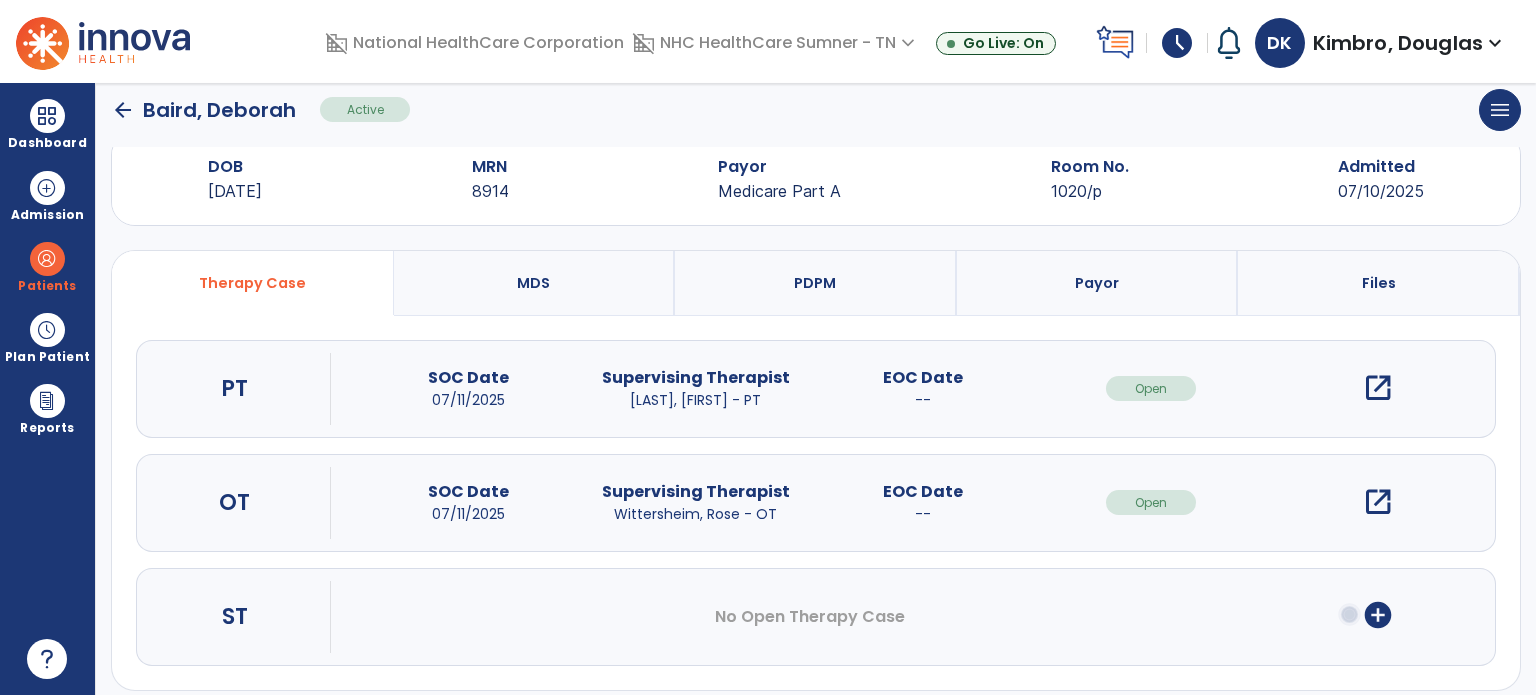 click on "open_in_new" at bounding box center (1378, 388) 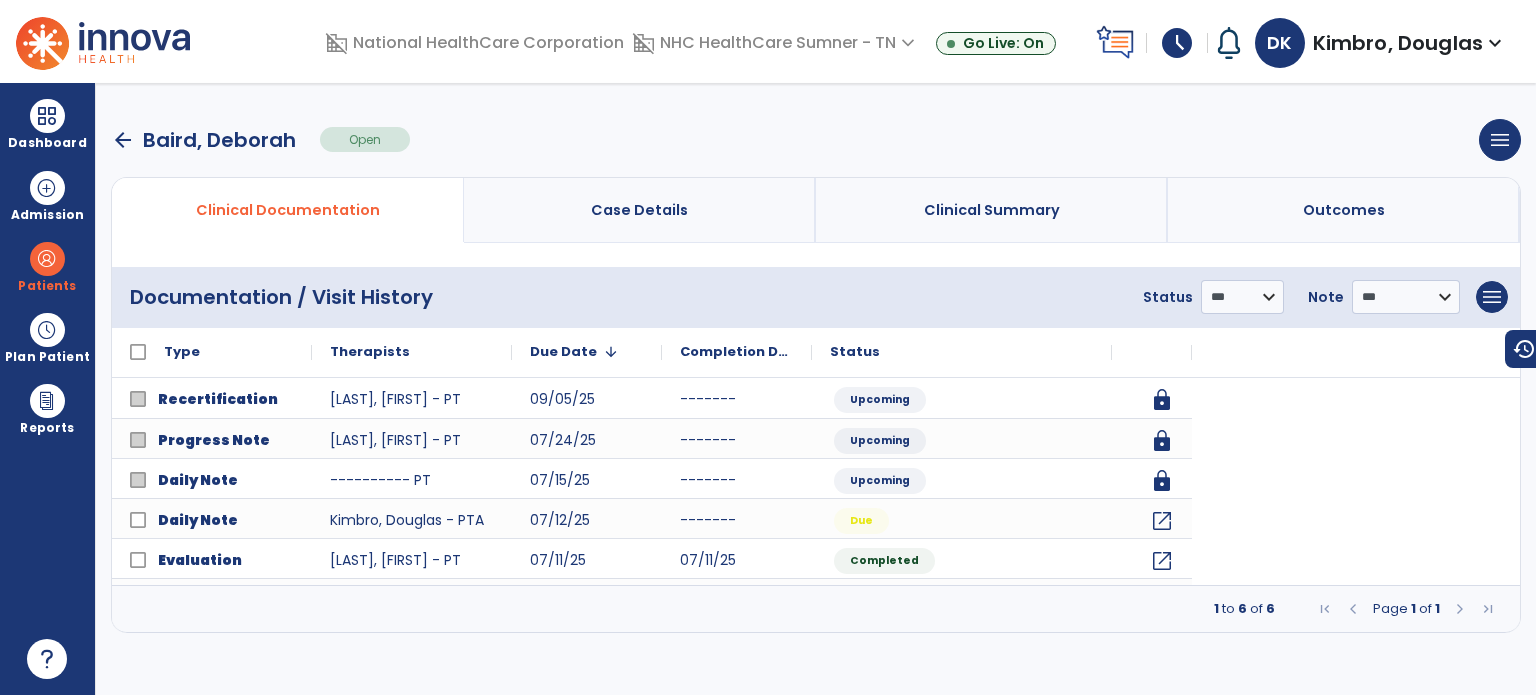 scroll, scrollTop: 0, scrollLeft: 0, axis: both 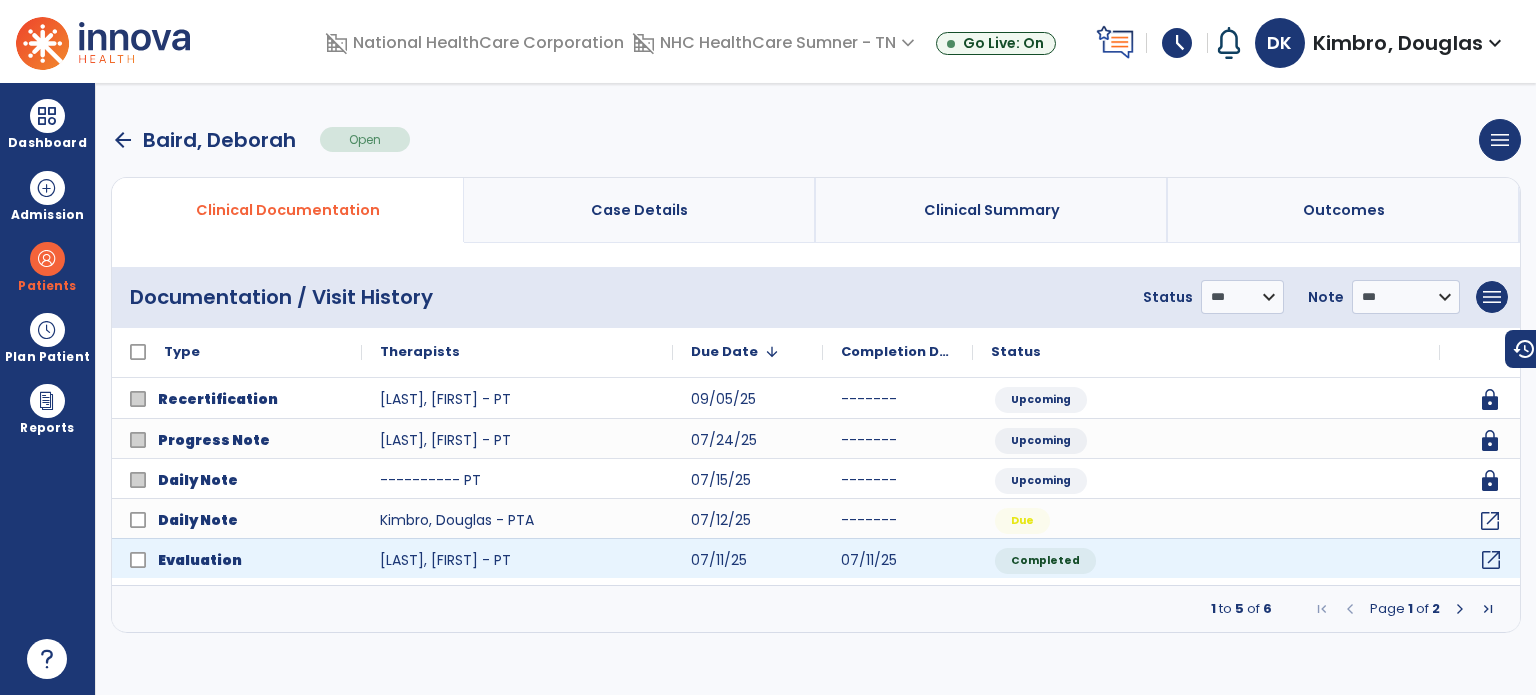 click on "open_in_new" 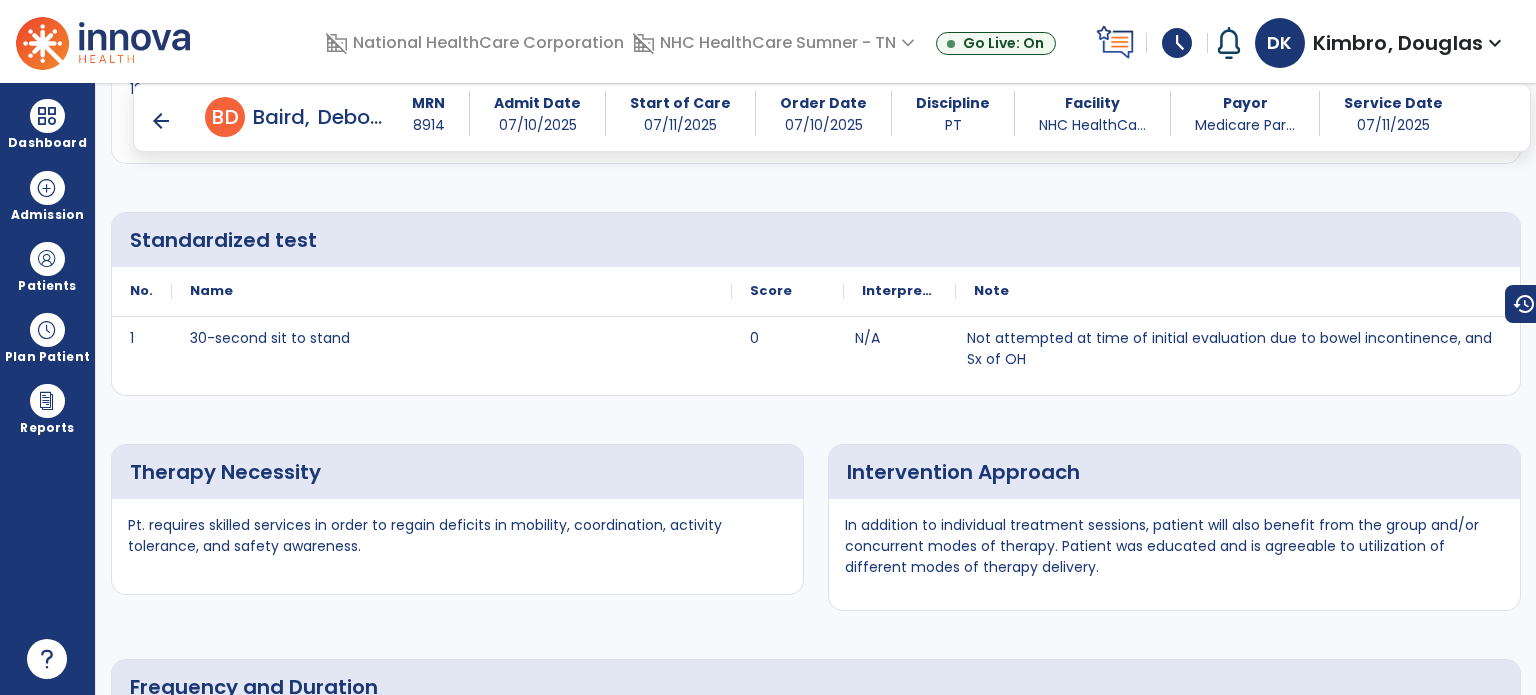 scroll, scrollTop: 4000, scrollLeft: 0, axis: vertical 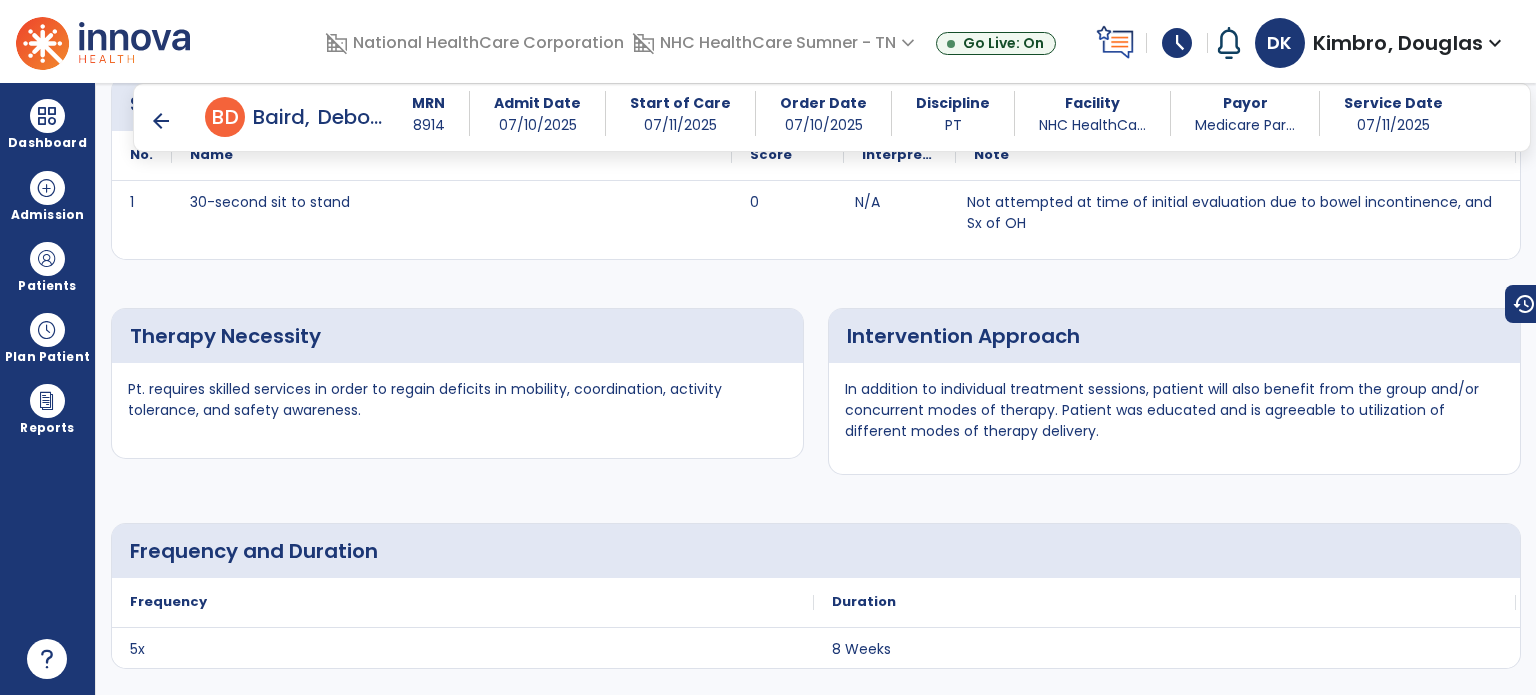 click on "arrow_back" at bounding box center [161, 121] 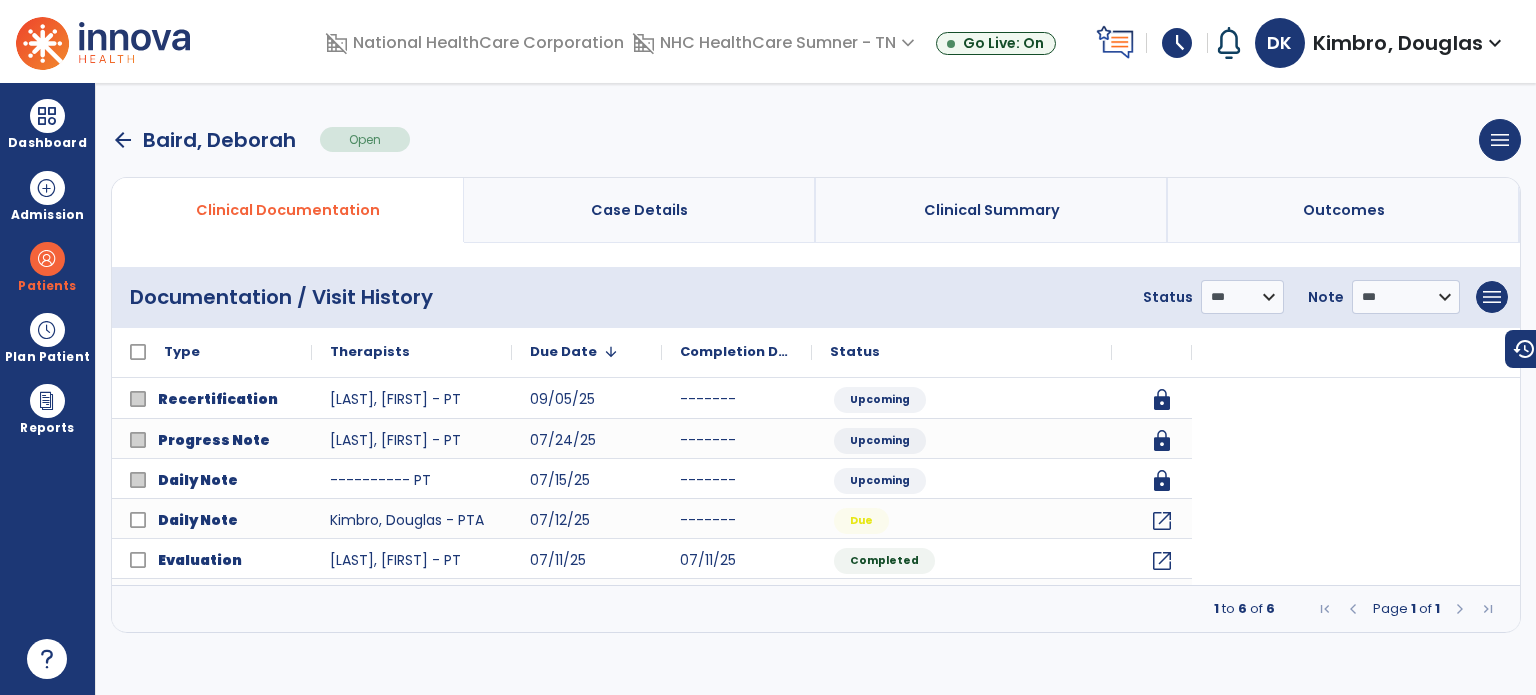 scroll, scrollTop: 0, scrollLeft: 0, axis: both 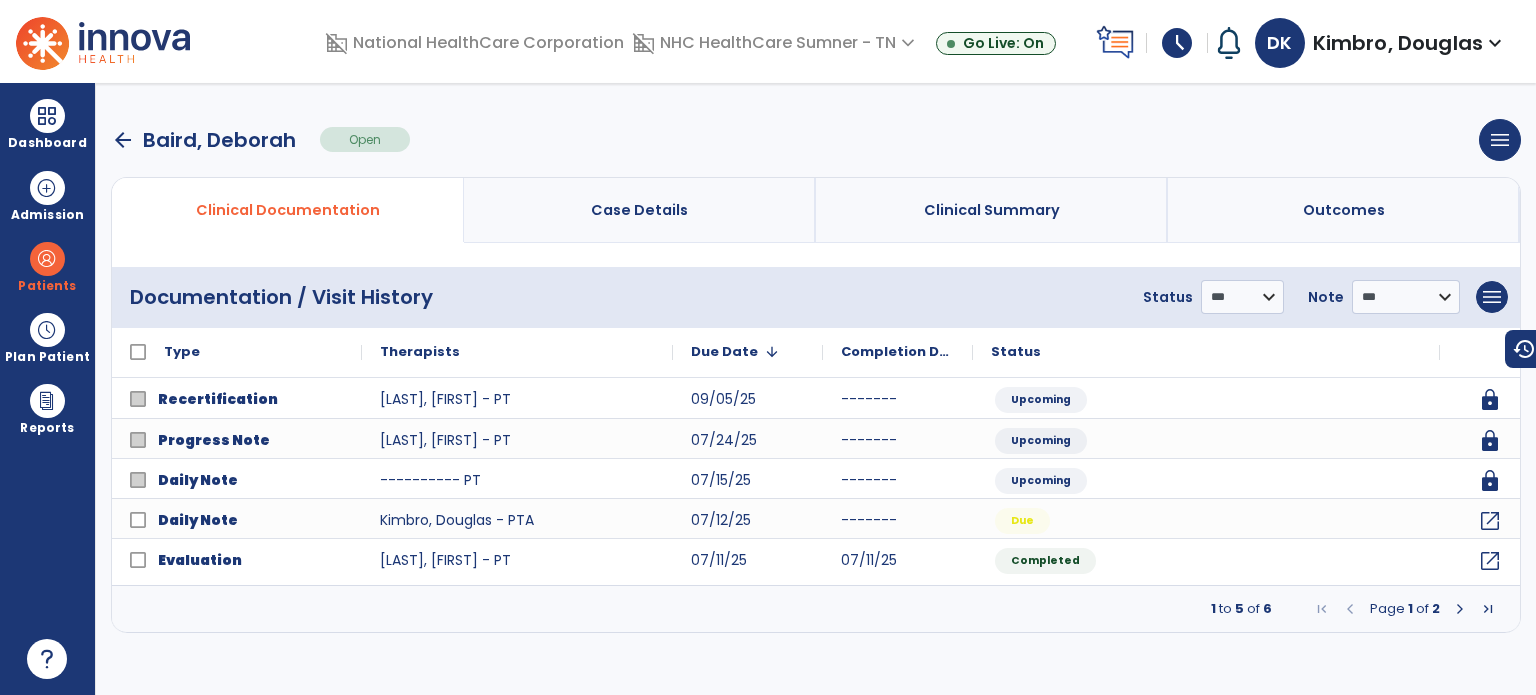 click at bounding box center (1460, 609) 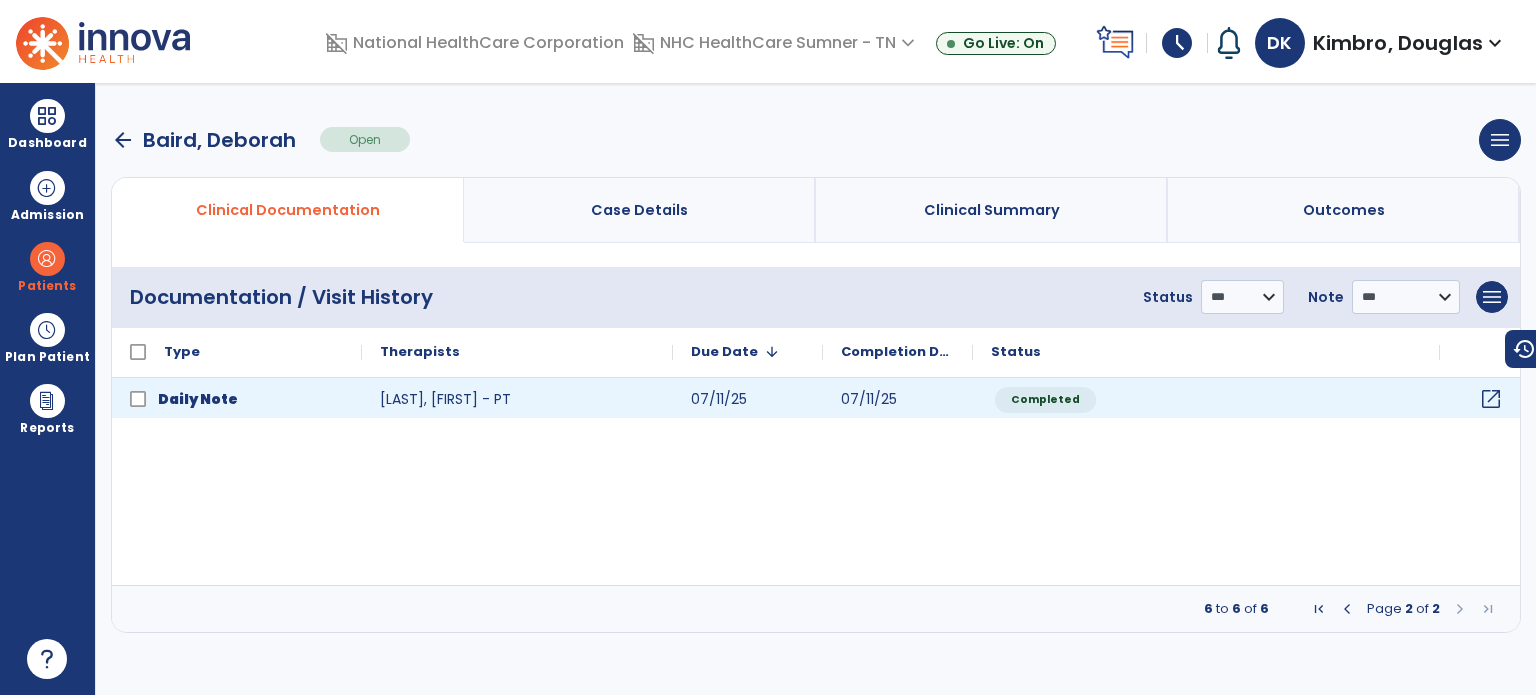 click on "open_in_new" 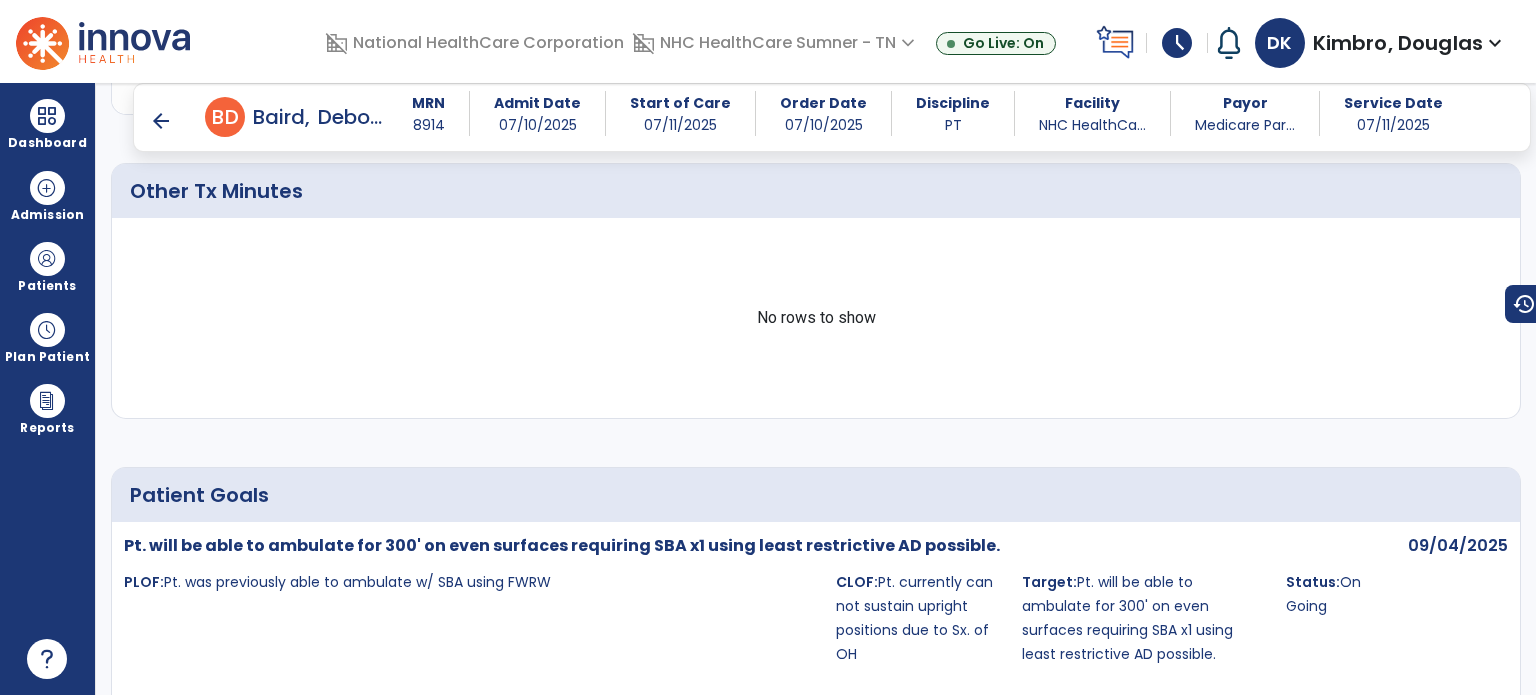 scroll, scrollTop: 3400, scrollLeft: 0, axis: vertical 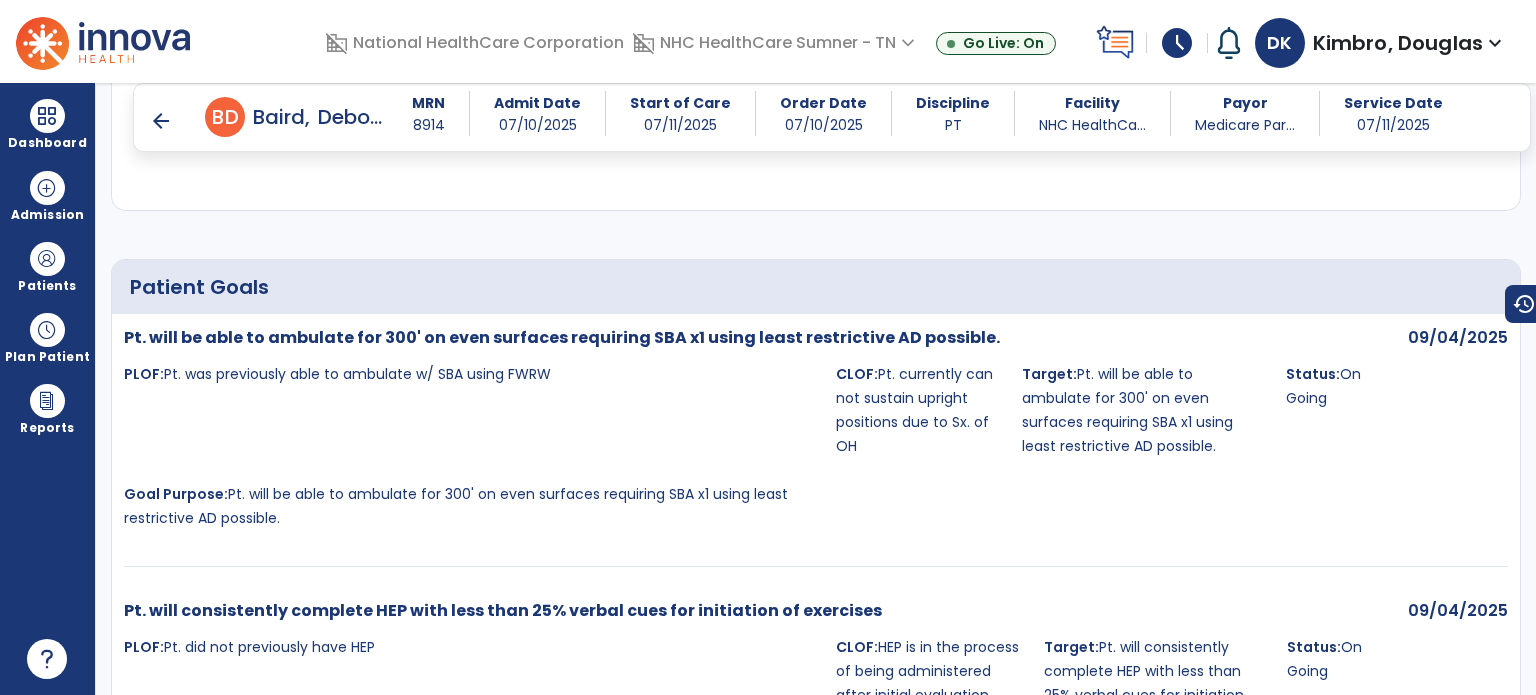 click on "arrow_back" at bounding box center (161, 121) 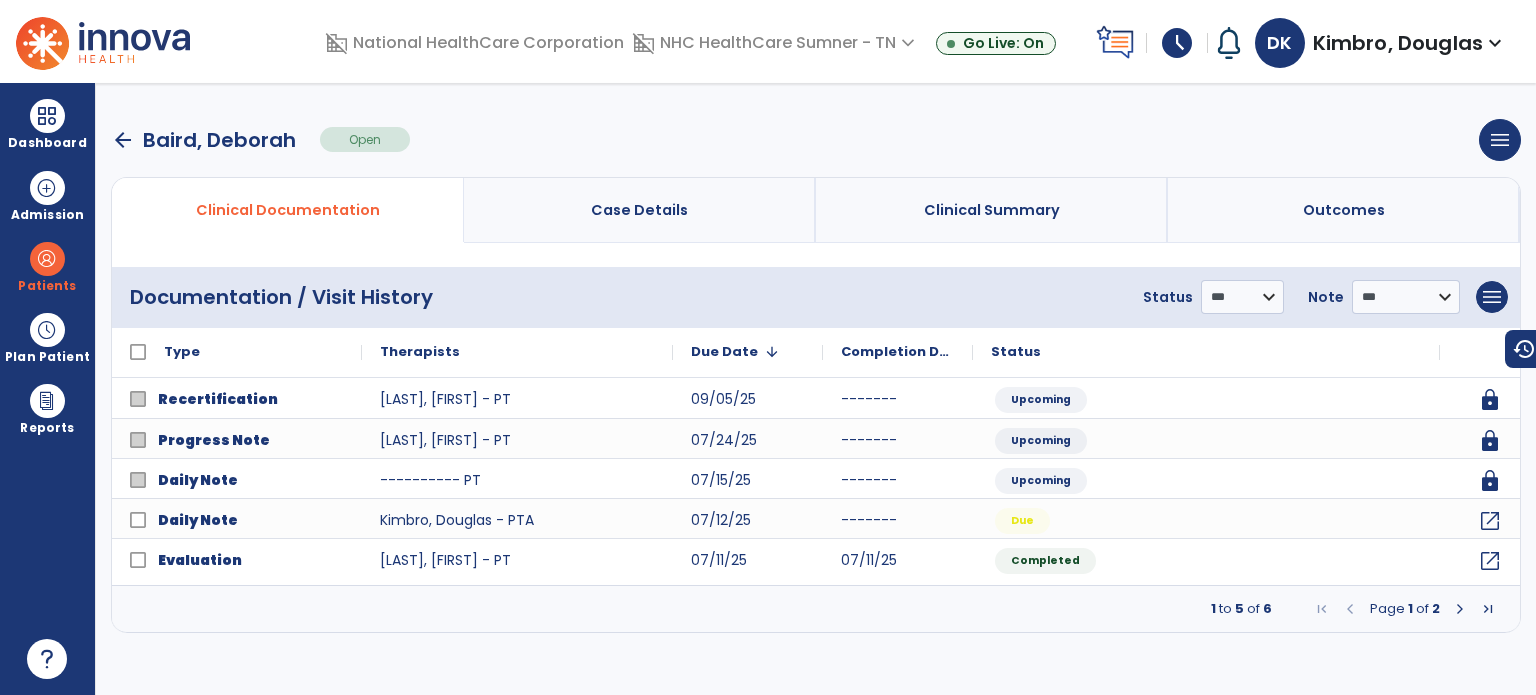 click at bounding box center (47, 259) 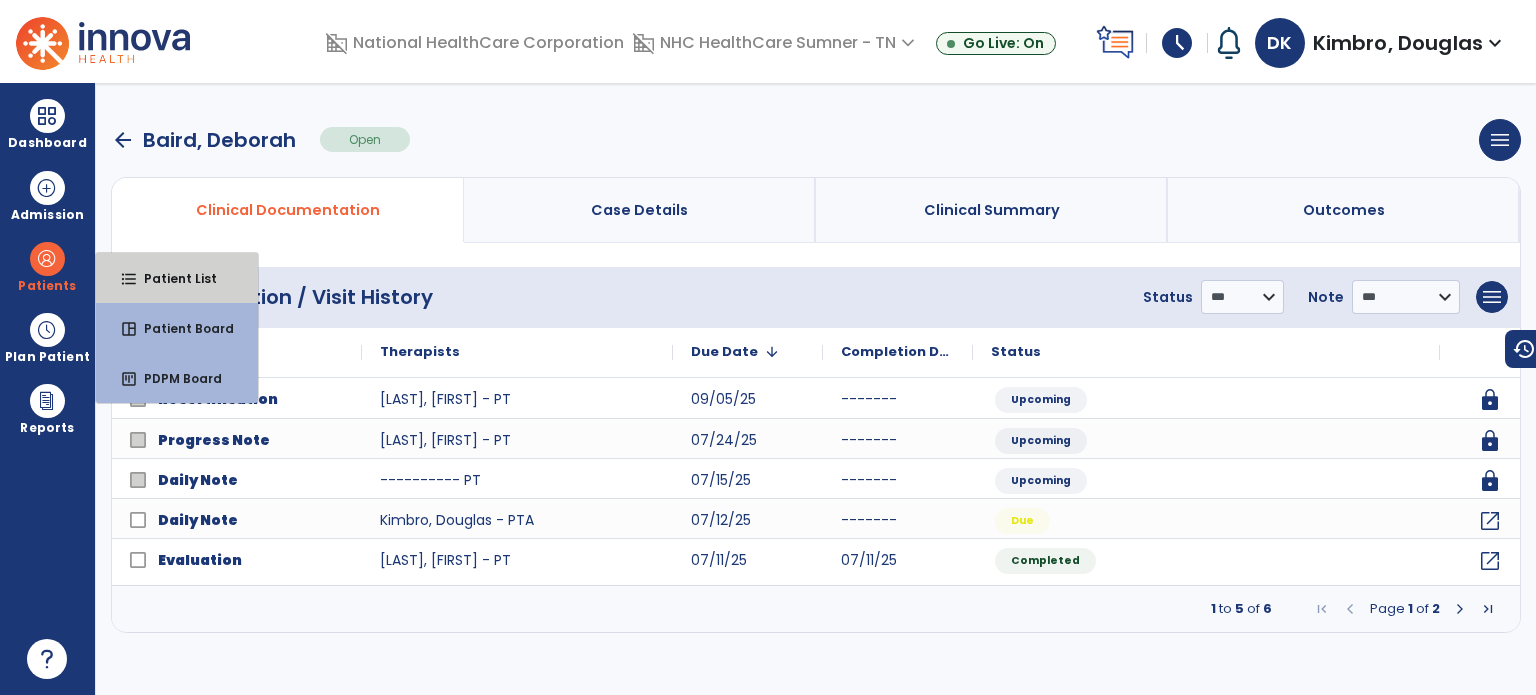 click on "format_list_bulleted  Patient List" at bounding box center (177, 278) 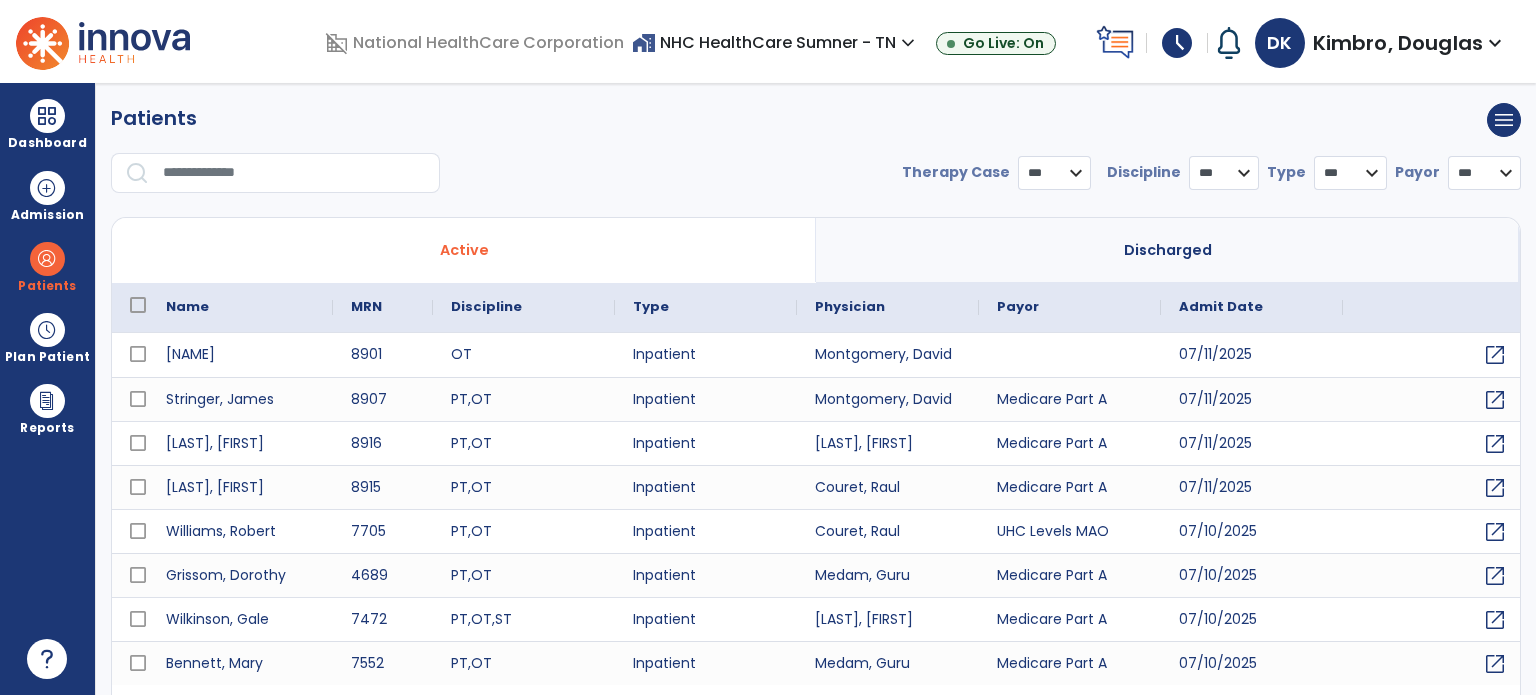 select on "***" 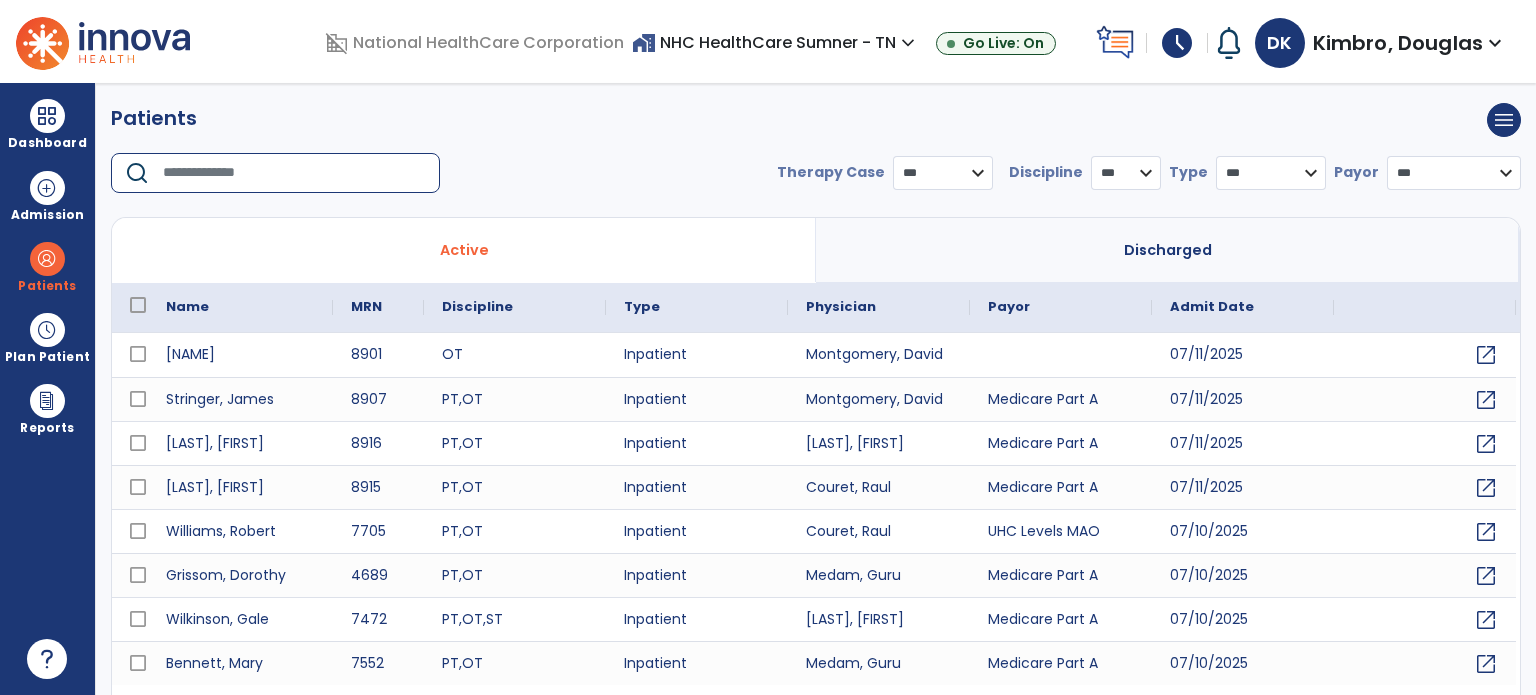 click at bounding box center [294, 173] 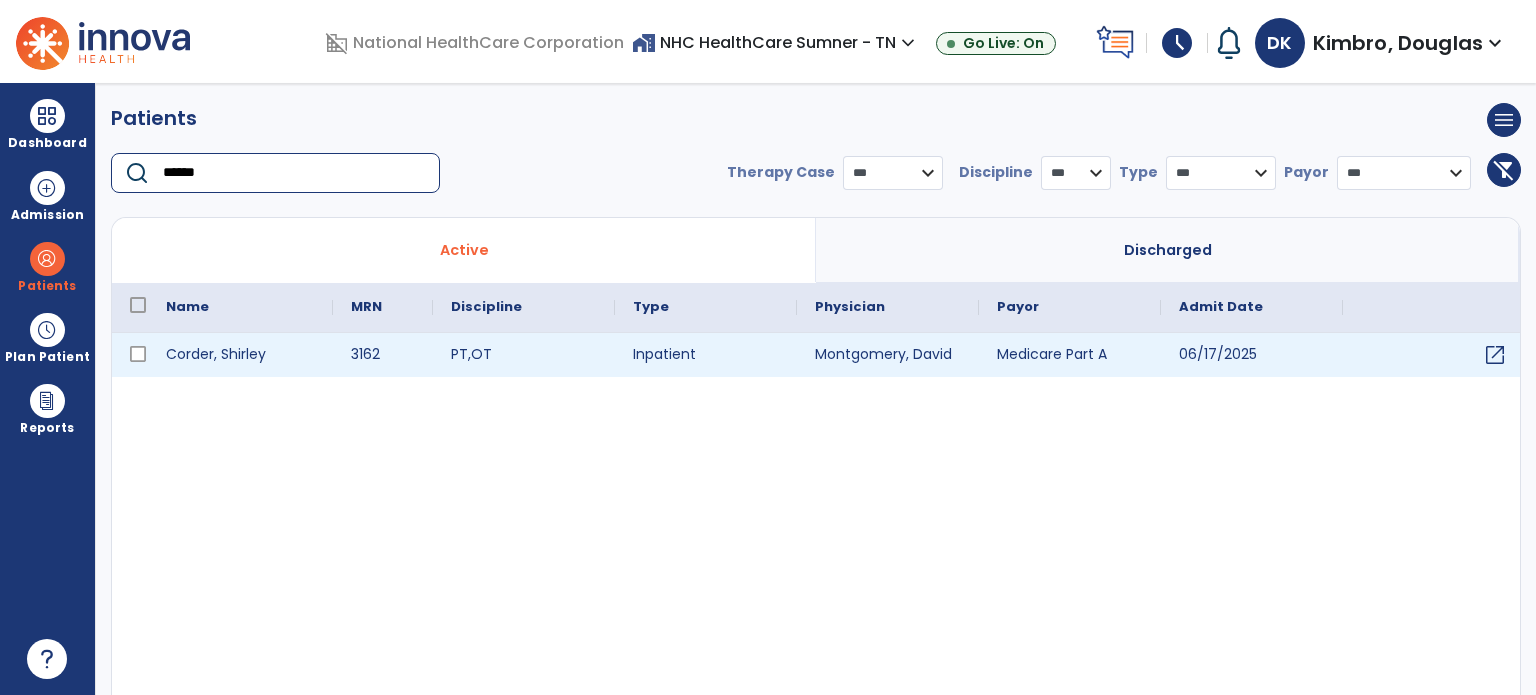 type on "******" 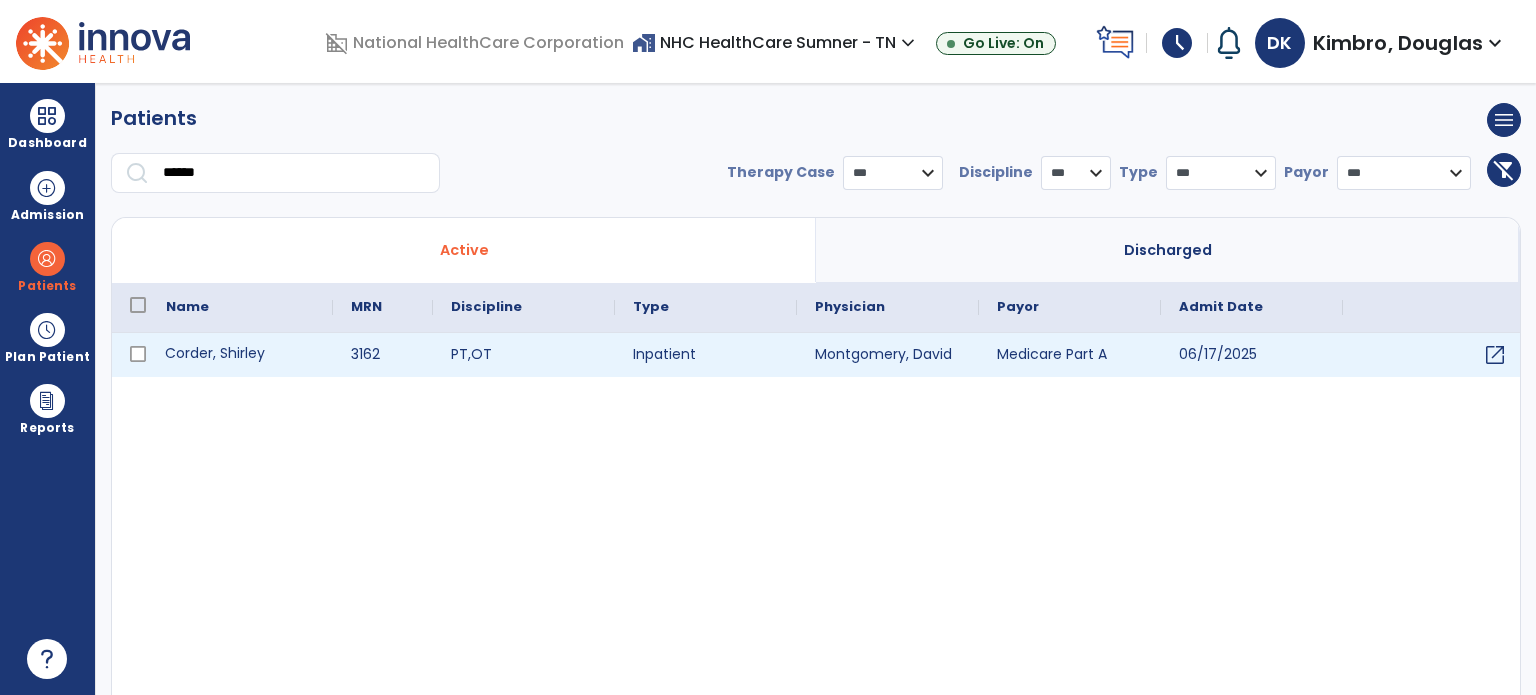 click on "Corder, Shirley" at bounding box center [240, 355] 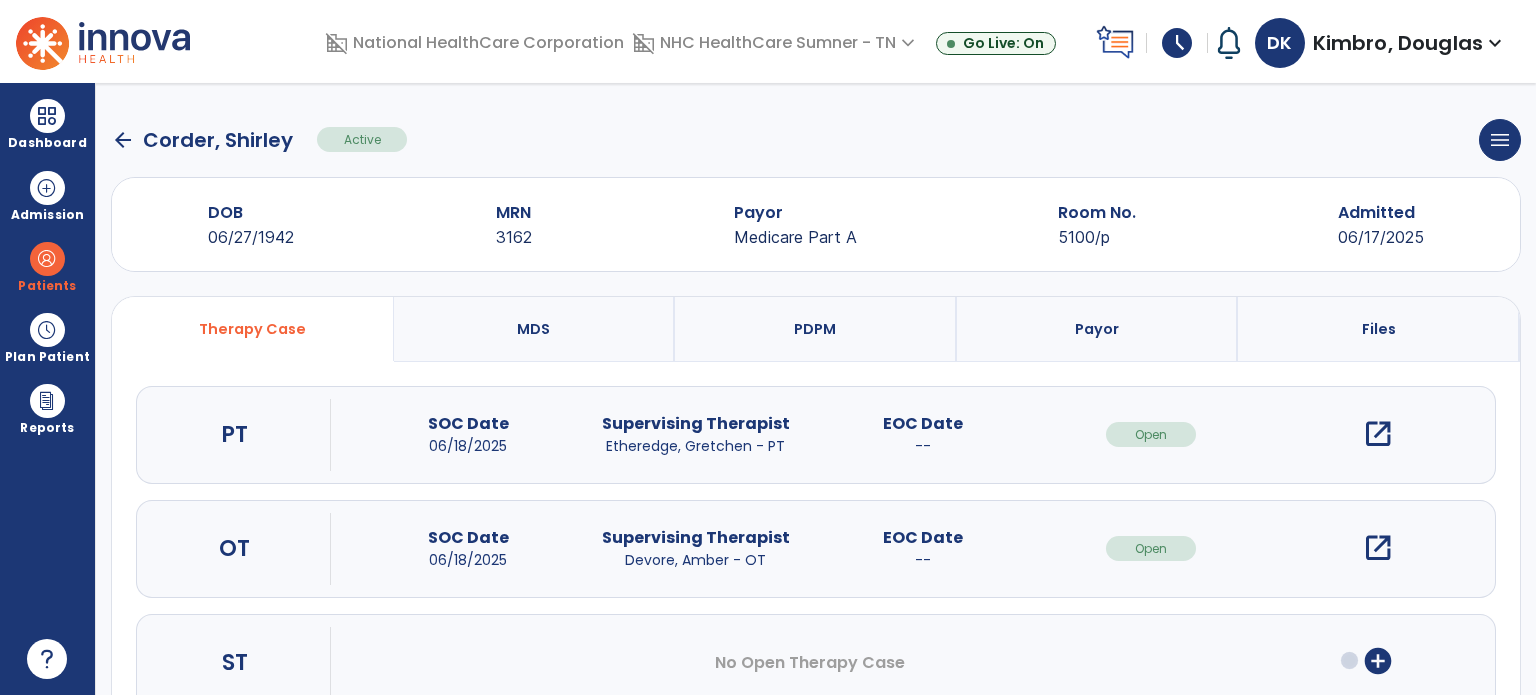 click on "open_in_new" at bounding box center [1378, 434] 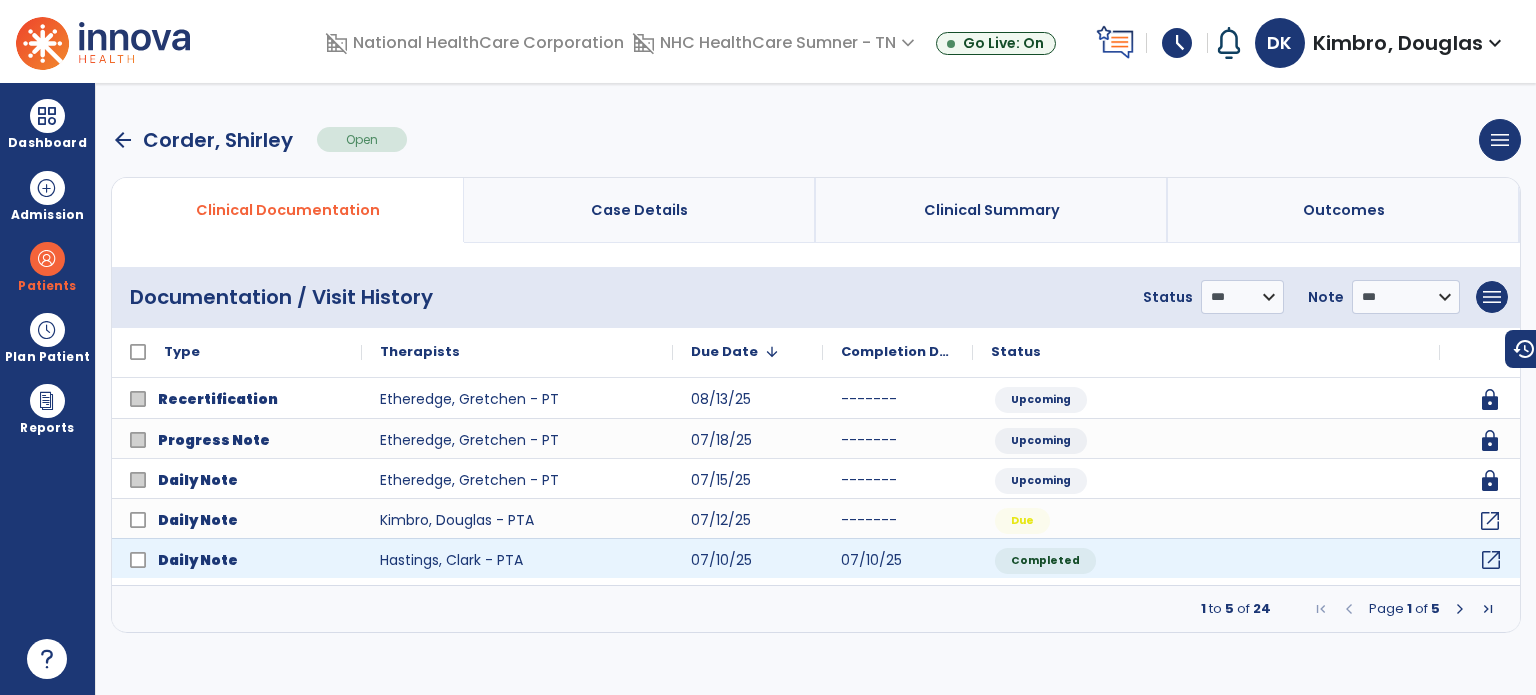 click on "open_in_new" 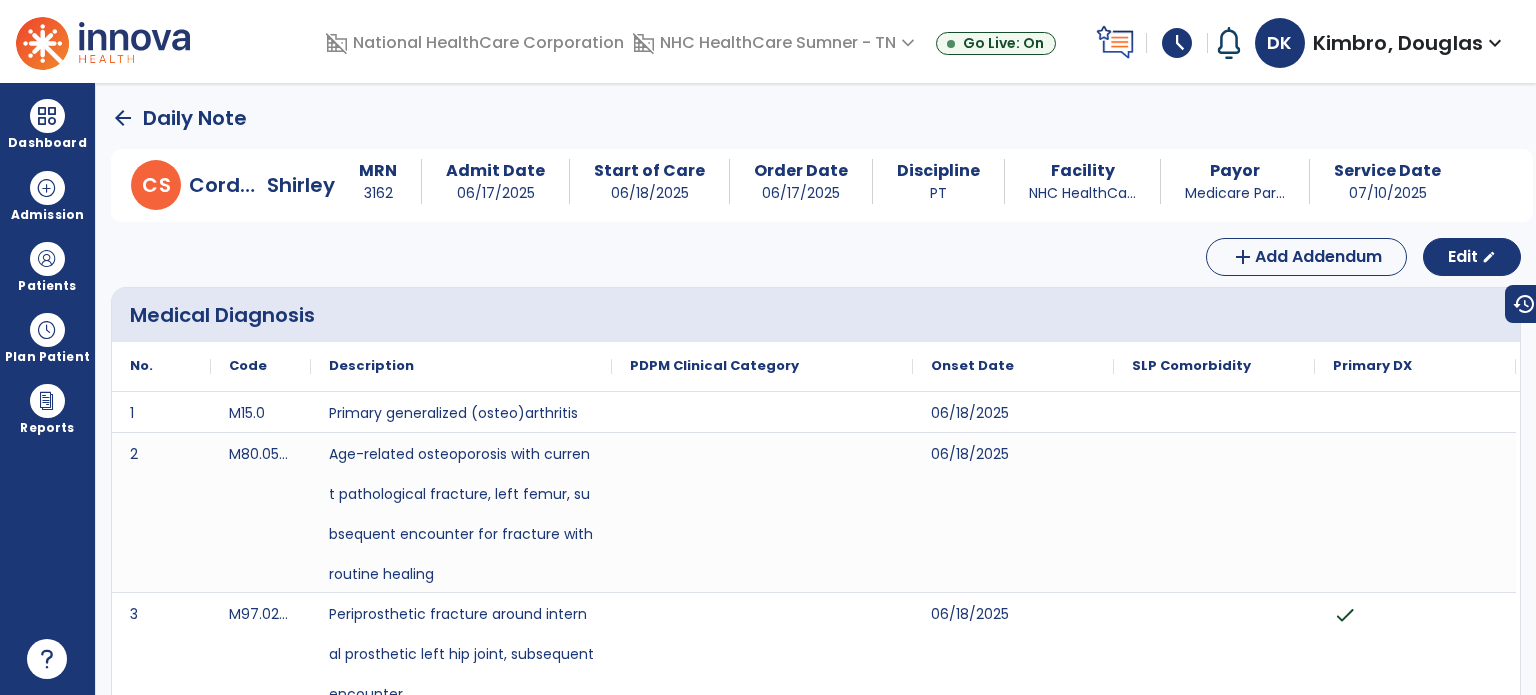 drag, startPoint x: 1528, startPoint y: 134, endPoint x: 1528, endPoint y: 162, distance: 28 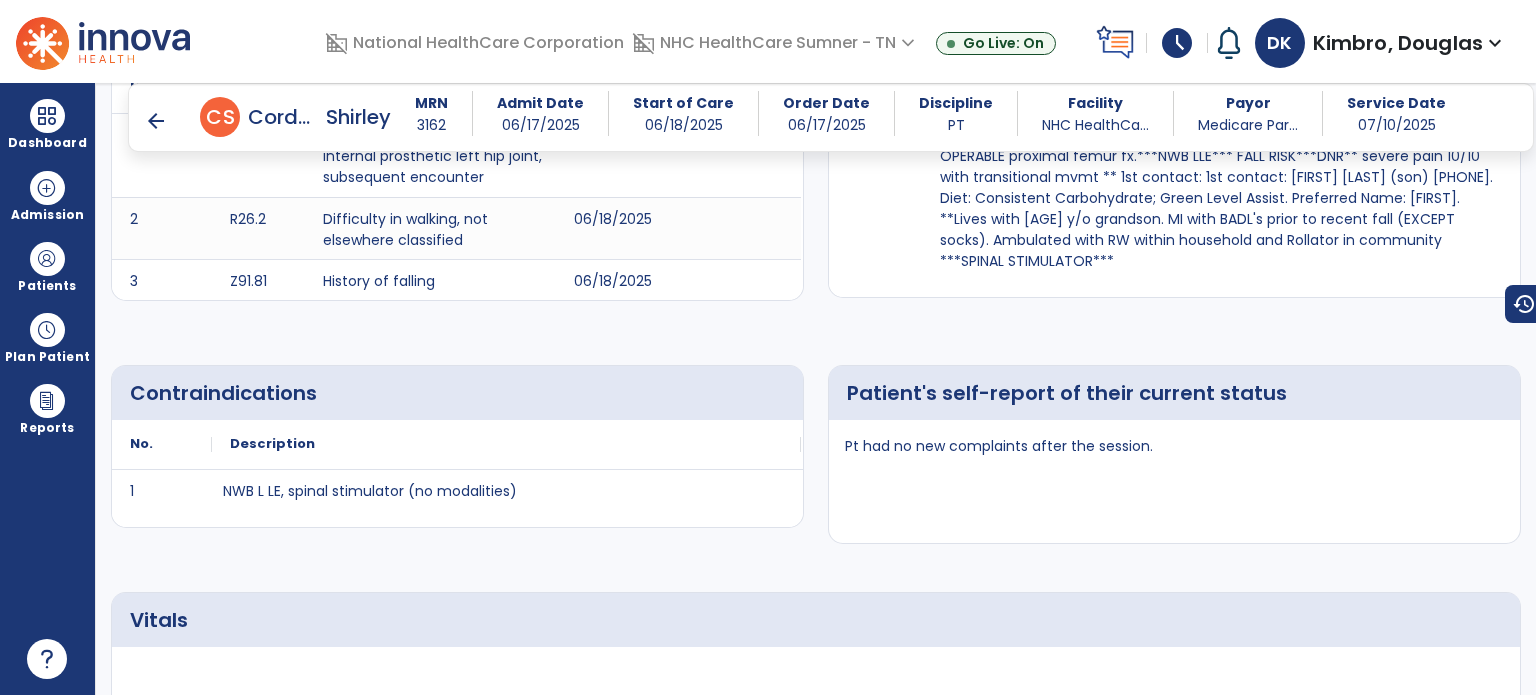 scroll, scrollTop: 719, scrollLeft: 0, axis: vertical 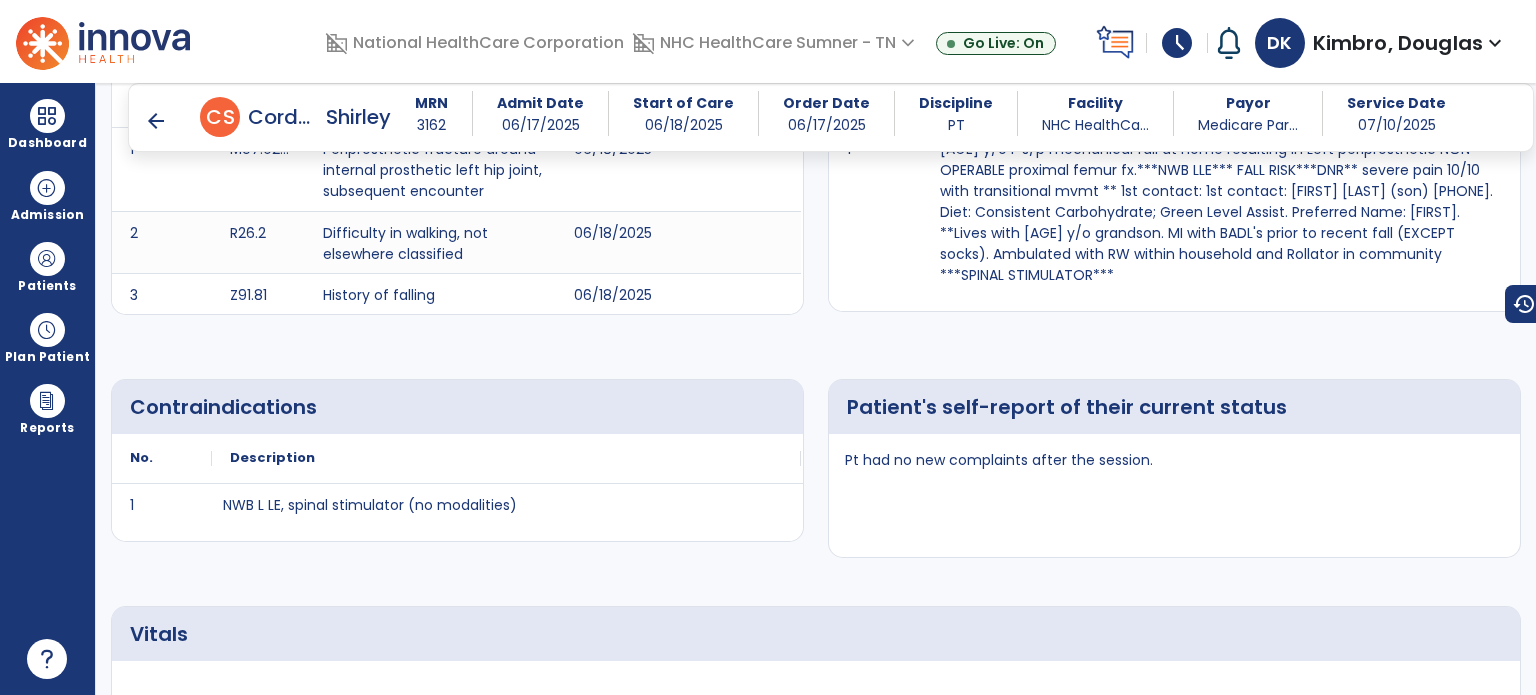 click on "arrow_back" at bounding box center (156, 121) 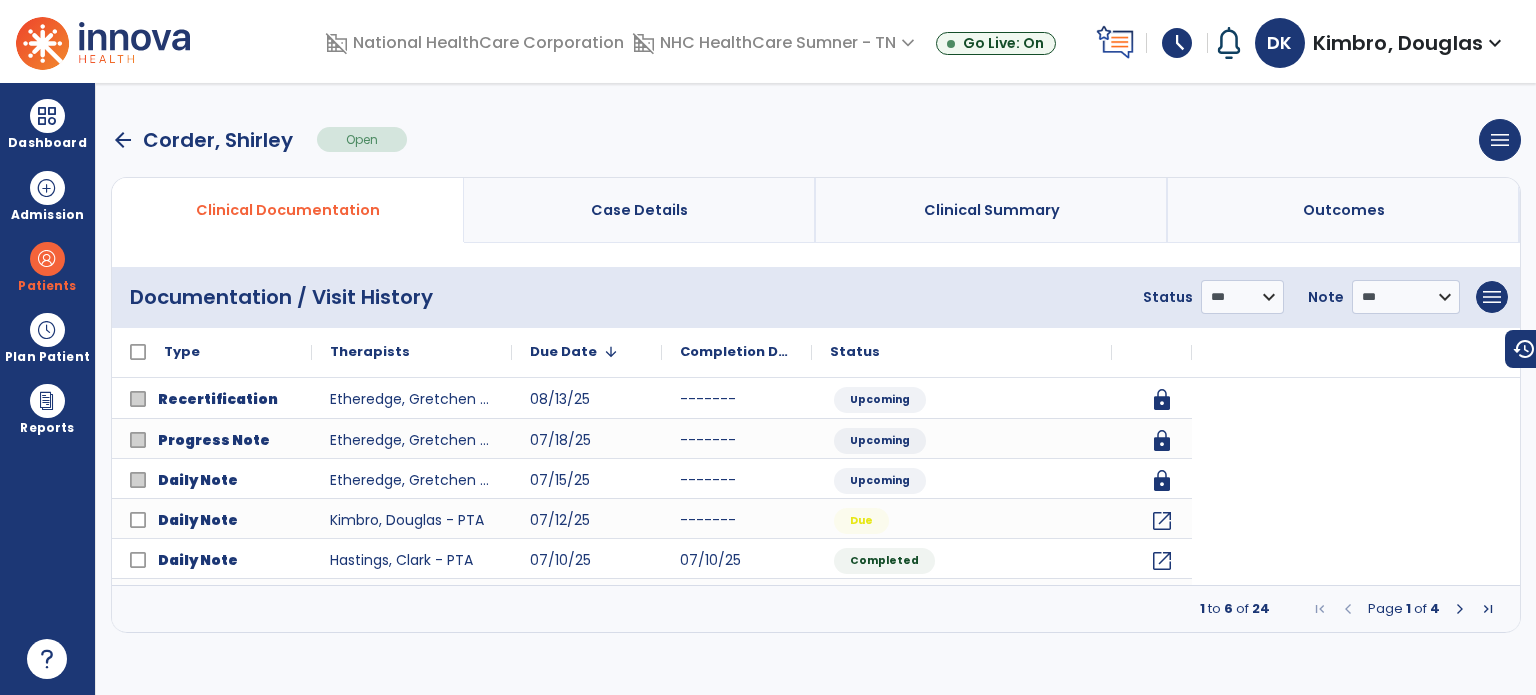 scroll, scrollTop: 0, scrollLeft: 0, axis: both 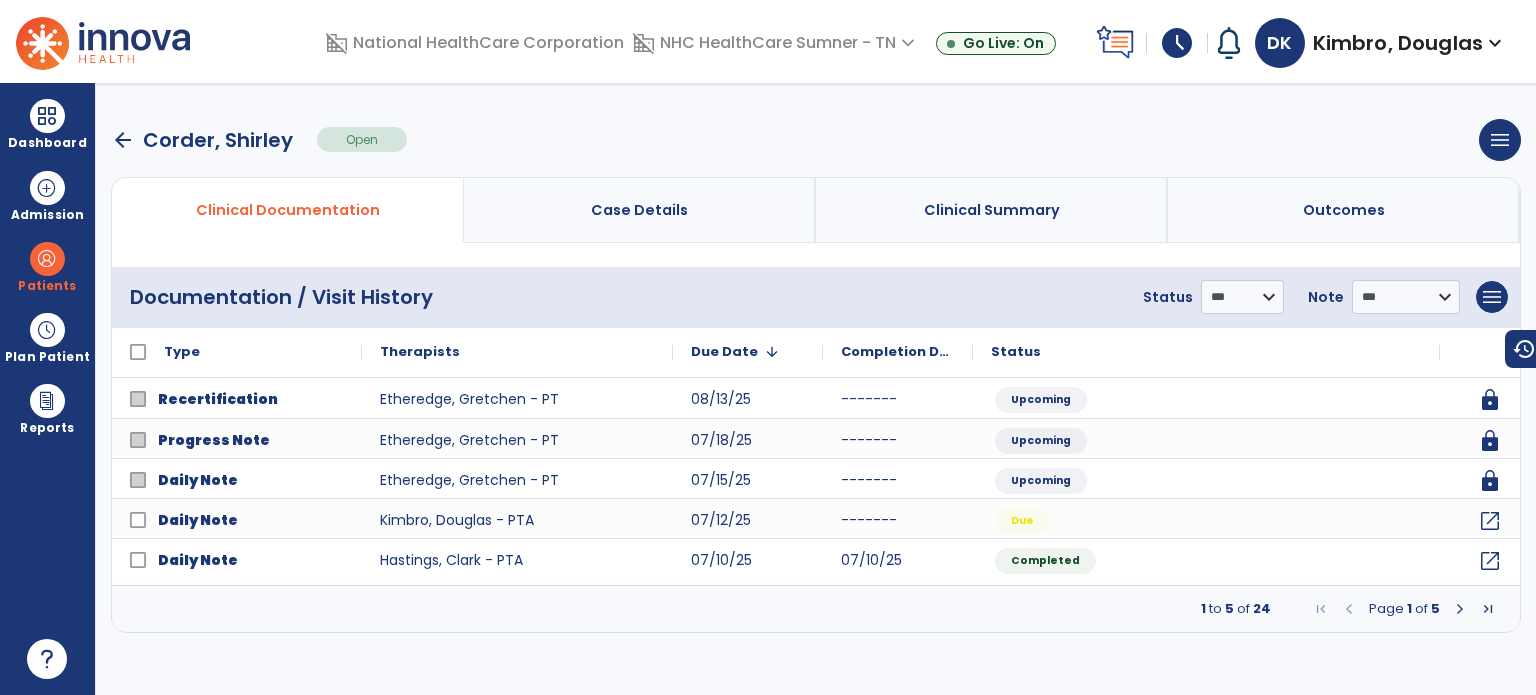 click at bounding box center [1460, 609] 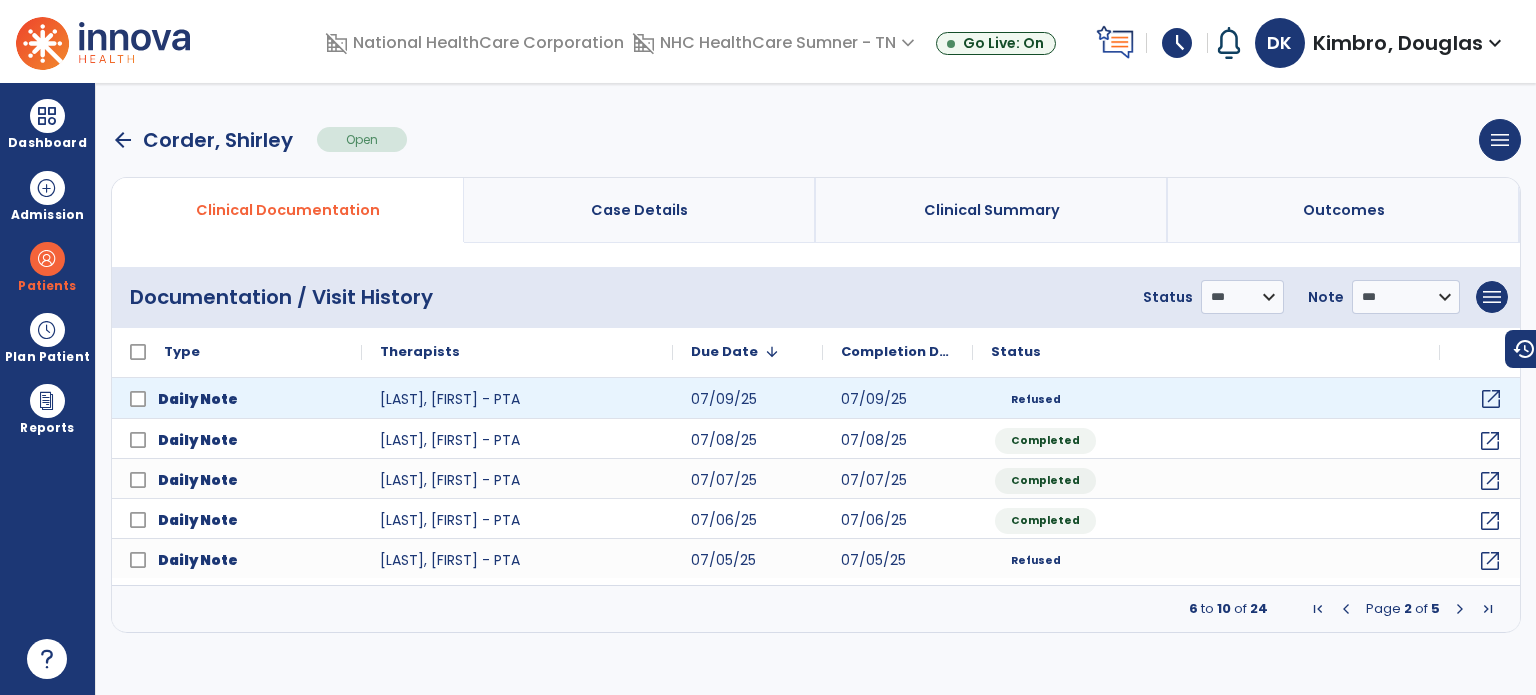click on "open_in_new" 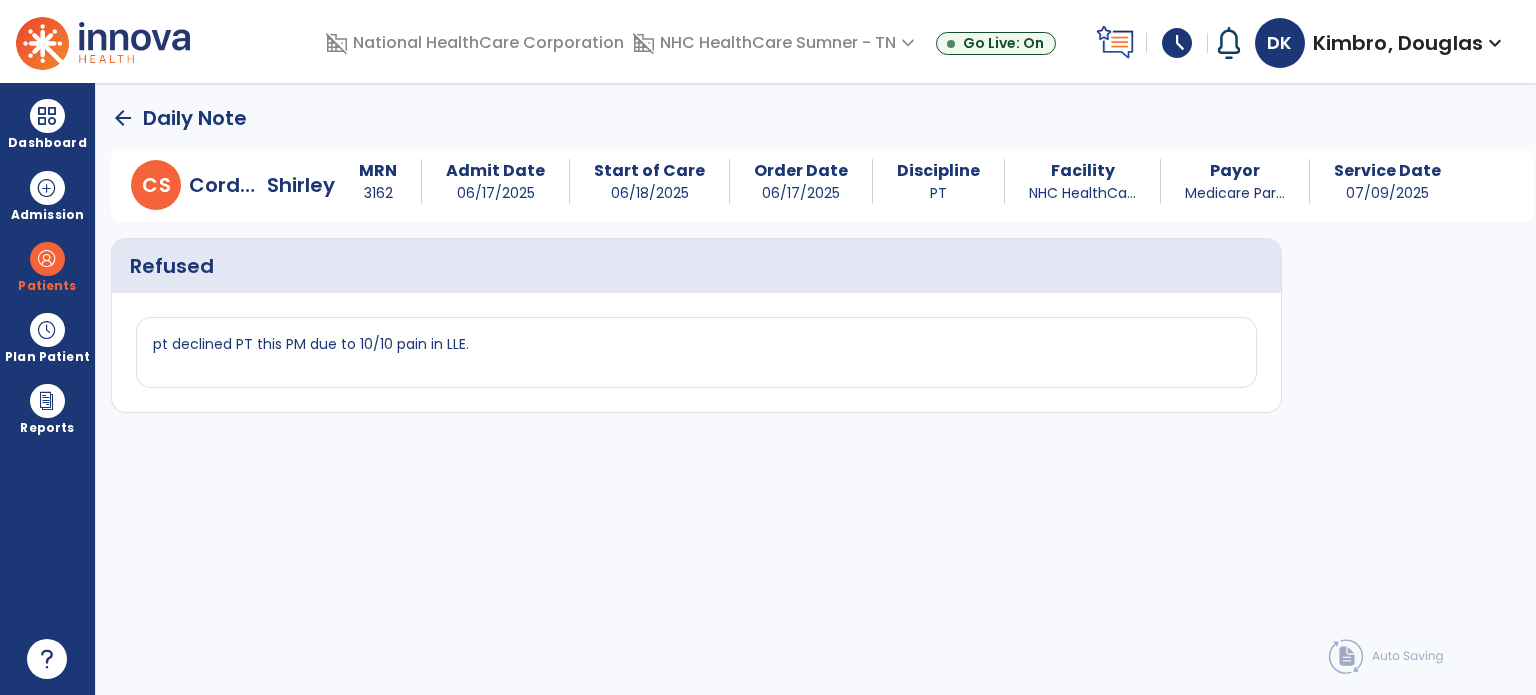 click on "arrow_back" 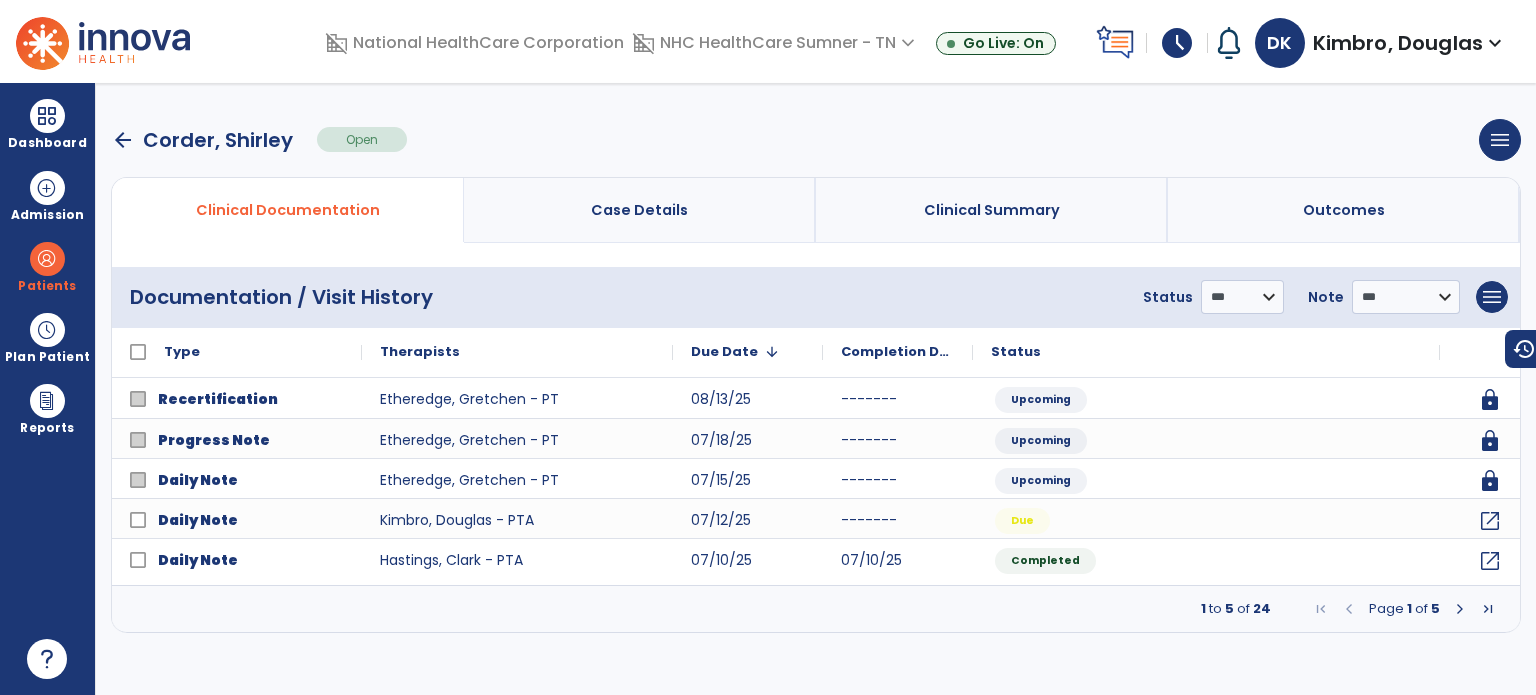 click at bounding box center (1460, 609) 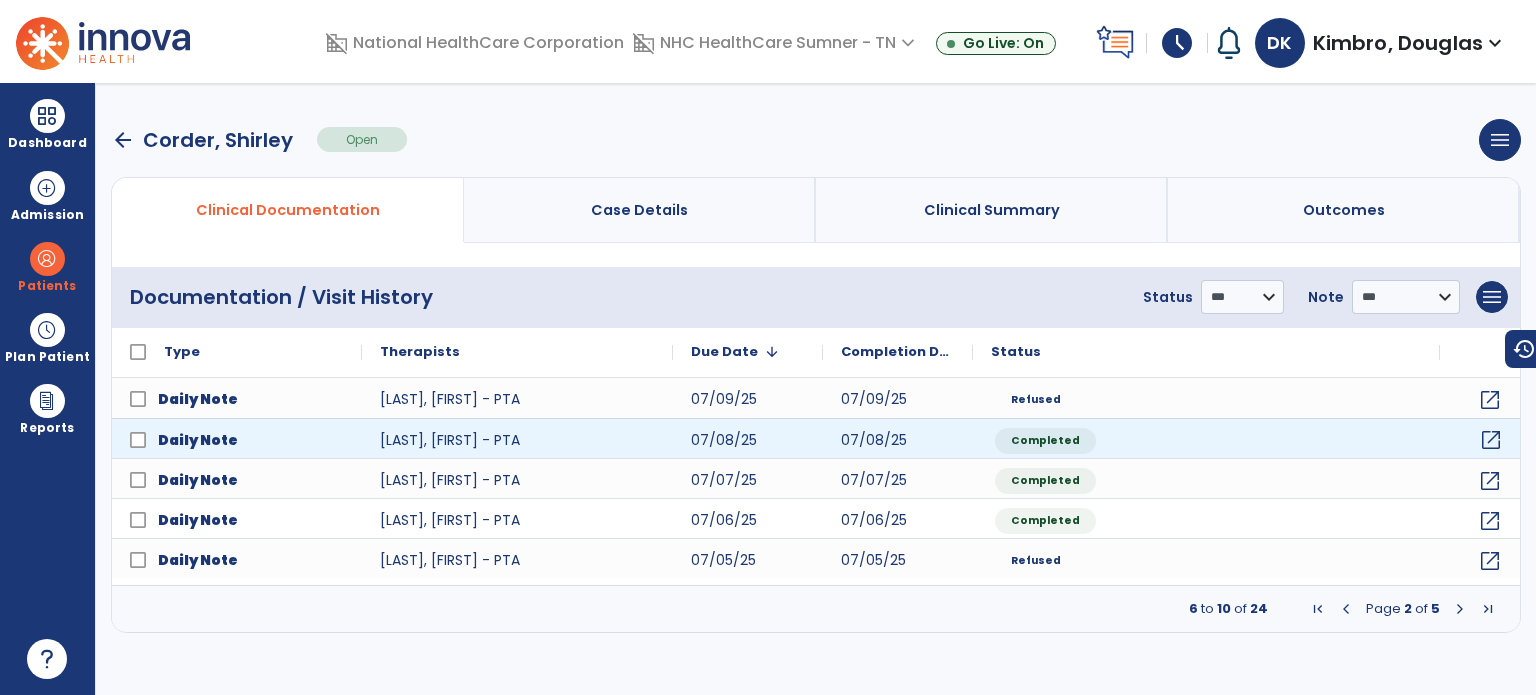 click on "open_in_new" 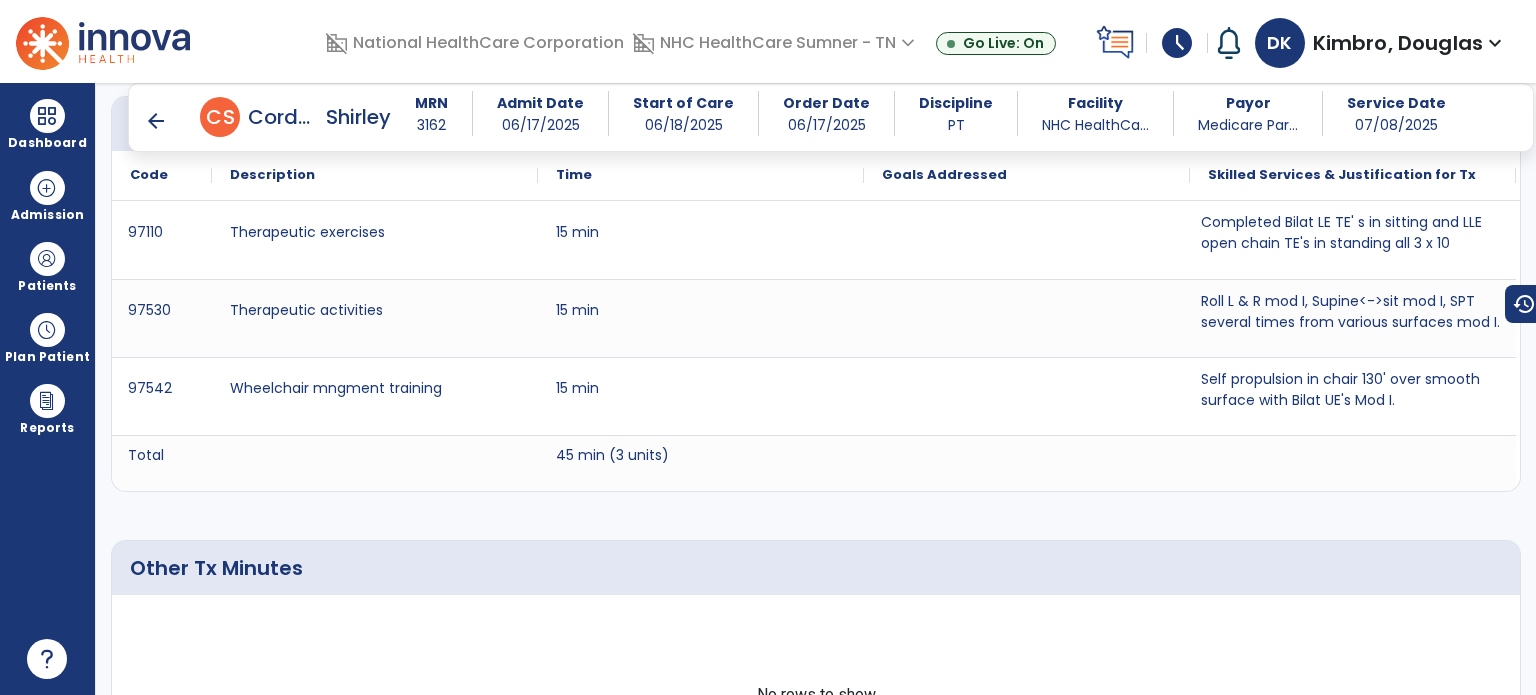 scroll, scrollTop: 1556, scrollLeft: 0, axis: vertical 